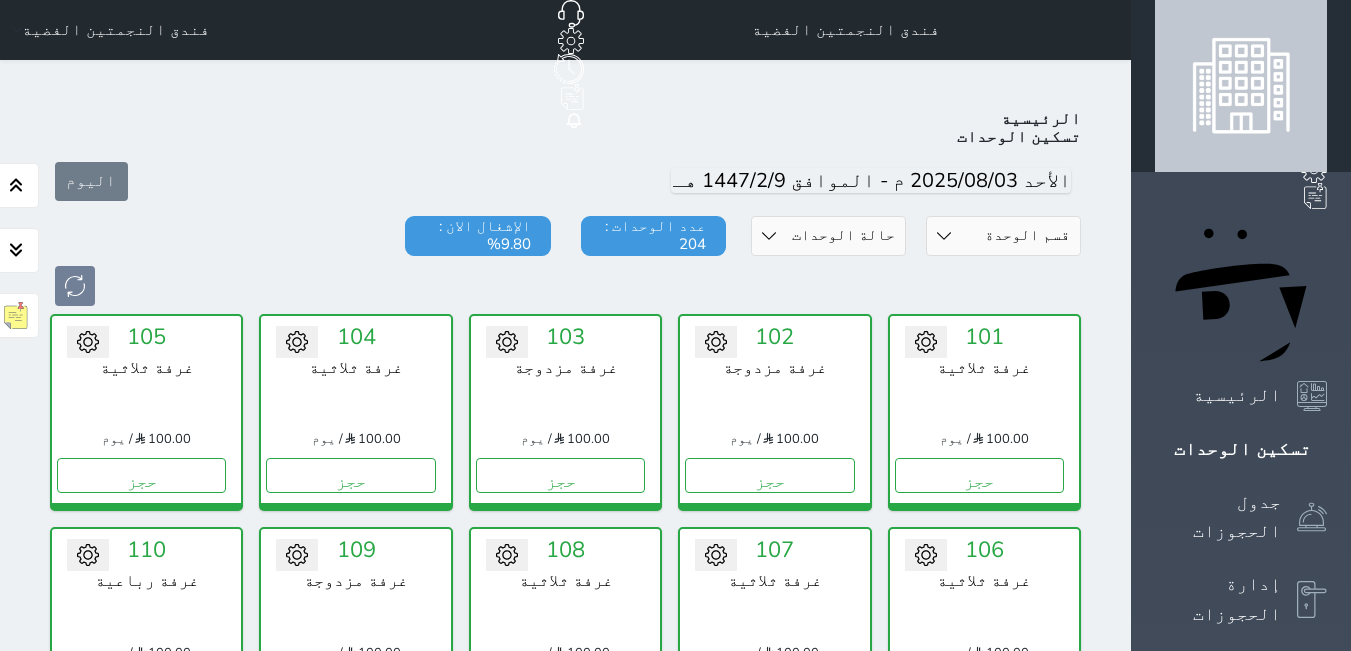 scroll, scrollTop: 0, scrollLeft: 0, axis: both 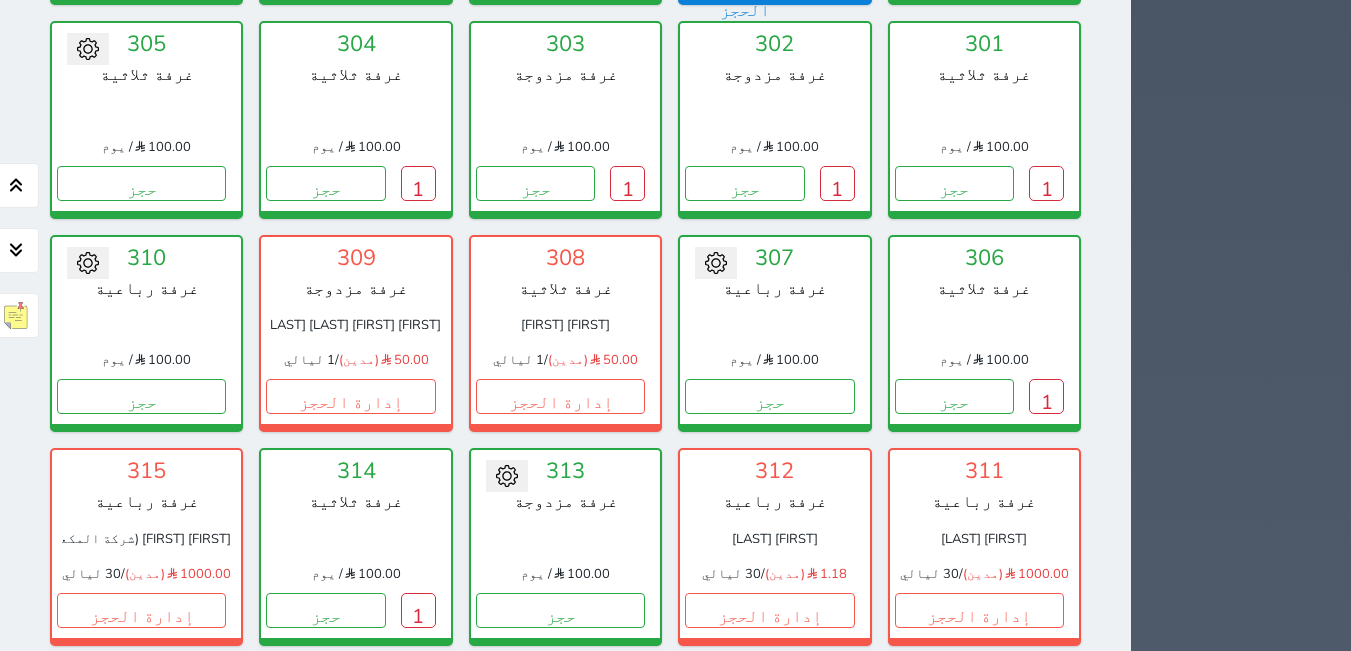 click on "1" at bounding box center [837, 1037] 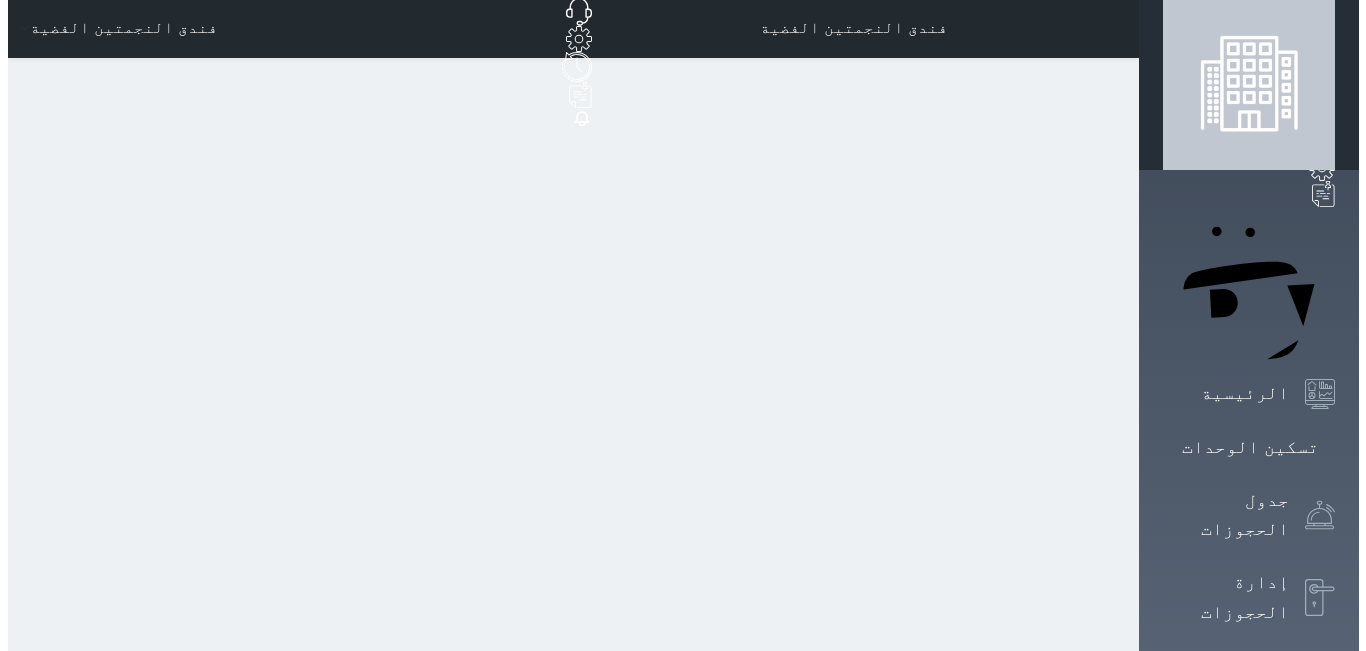 scroll, scrollTop: 0, scrollLeft: 0, axis: both 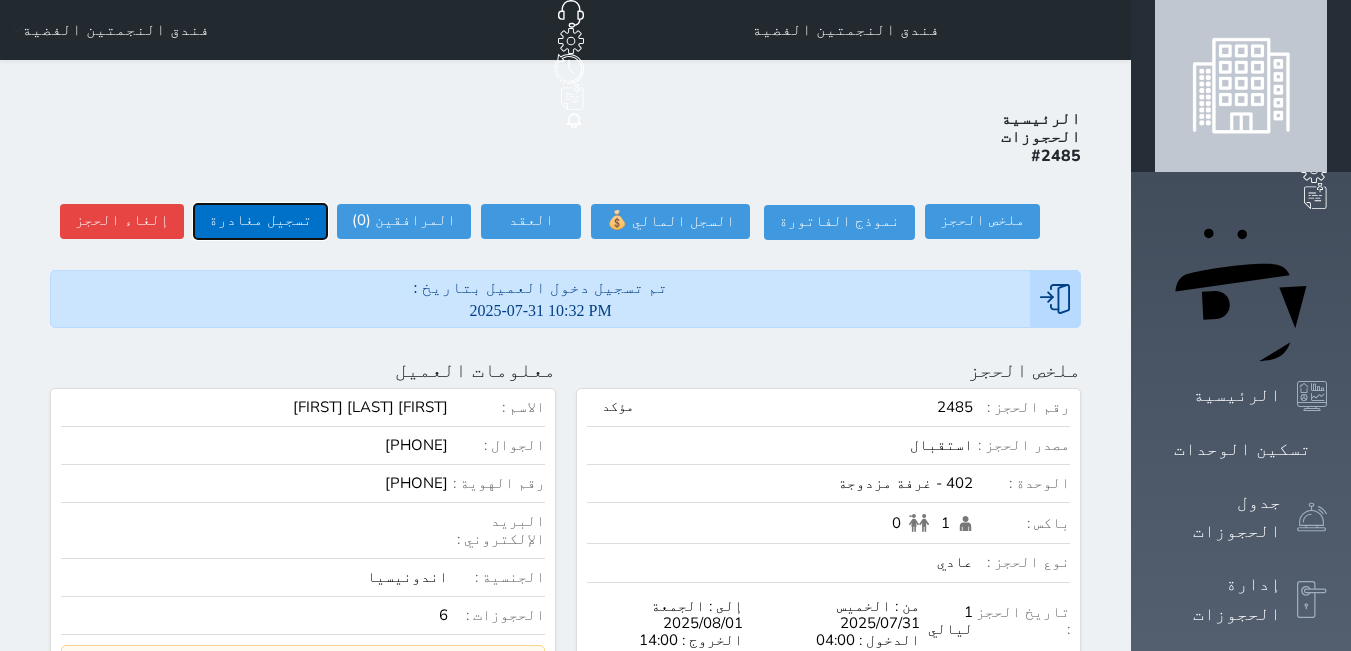 click on "تسجيل مغادرة" at bounding box center (260, 221) 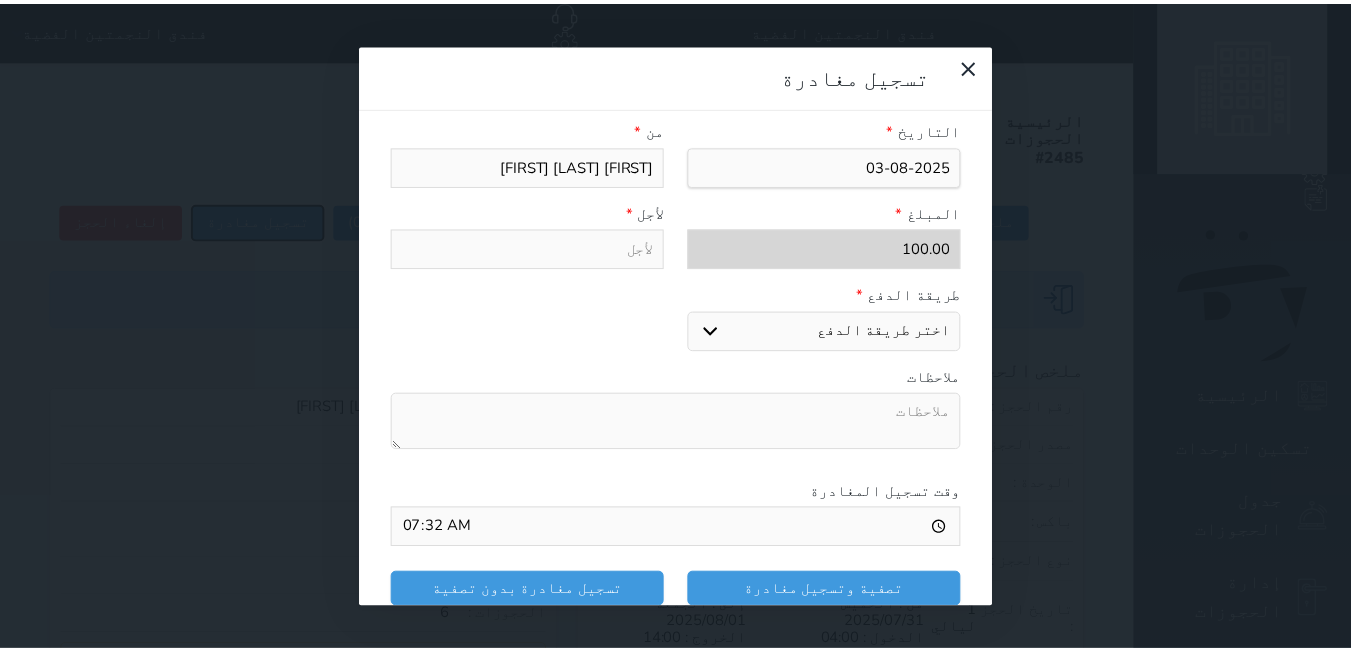 scroll, scrollTop: 309, scrollLeft: 0, axis: vertical 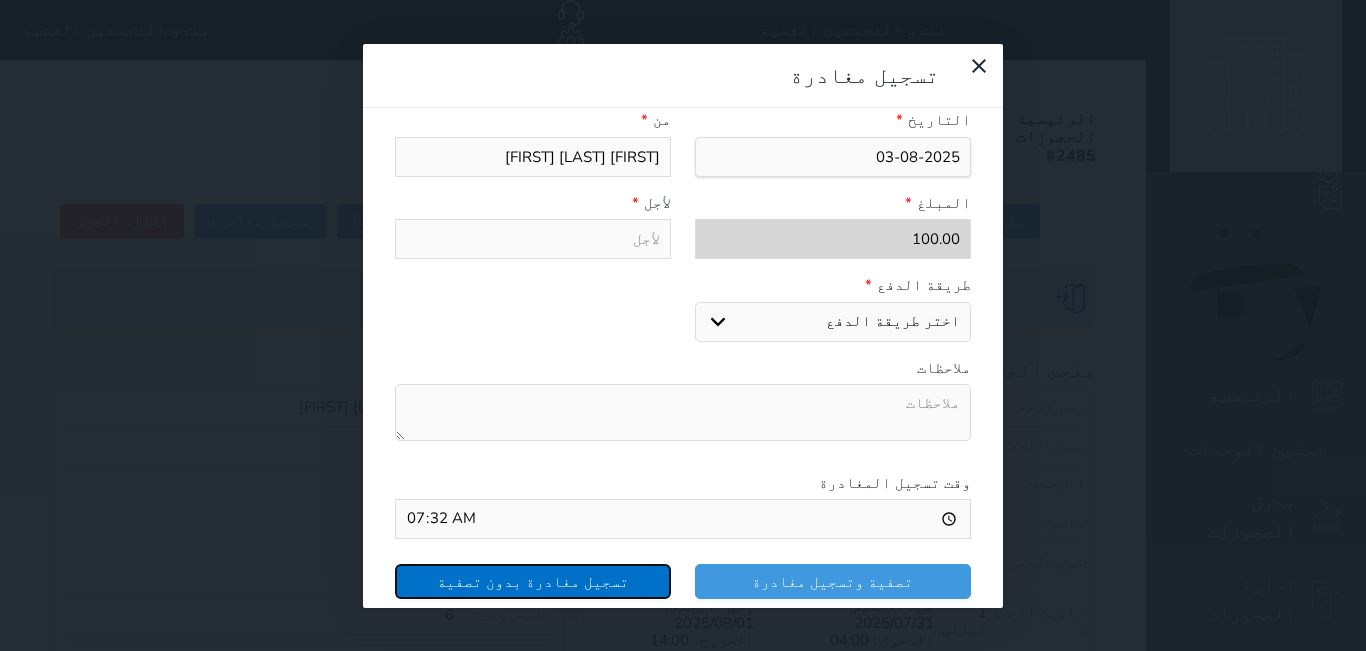 click on "تسجيل مغادرة بدون تصفية" at bounding box center [533, 581] 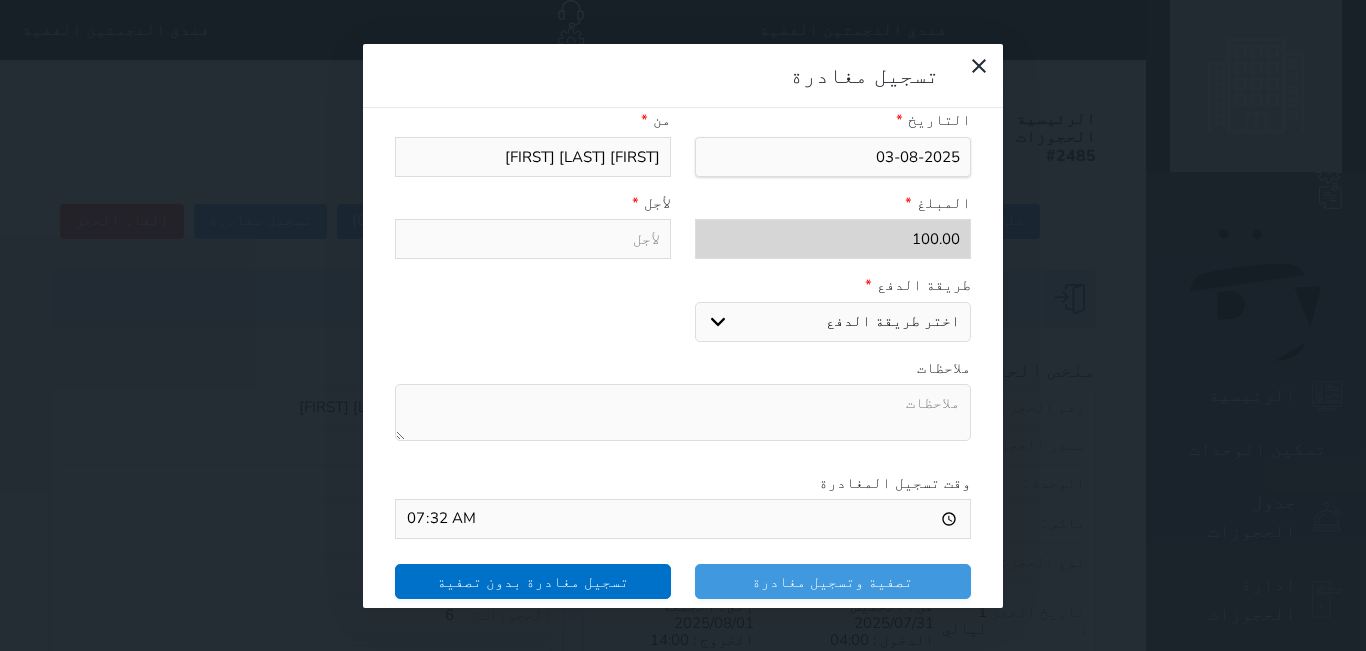 select 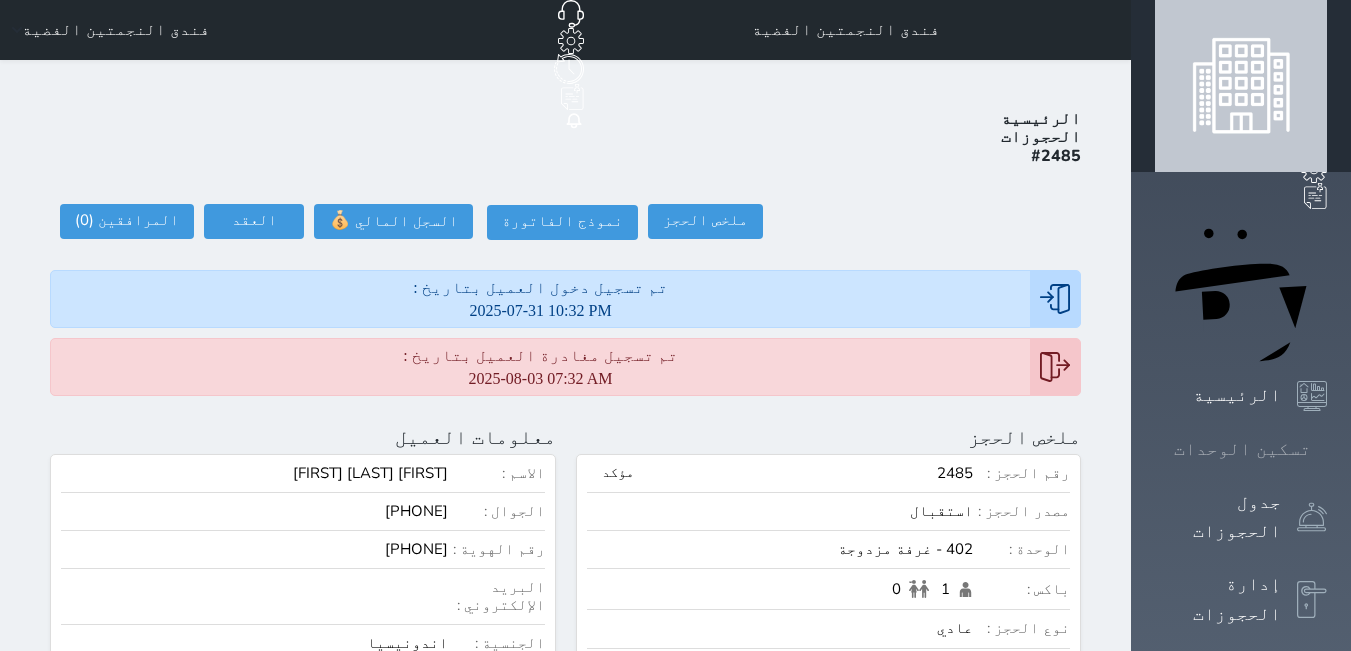 click at bounding box center [1327, 449] 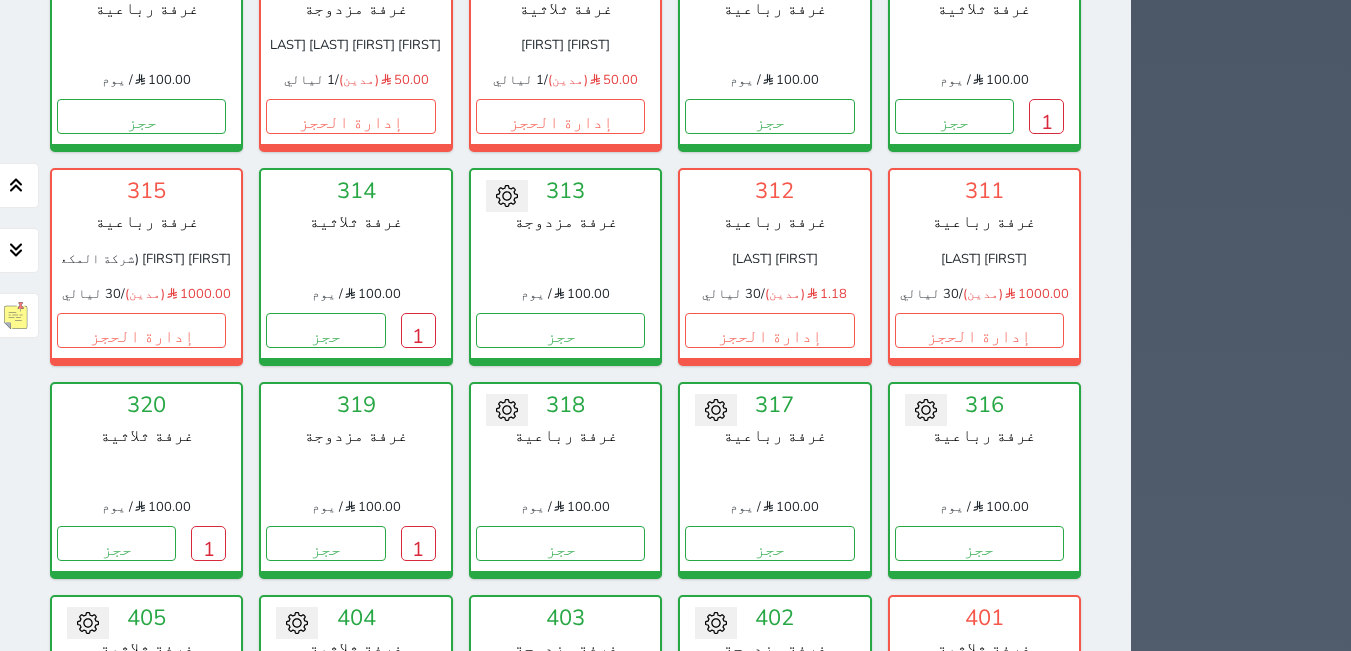 scroll, scrollTop: 2278, scrollLeft: 0, axis: vertical 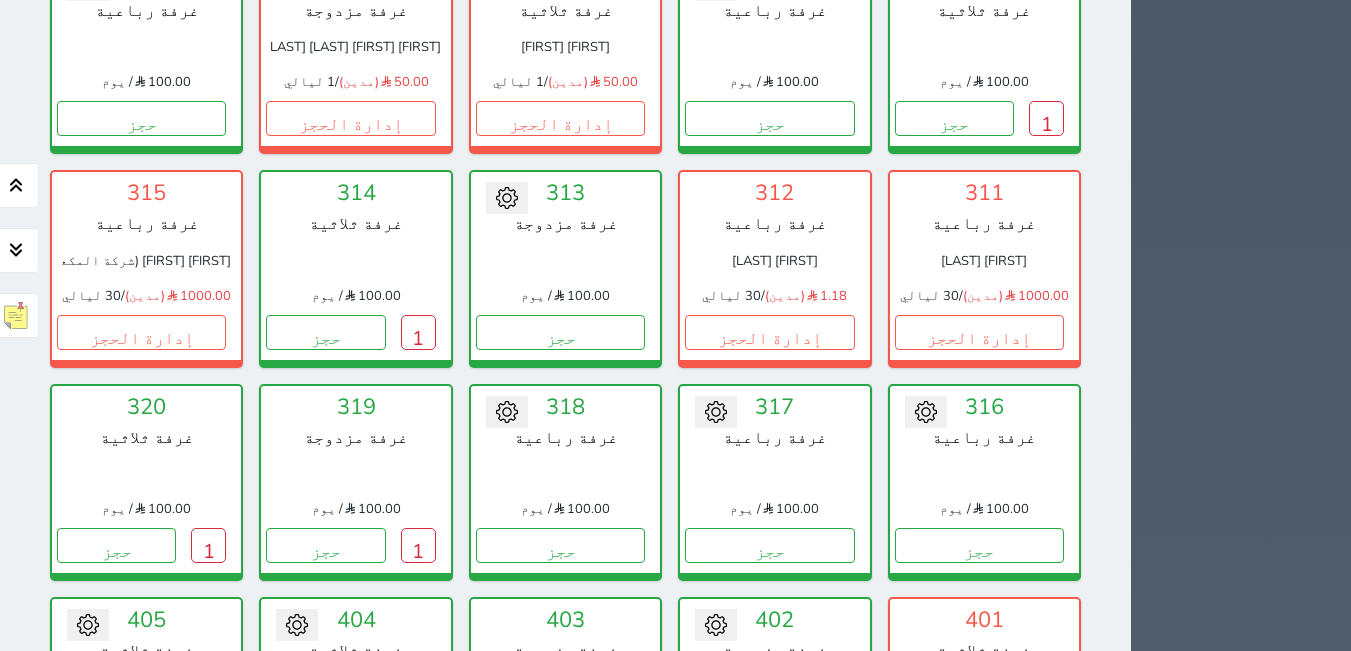click on "إدارة الحجز" at bounding box center [979, 759] 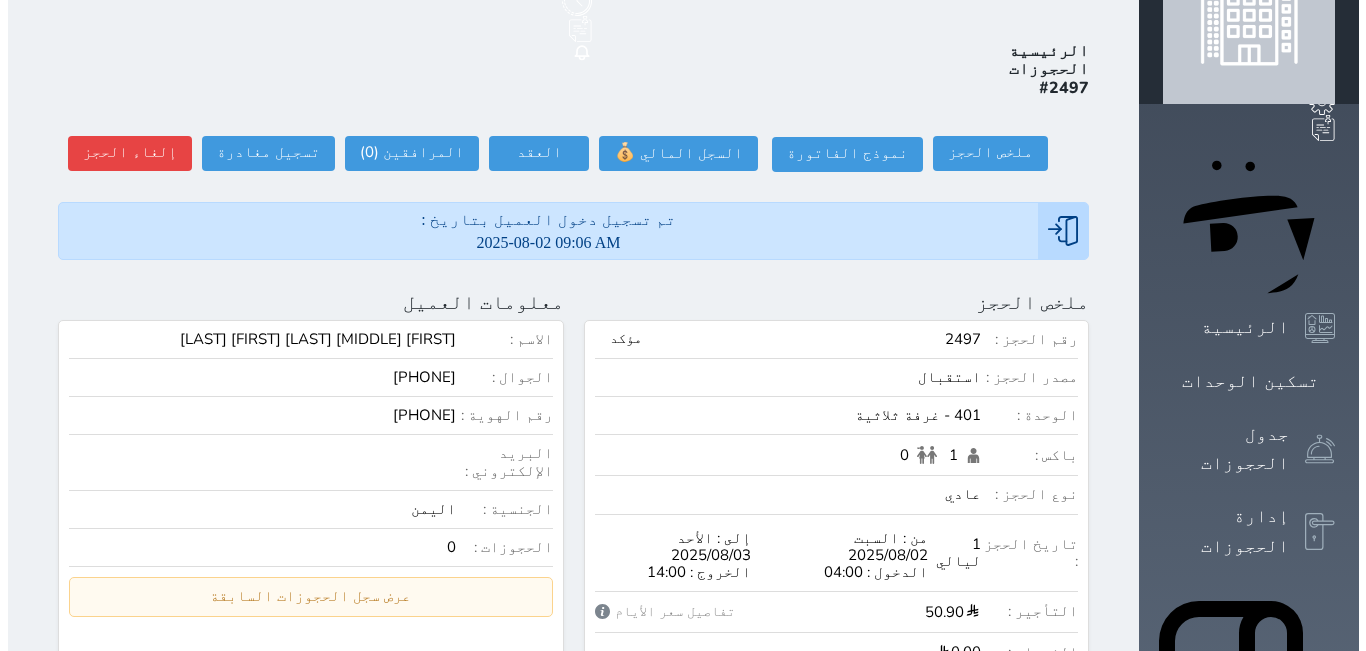 scroll, scrollTop: 0, scrollLeft: 0, axis: both 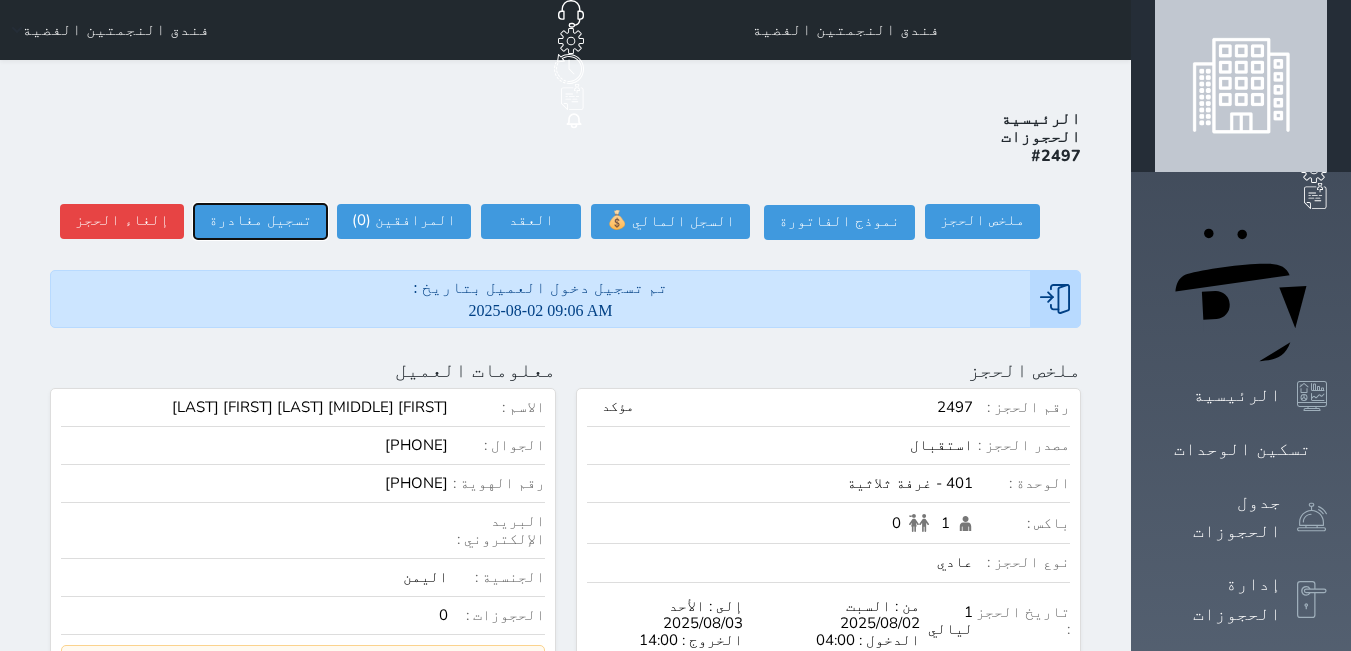 click on "تسجيل مغادرة" at bounding box center [260, 221] 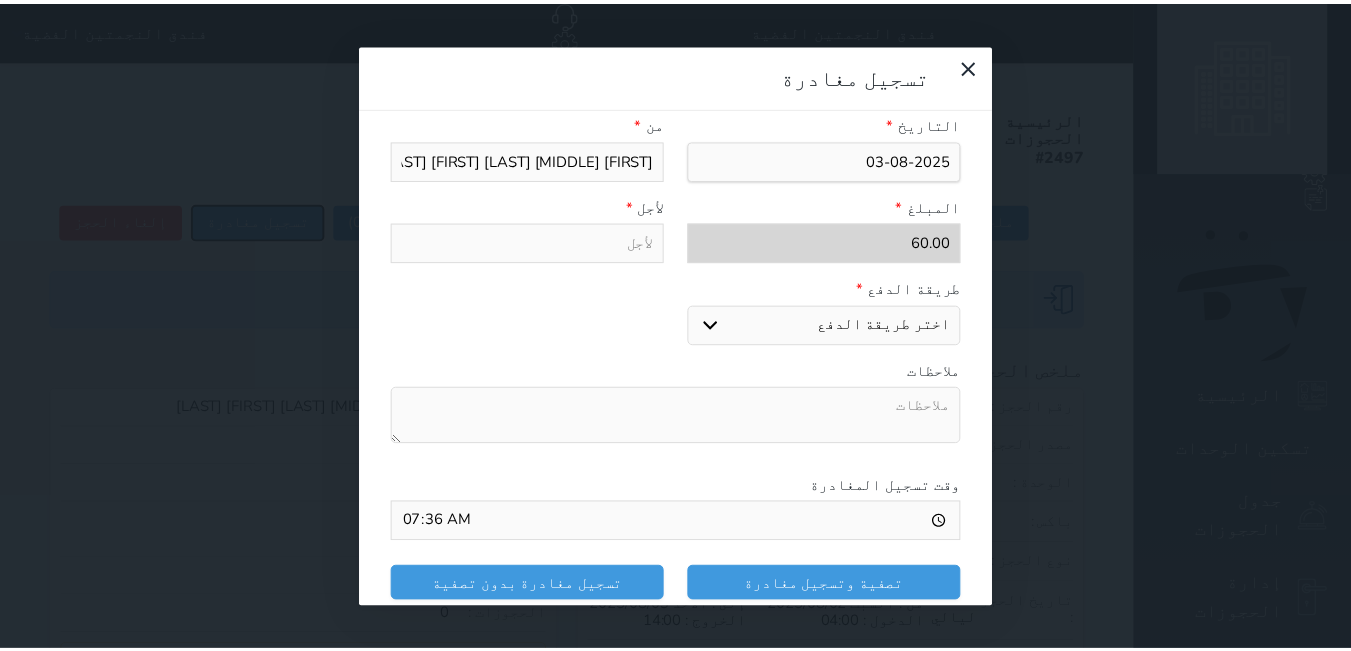 scroll, scrollTop: 309, scrollLeft: 0, axis: vertical 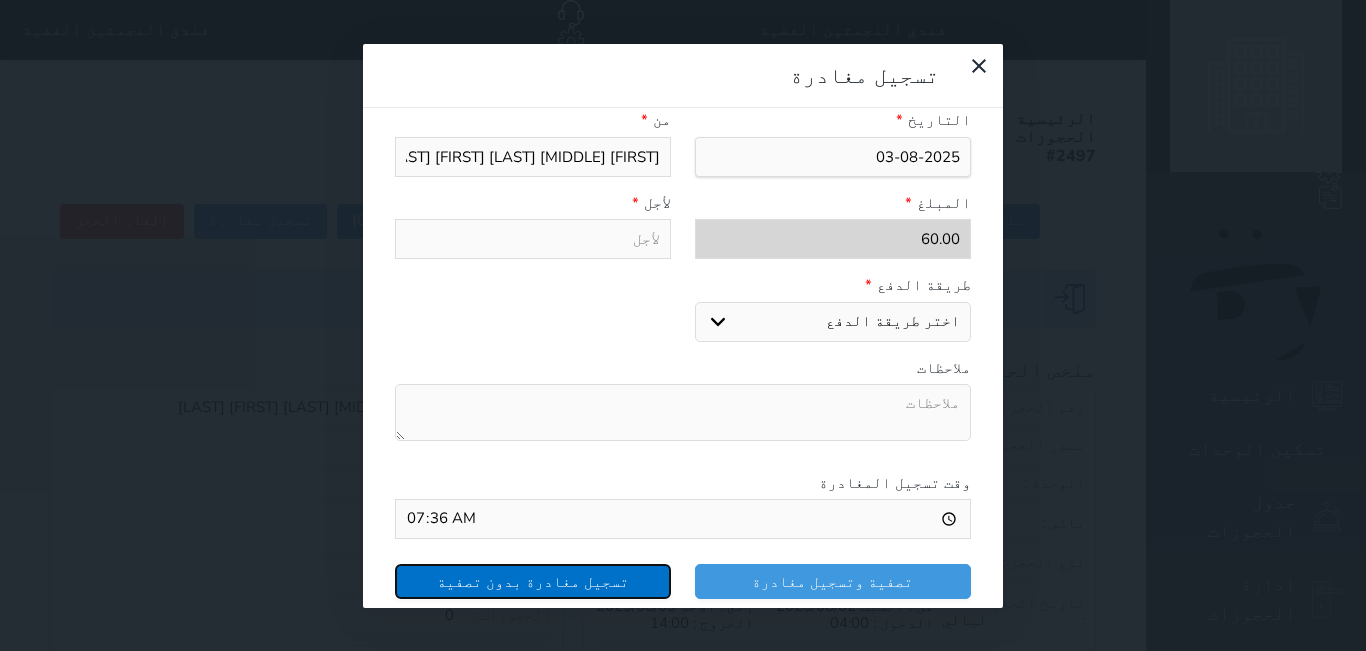 click on "تسجيل مغادرة بدون تصفية" at bounding box center (533, 581) 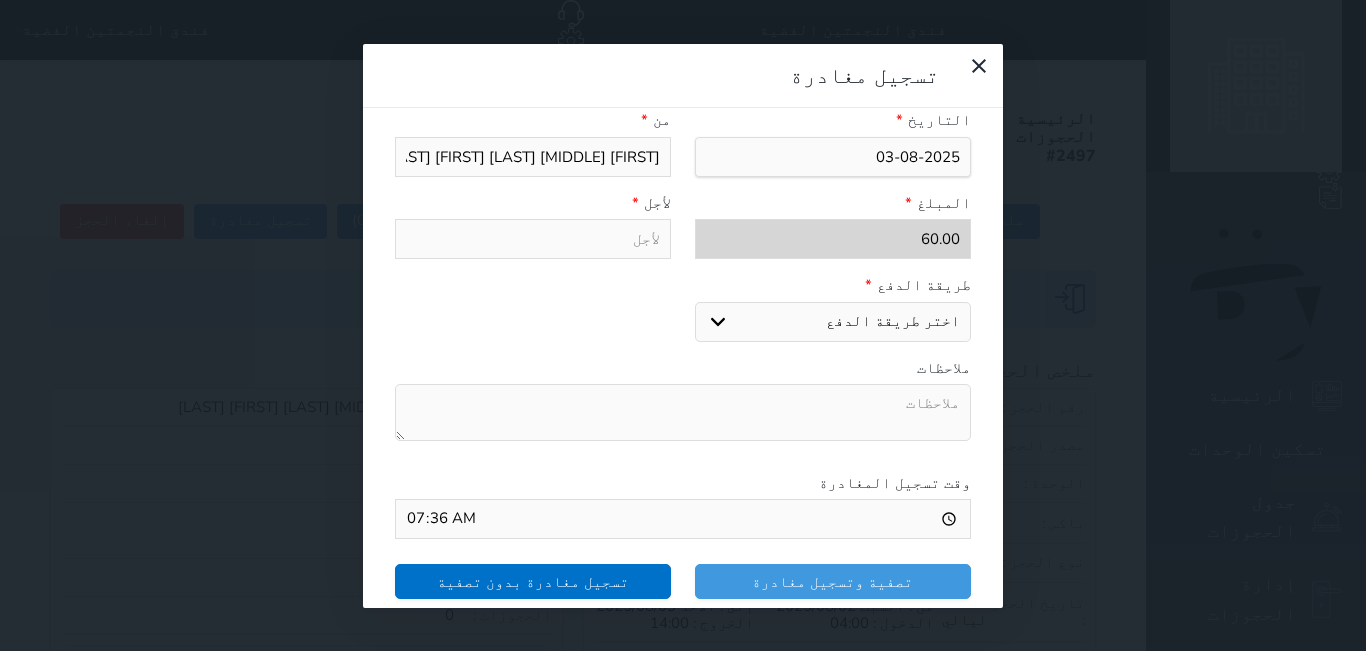 select 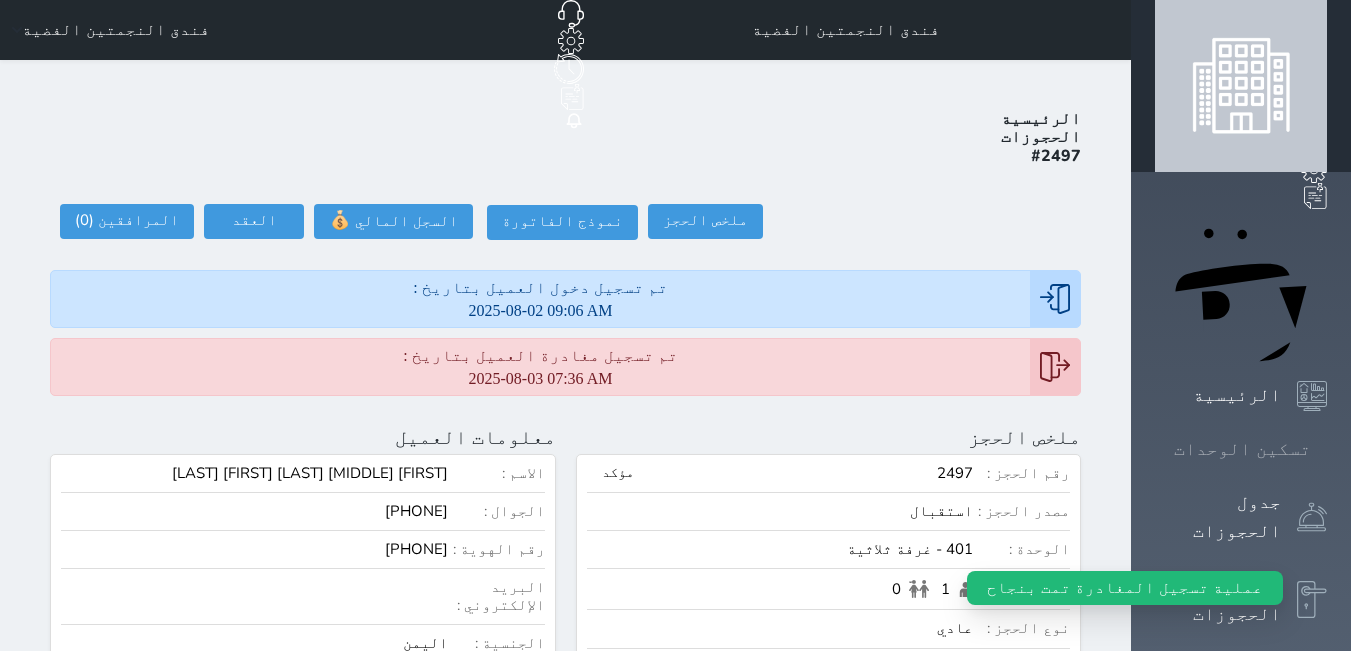 click on "تسكين الوحدات" at bounding box center [1242, 449] 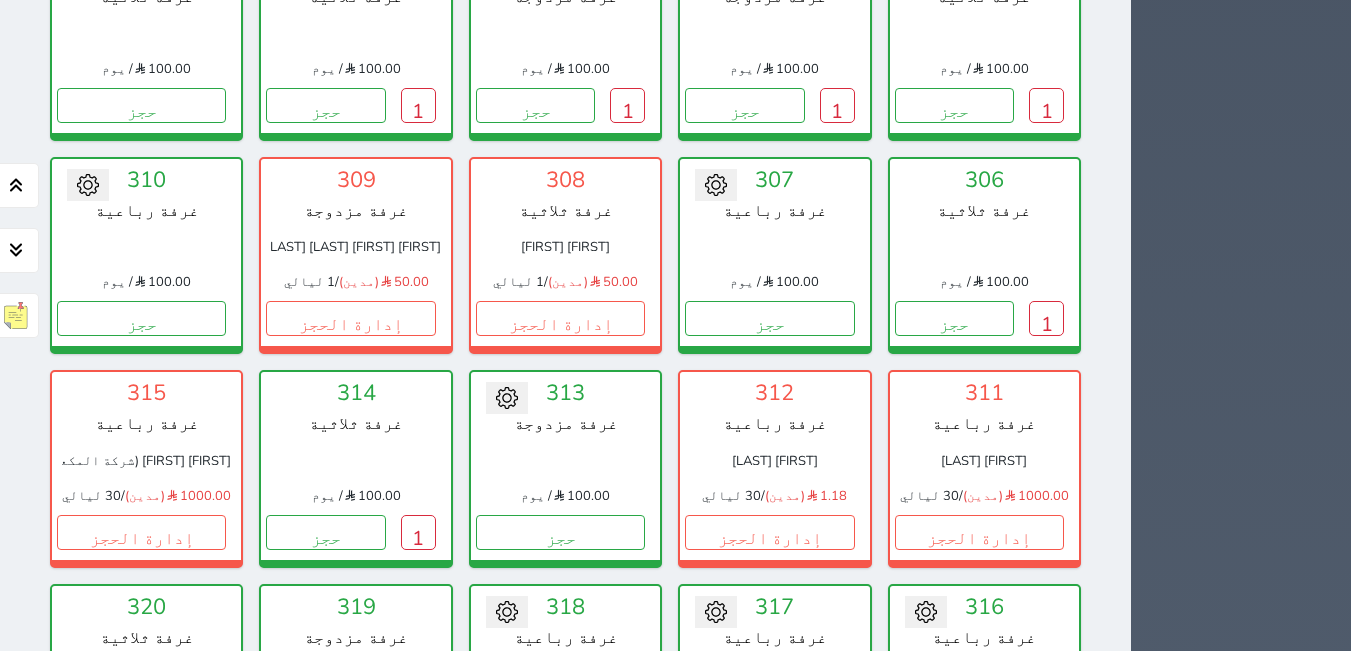 scroll, scrollTop: 2178, scrollLeft: 0, axis: vertical 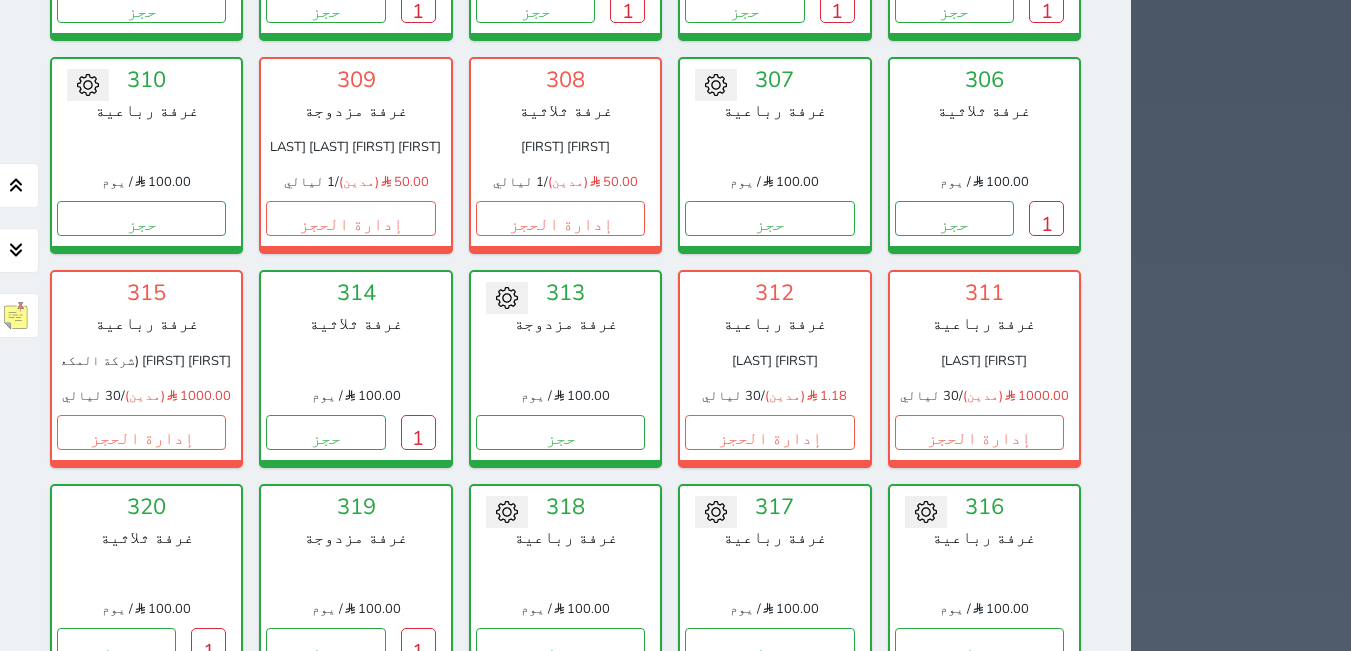click on "حجز" at bounding box center (979, 859) 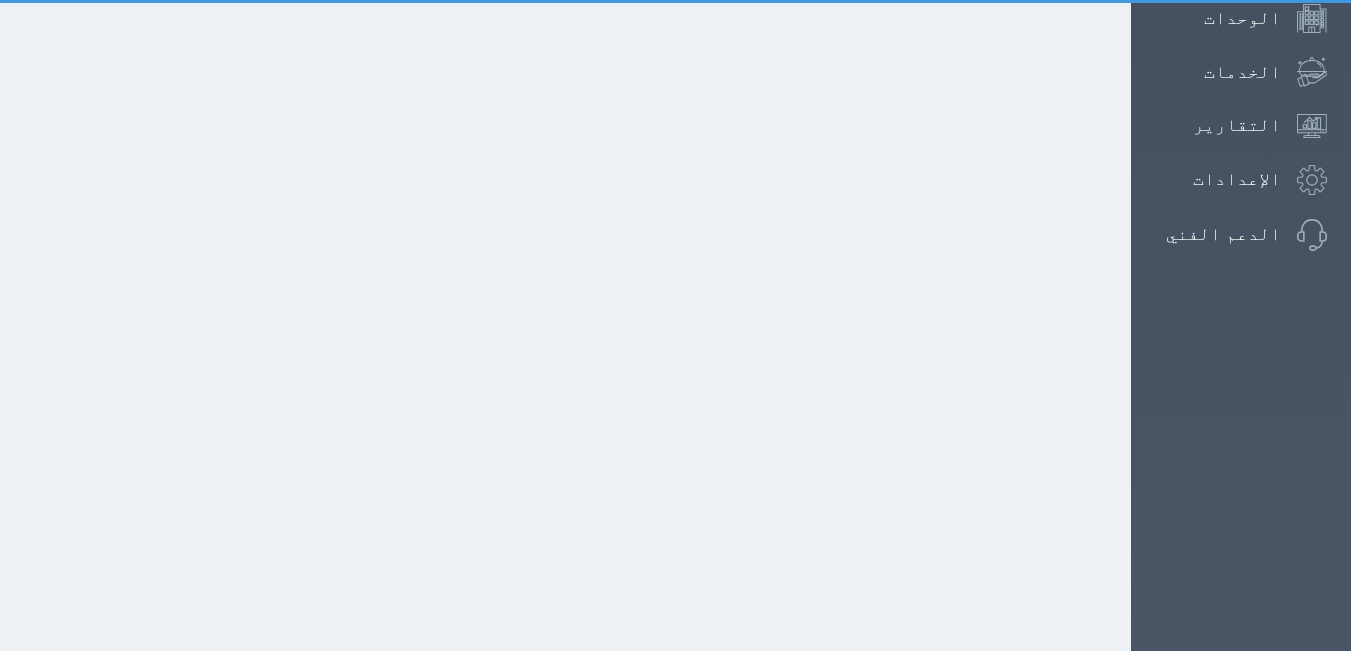 select on "1" 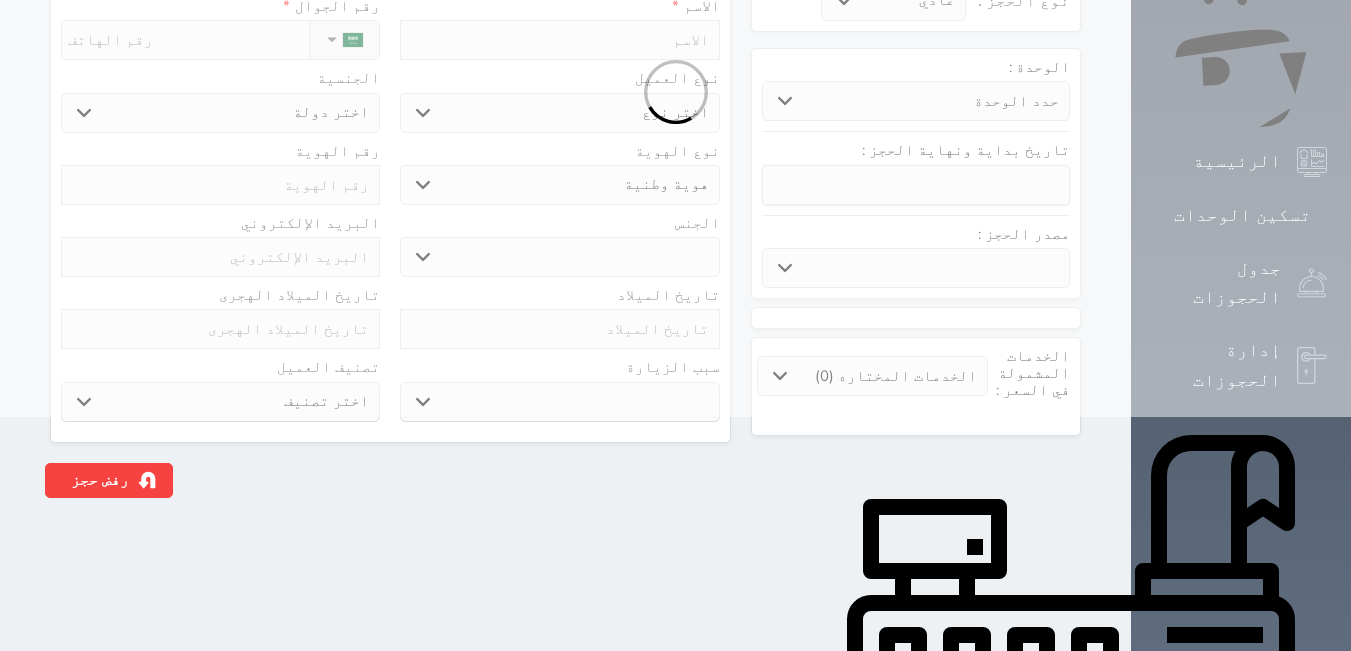 select 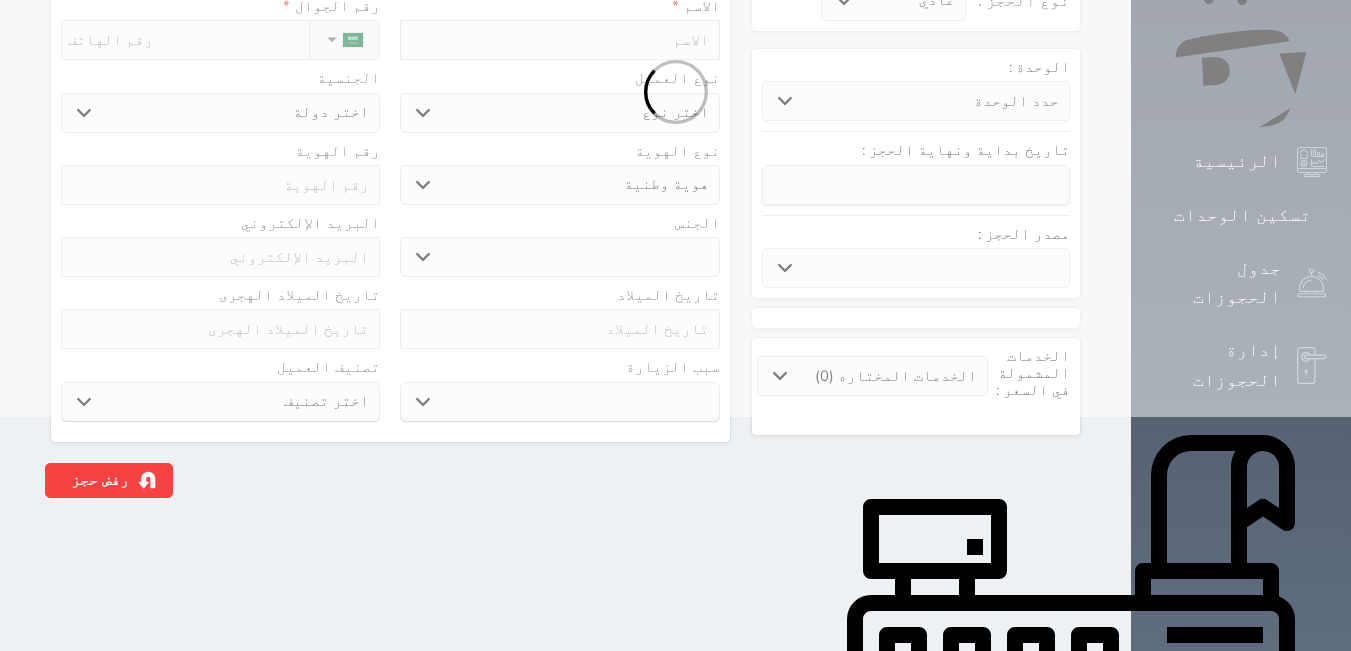 select 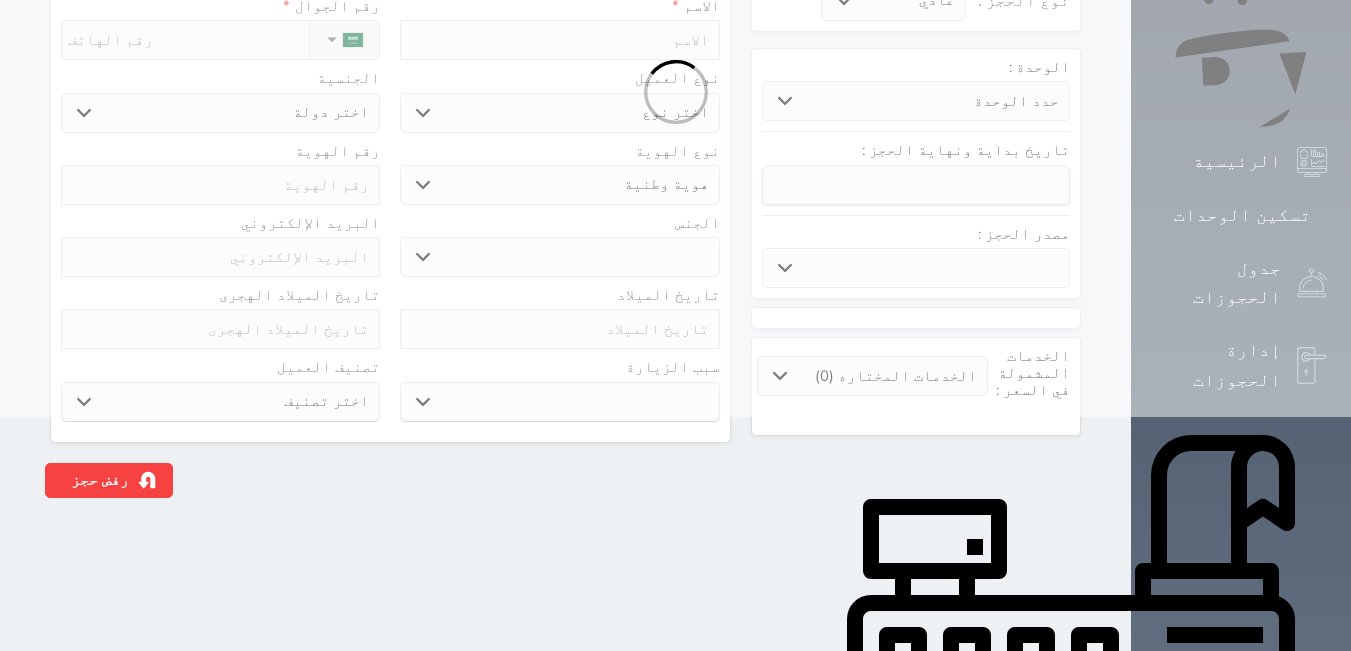 select 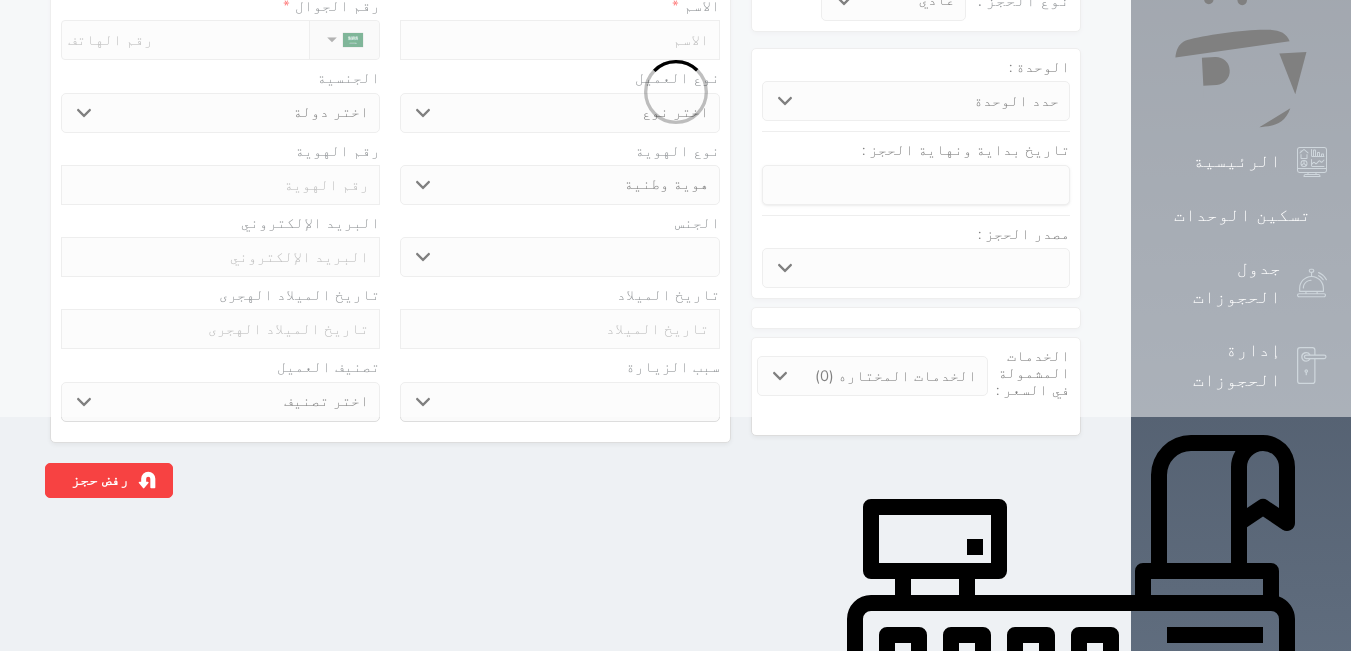 select 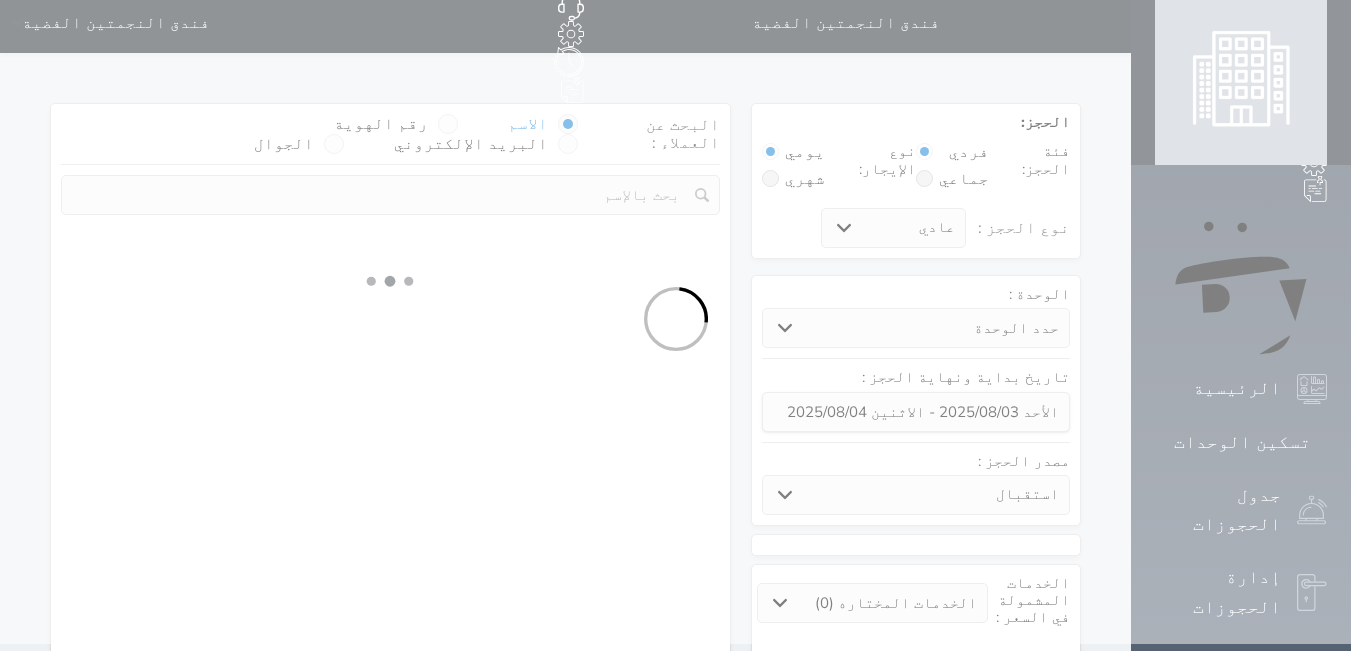 scroll, scrollTop: 0, scrollLeft: 0, axis: both 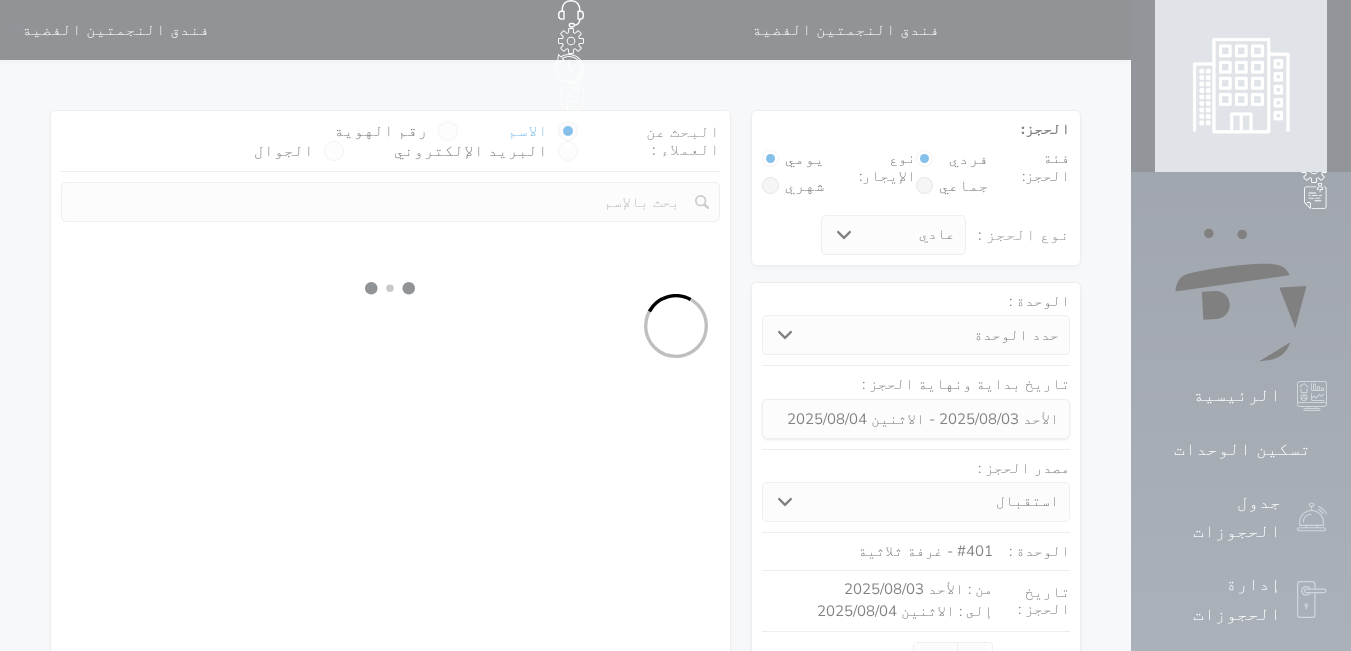 select 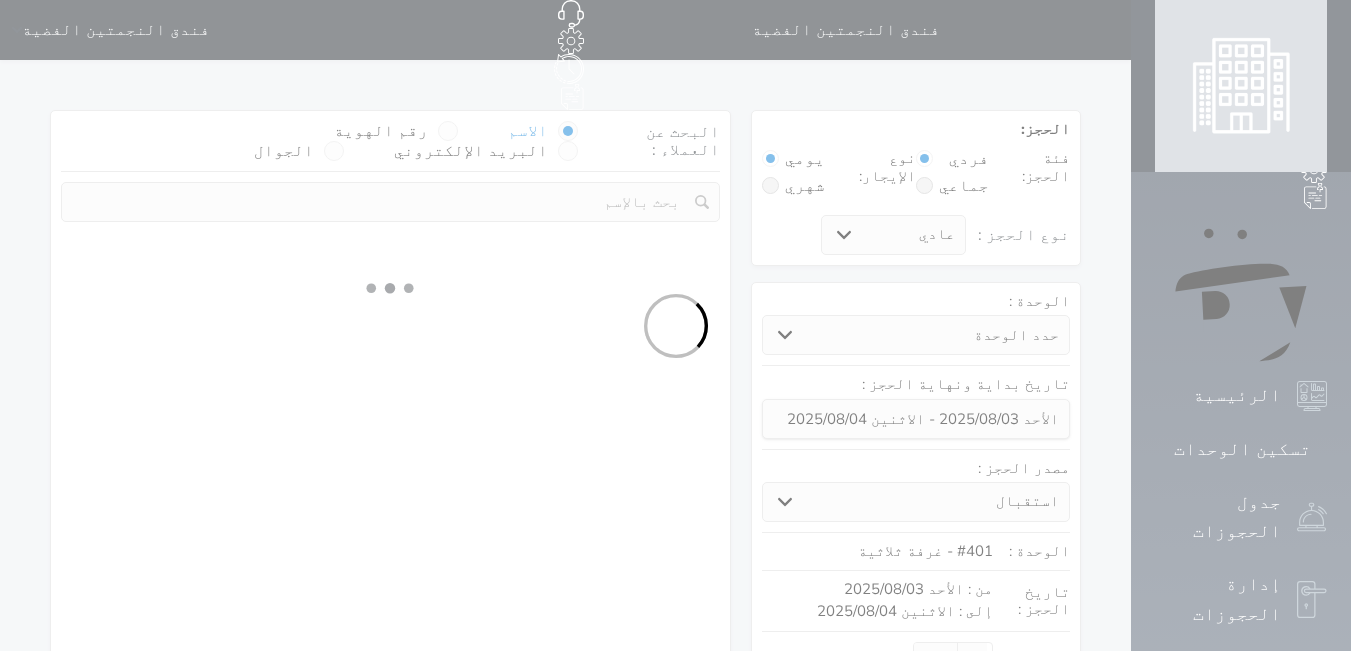 select on "113" 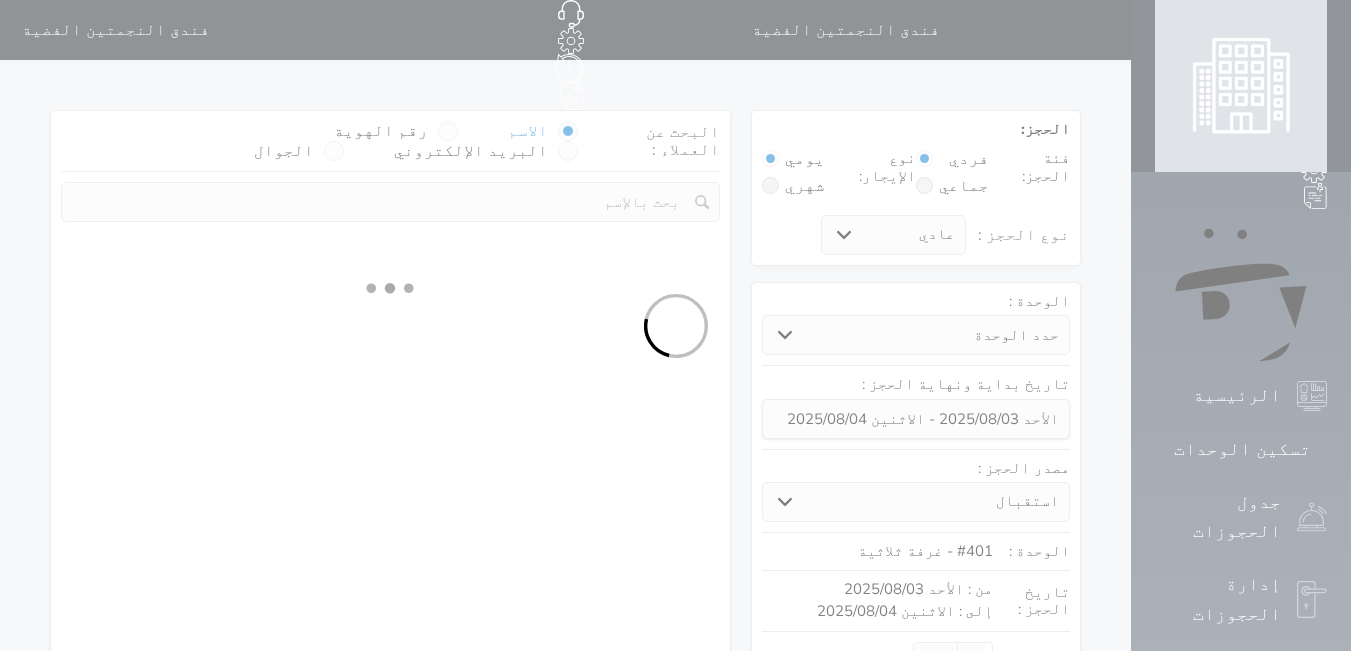 select on "1" 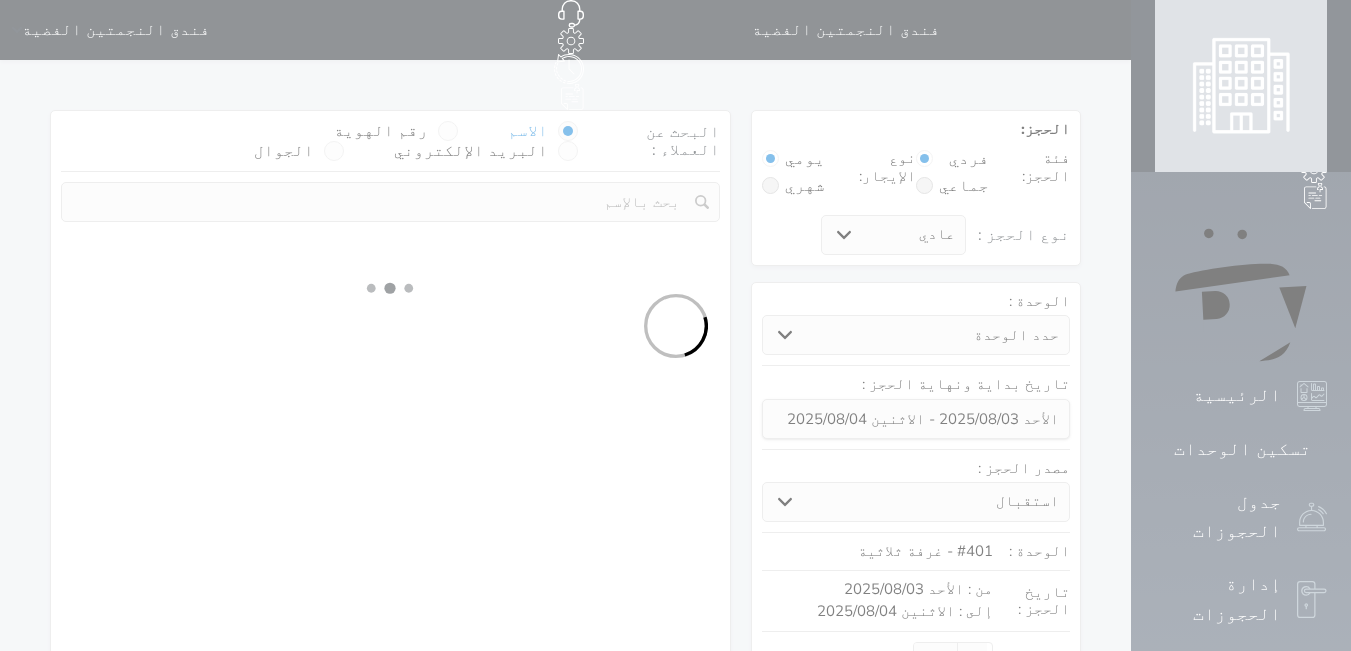select 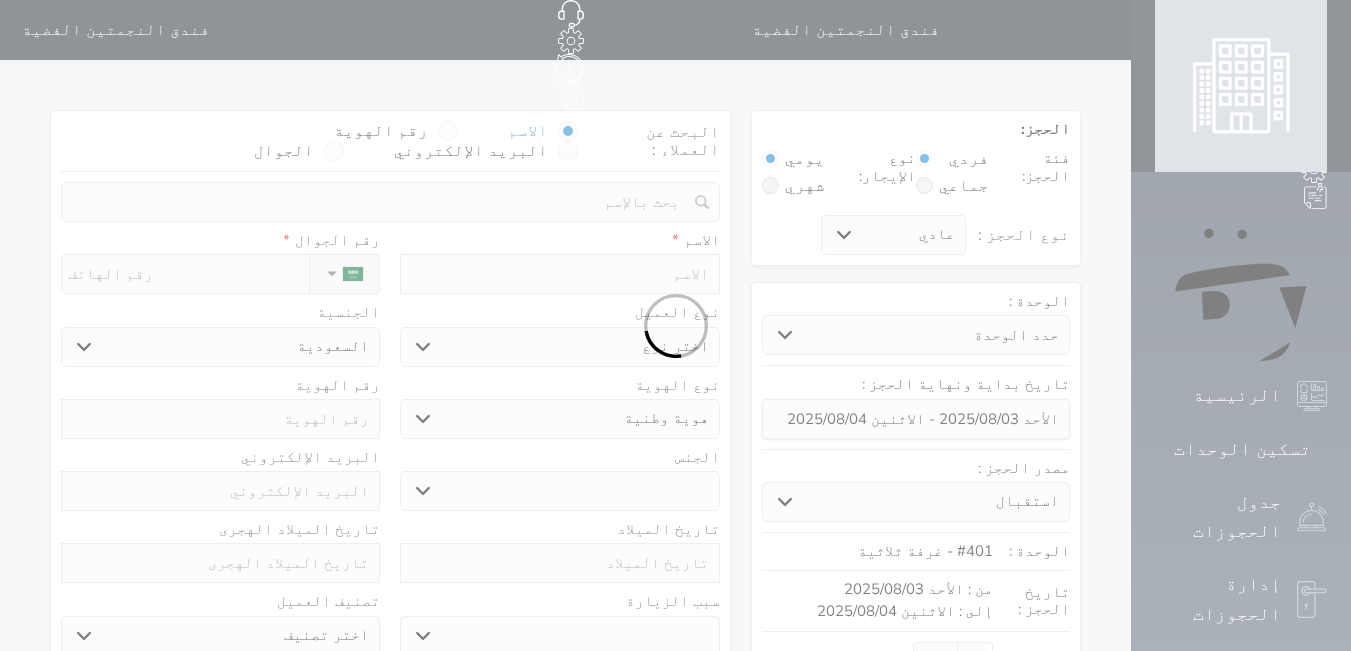 select 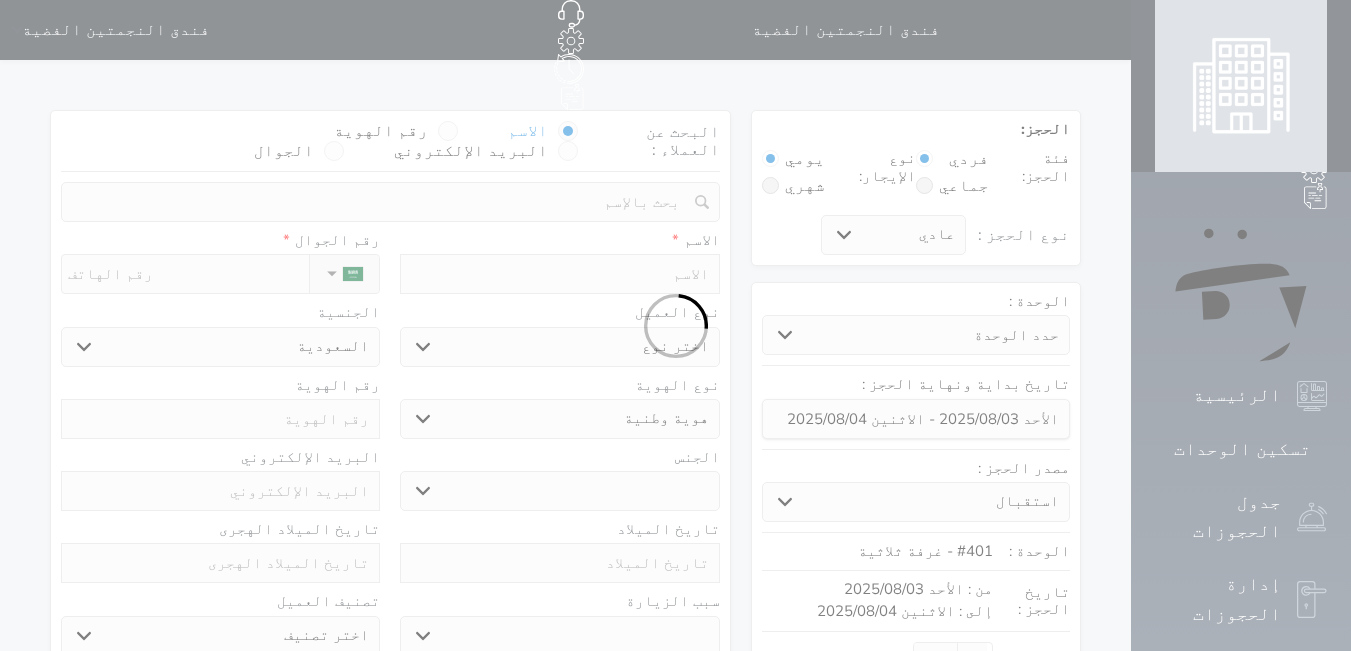 select 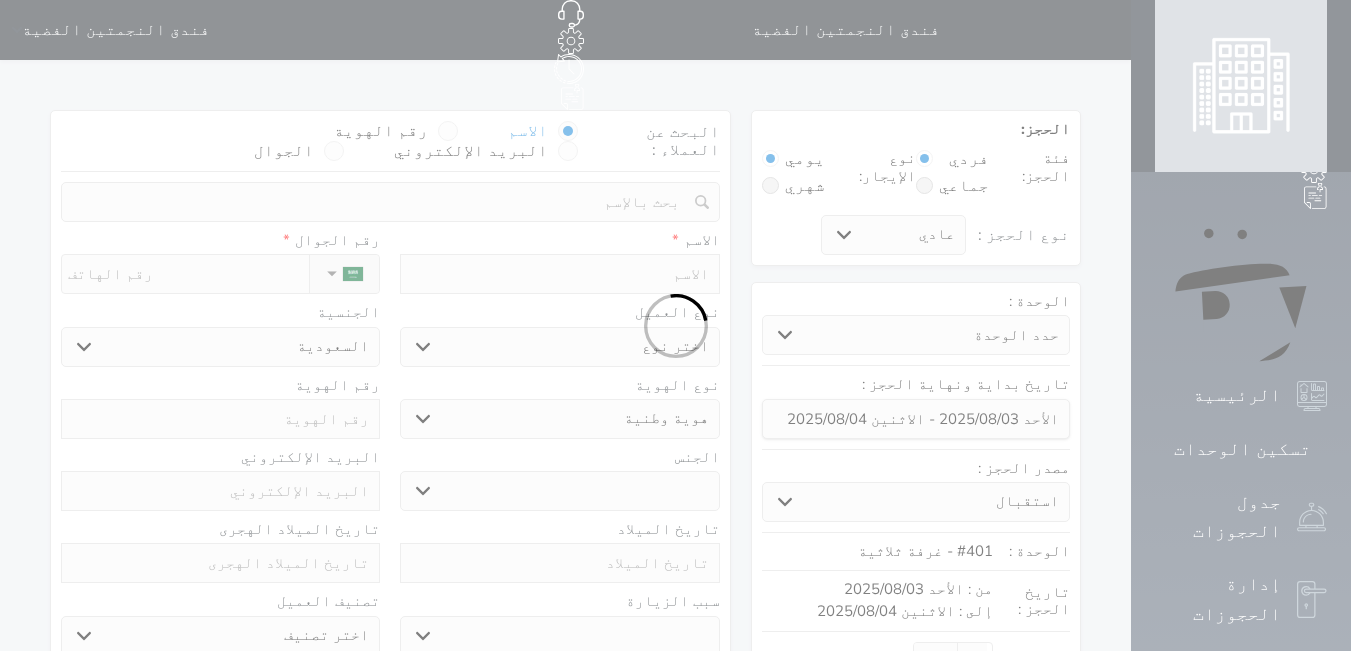 select 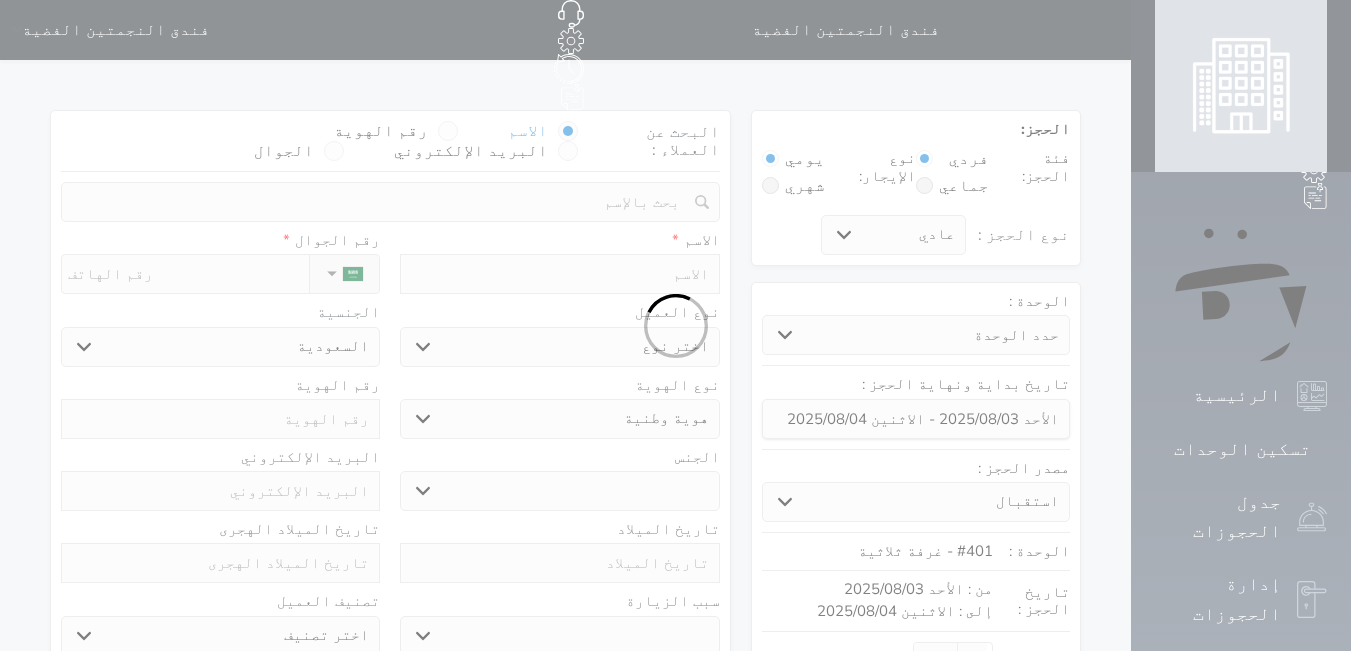 select 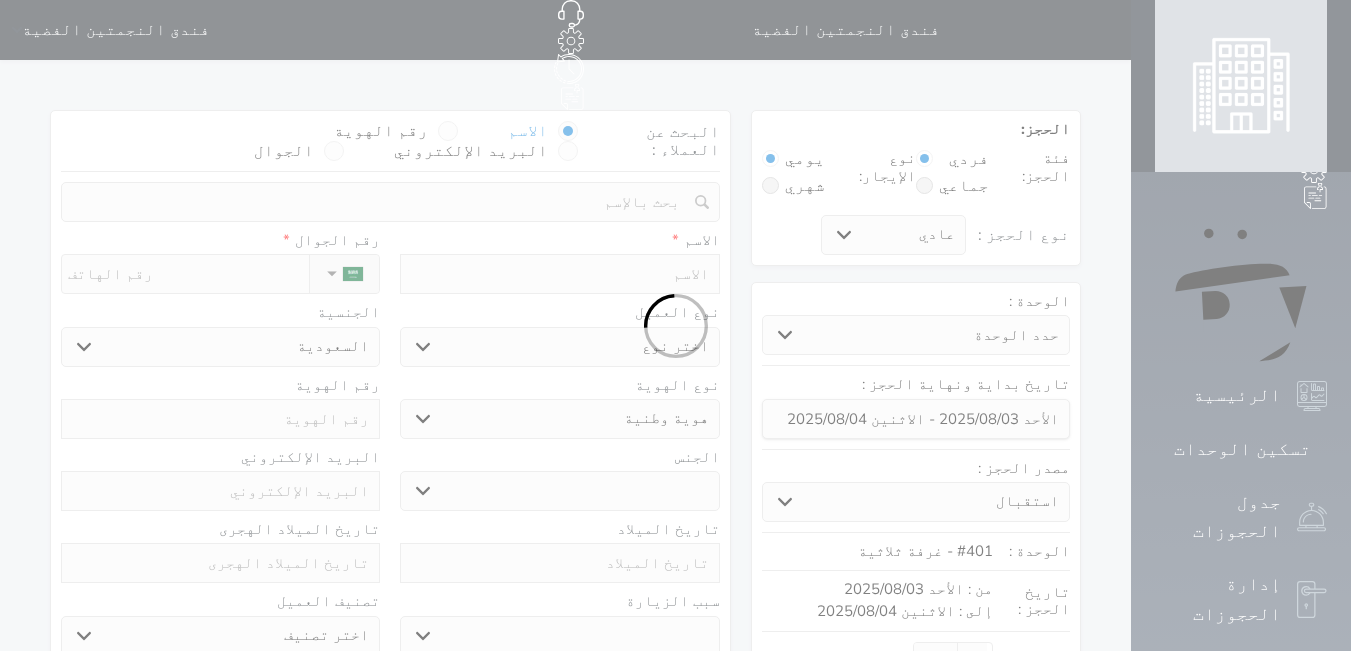 select 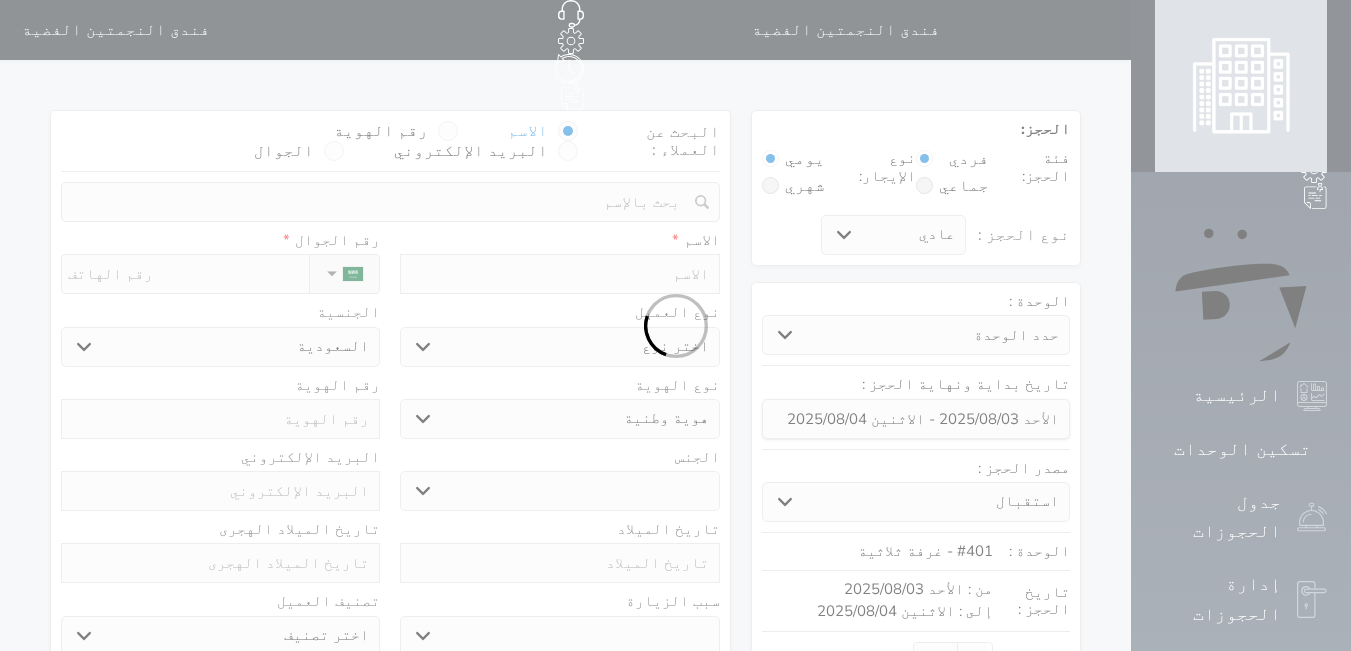 select 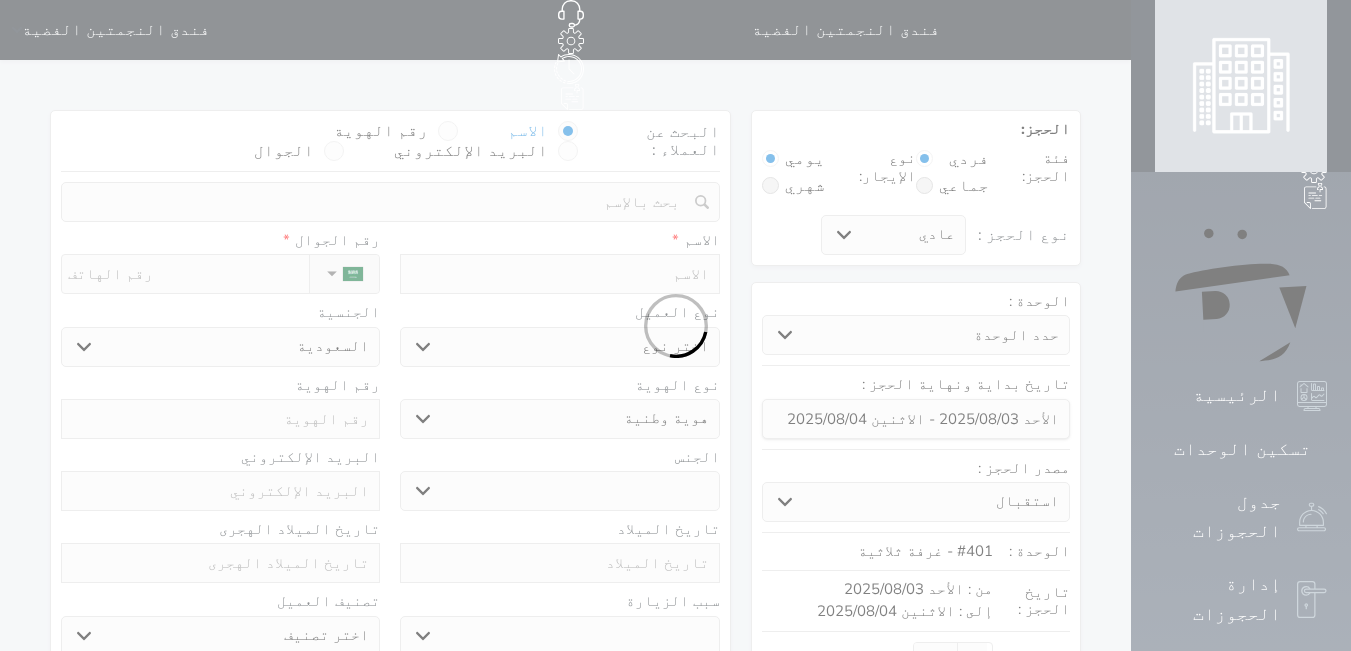 select 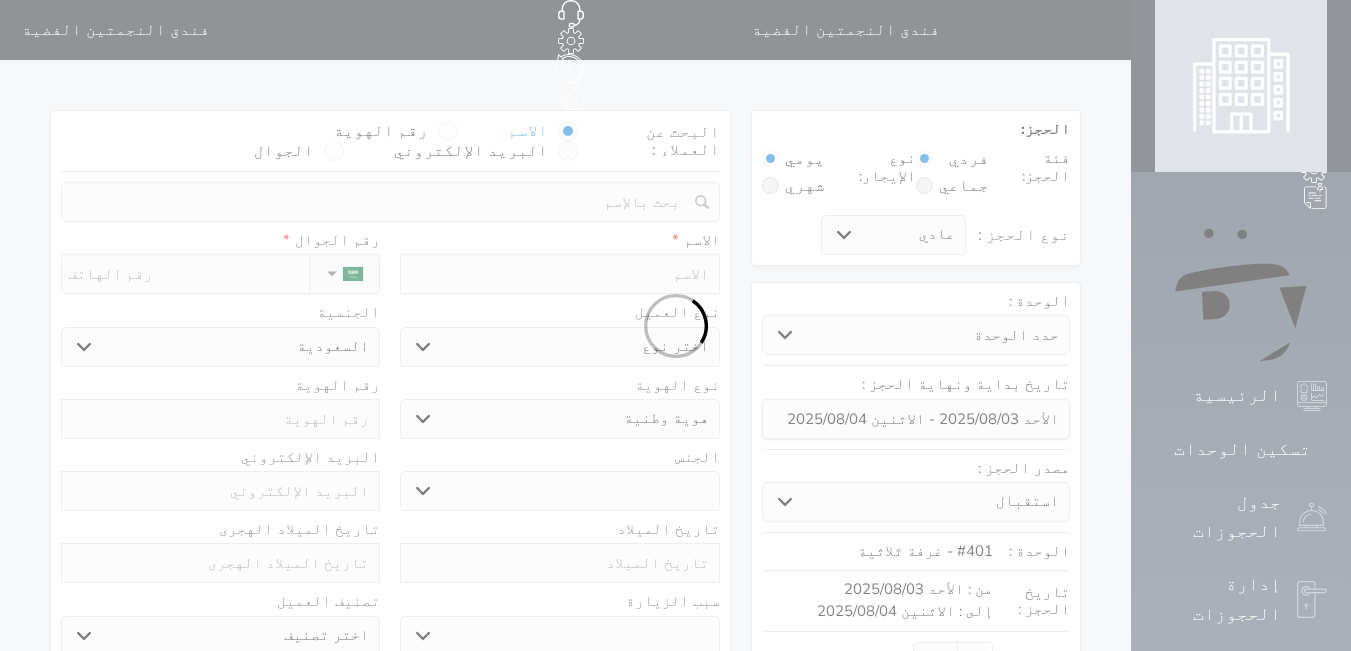select on "1" 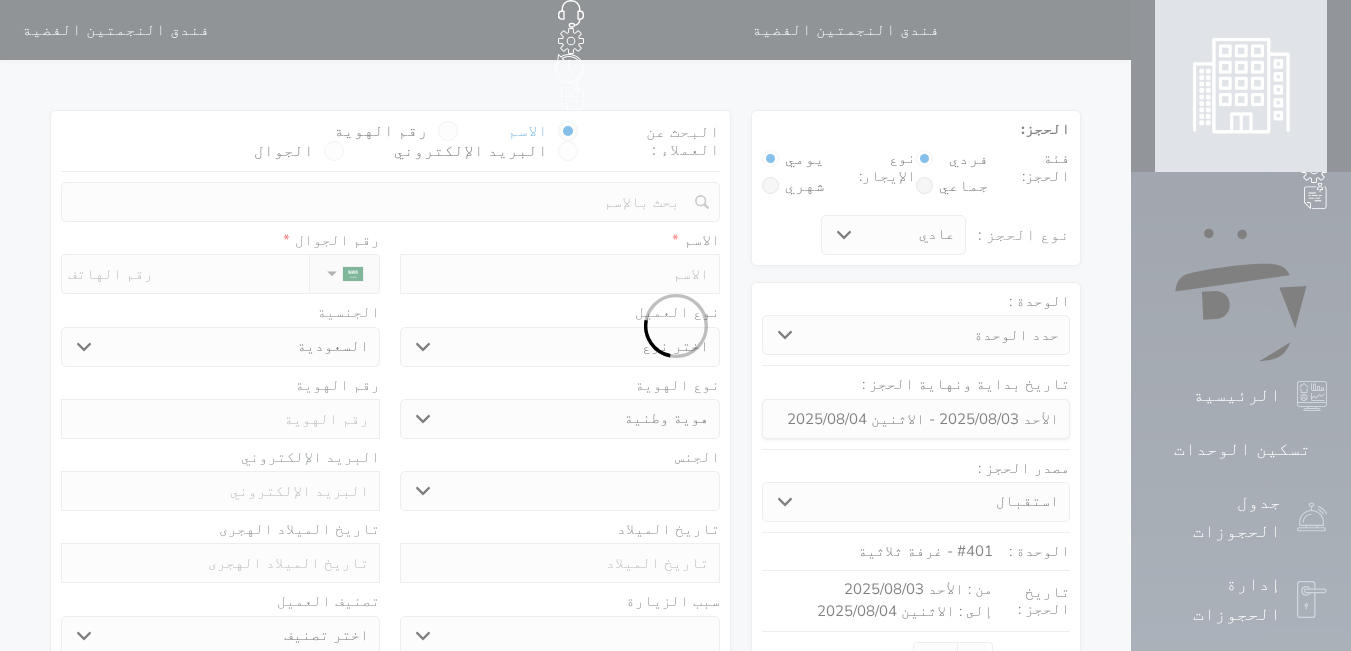 select on "7" 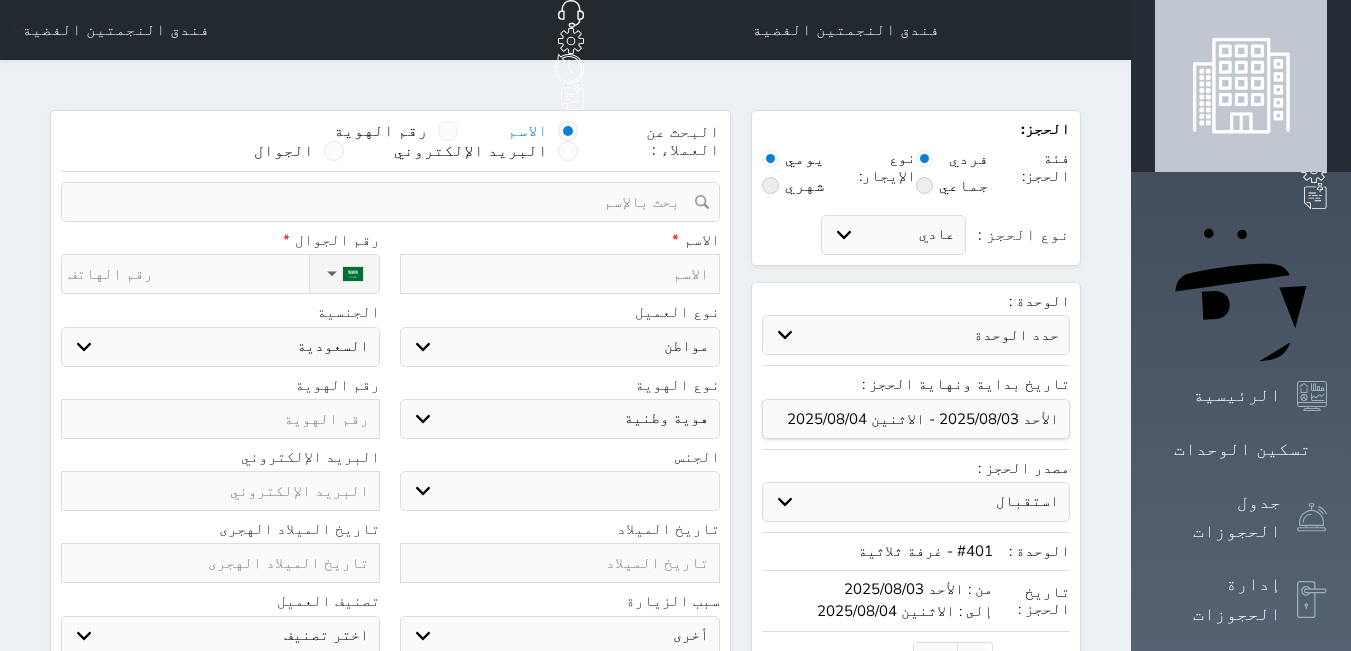 click at bounding box center [220, 419] 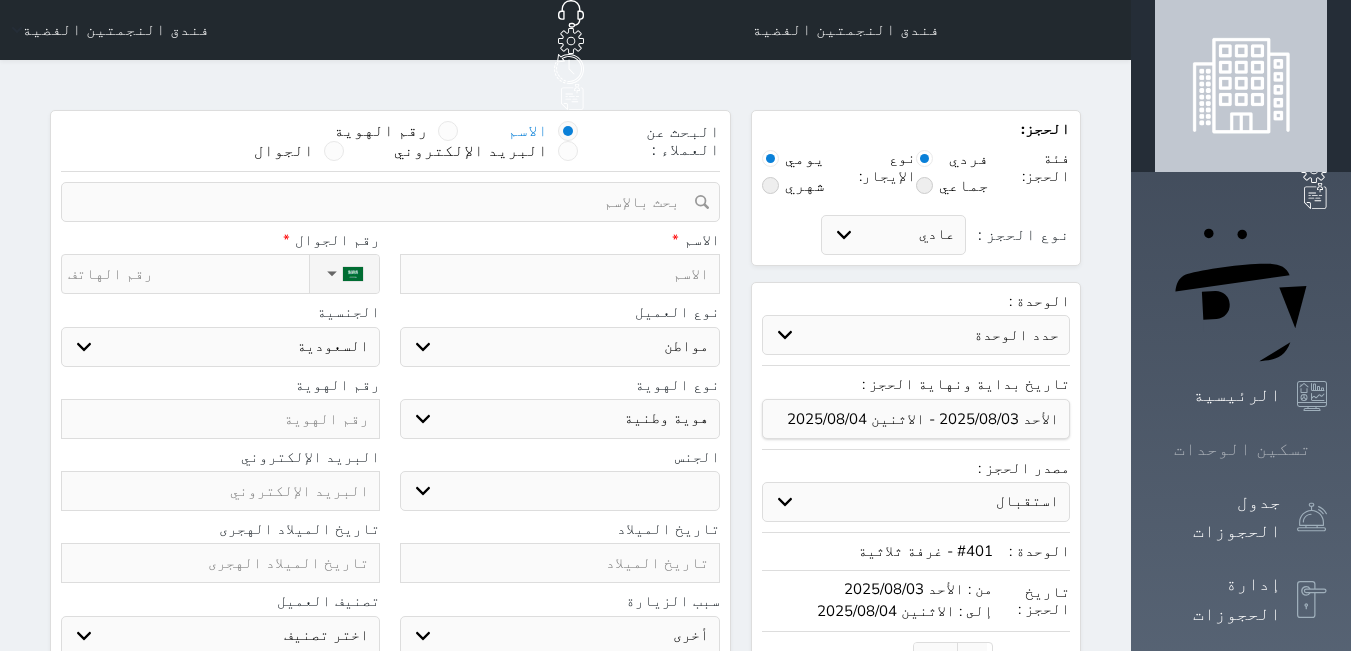 click at bounding box center (1327, 449) 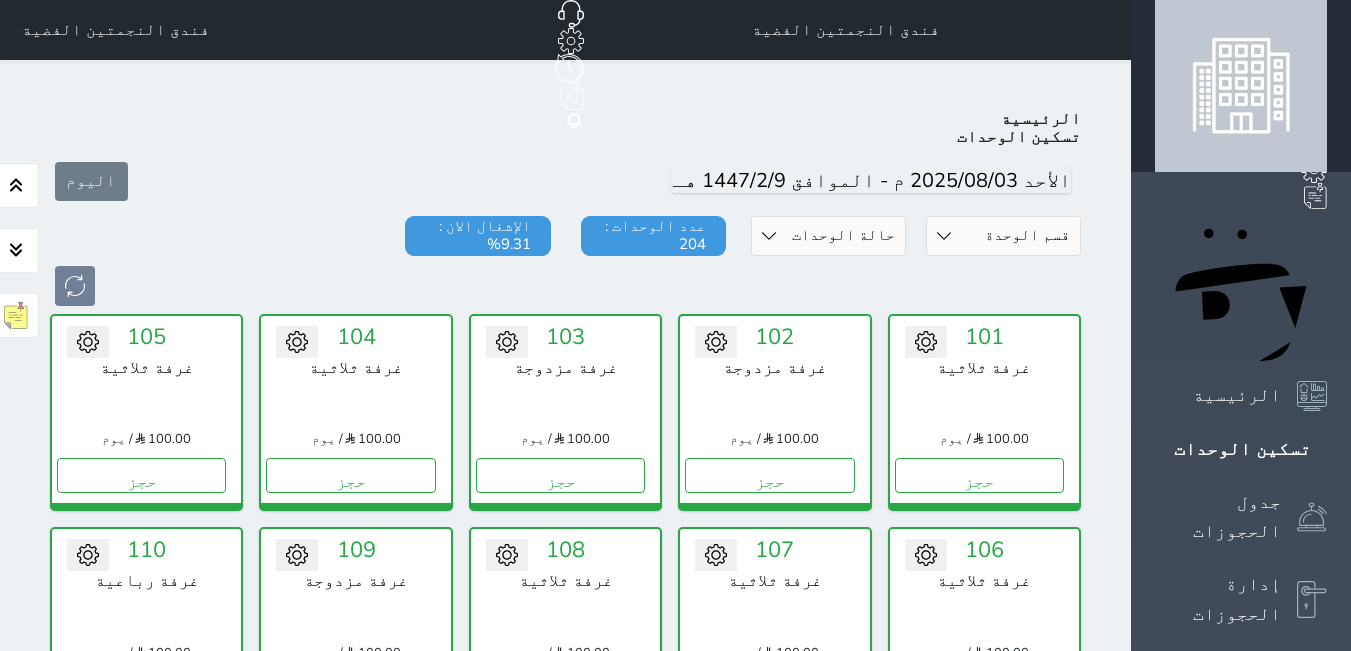 click on "حجز" at bounding box center [979, 3037] 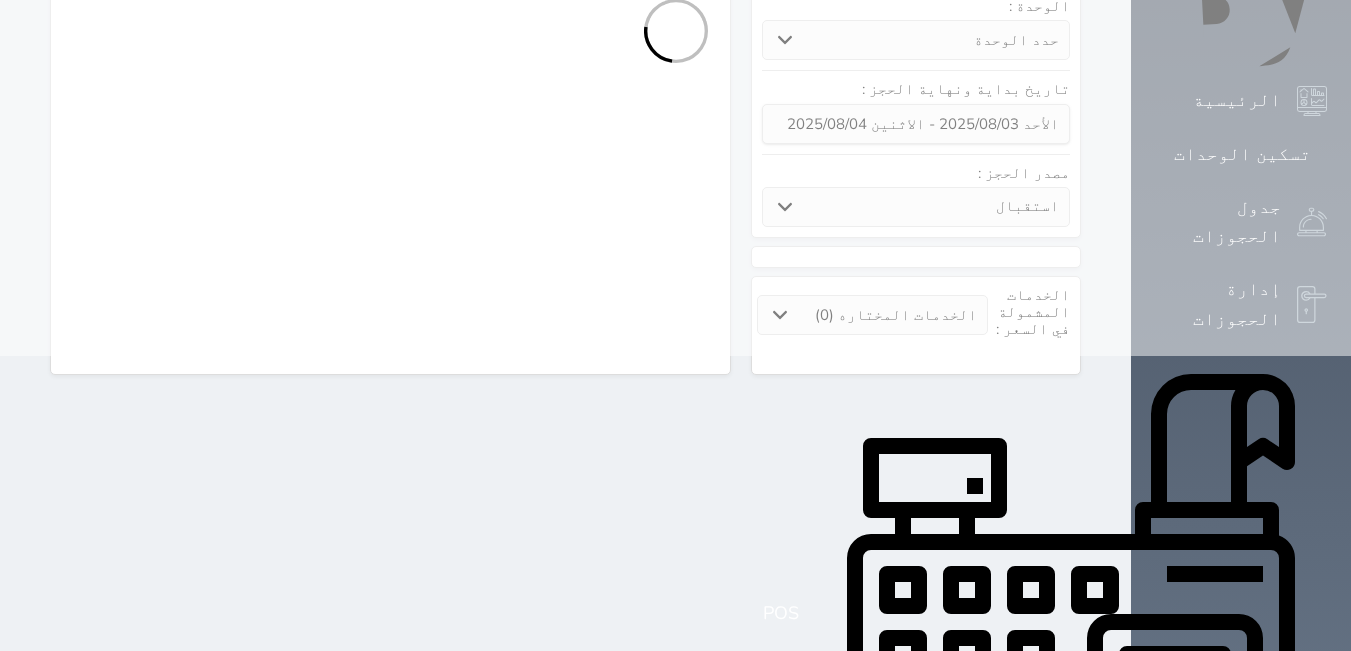 scroll, scrollTop: 0, scrollLeft: 0, axis: both 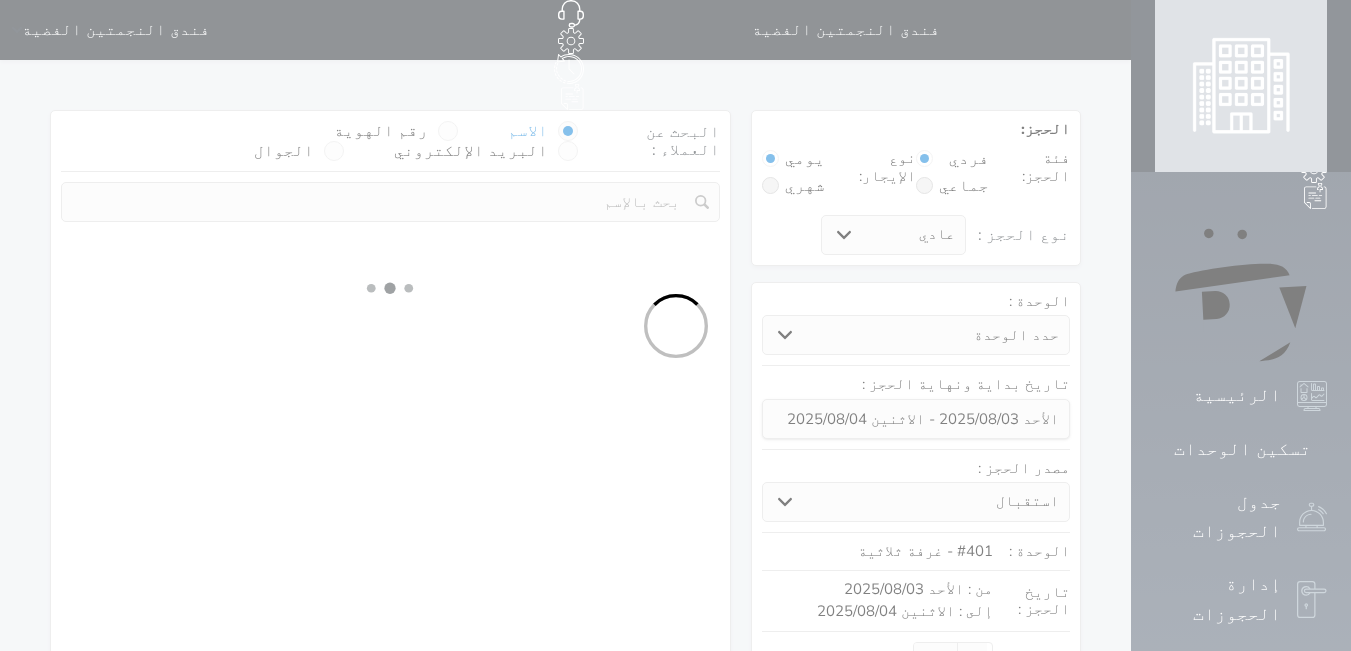 select 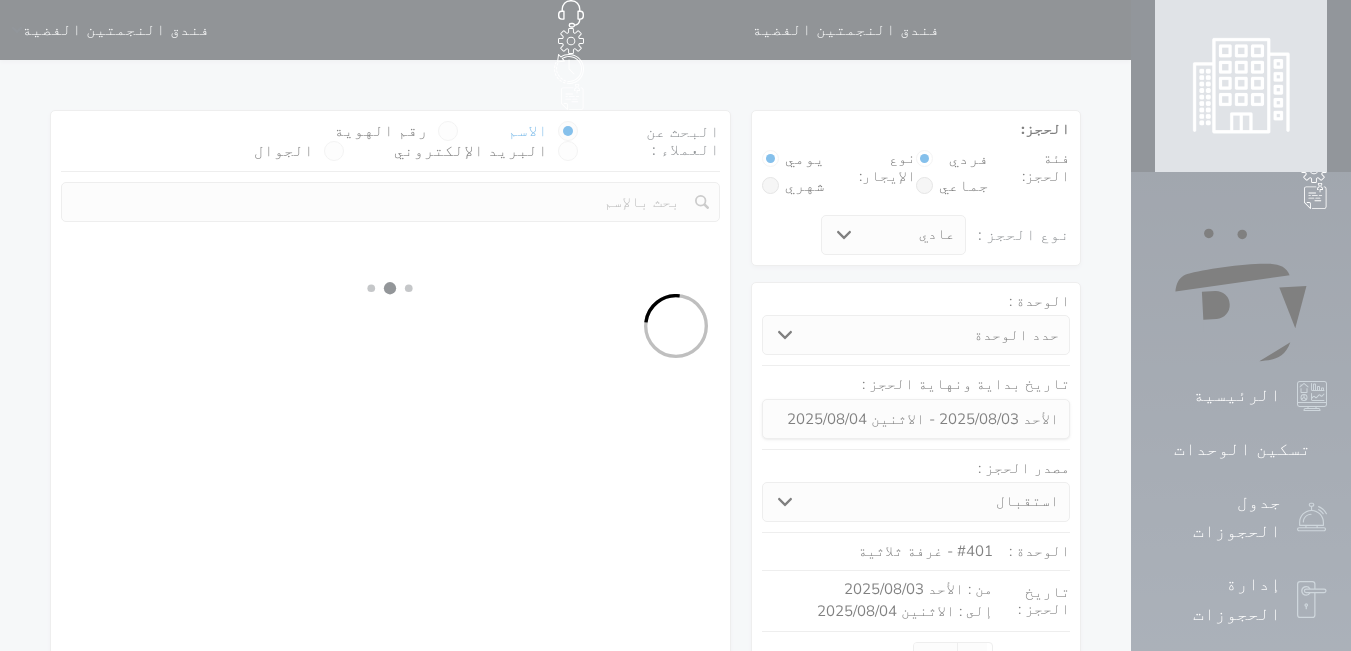 select on "113" 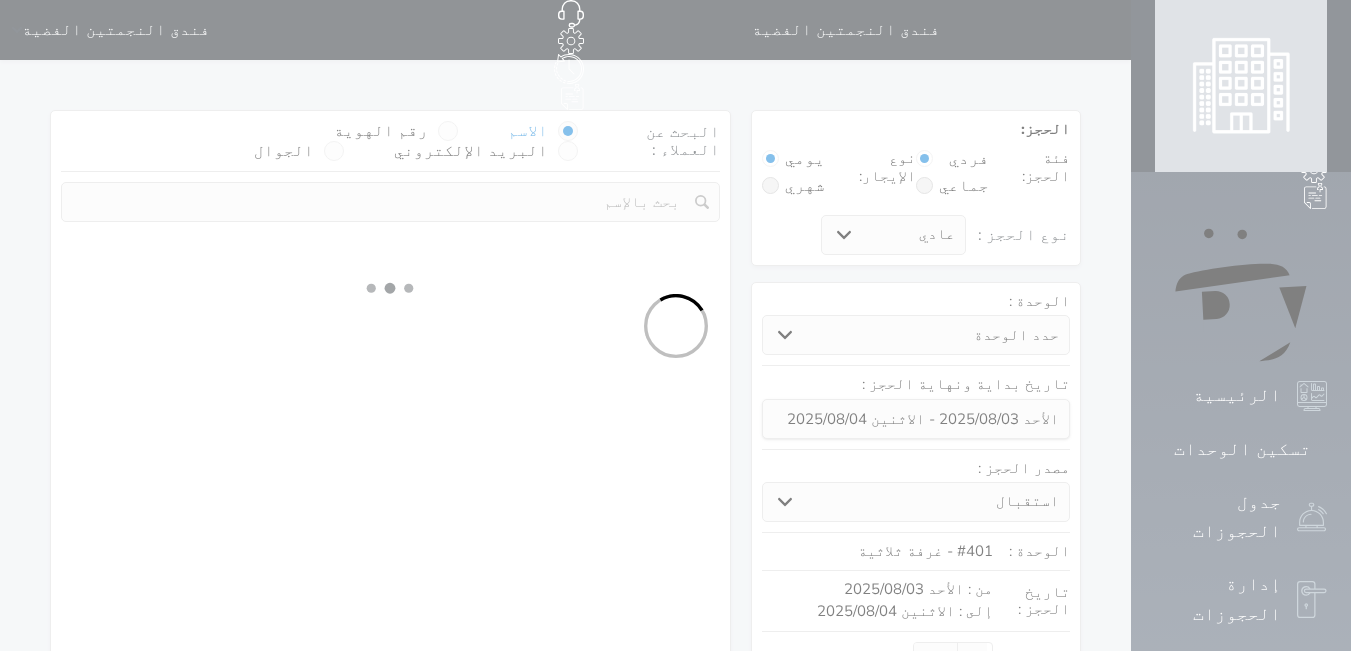 select on "1" 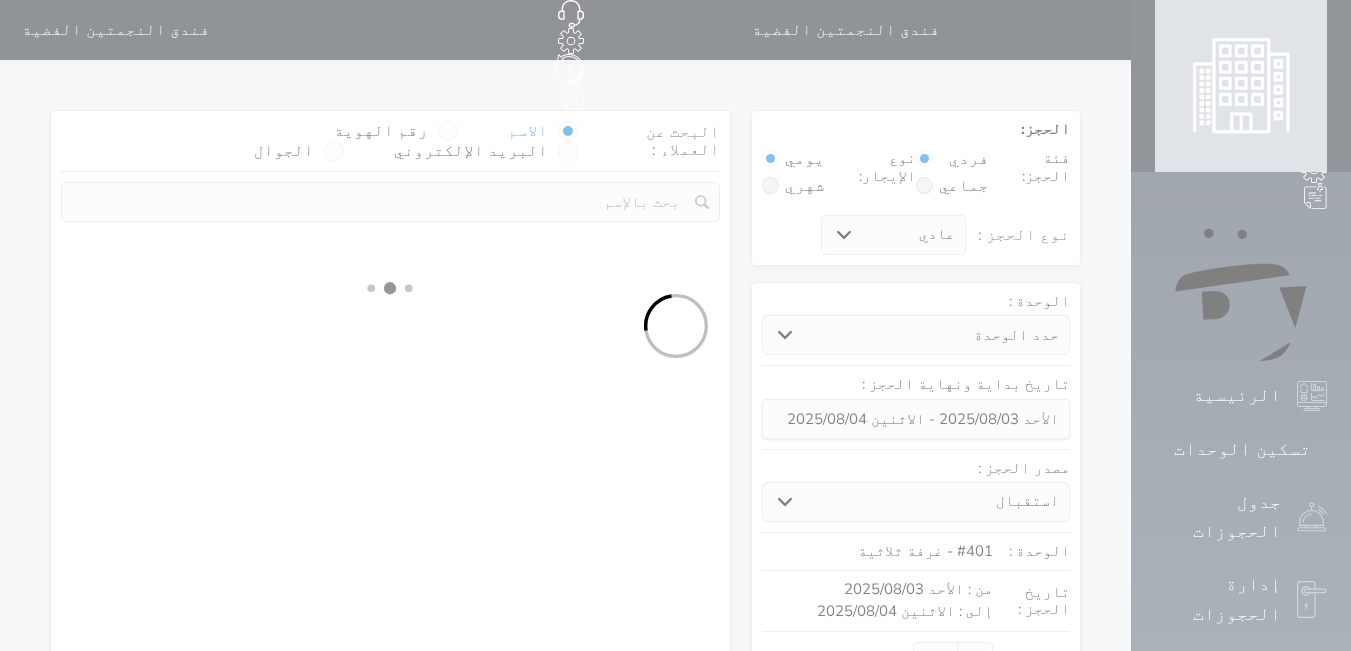 select 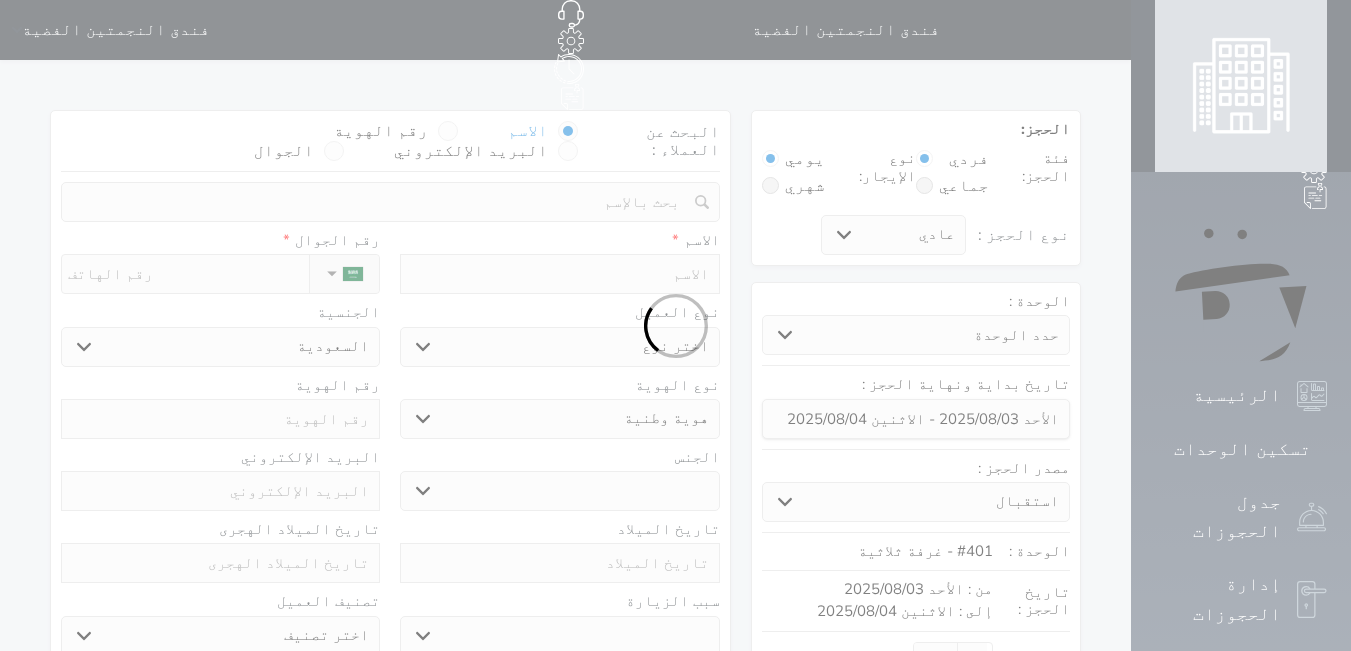 select 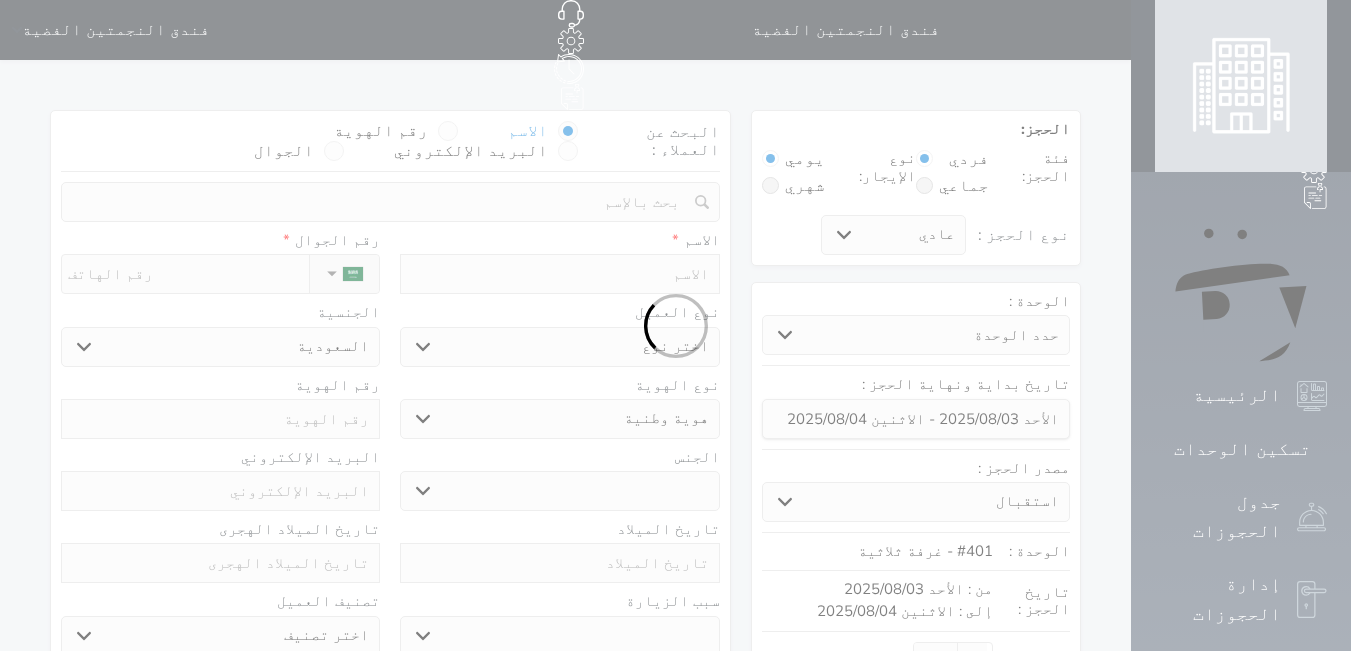 select 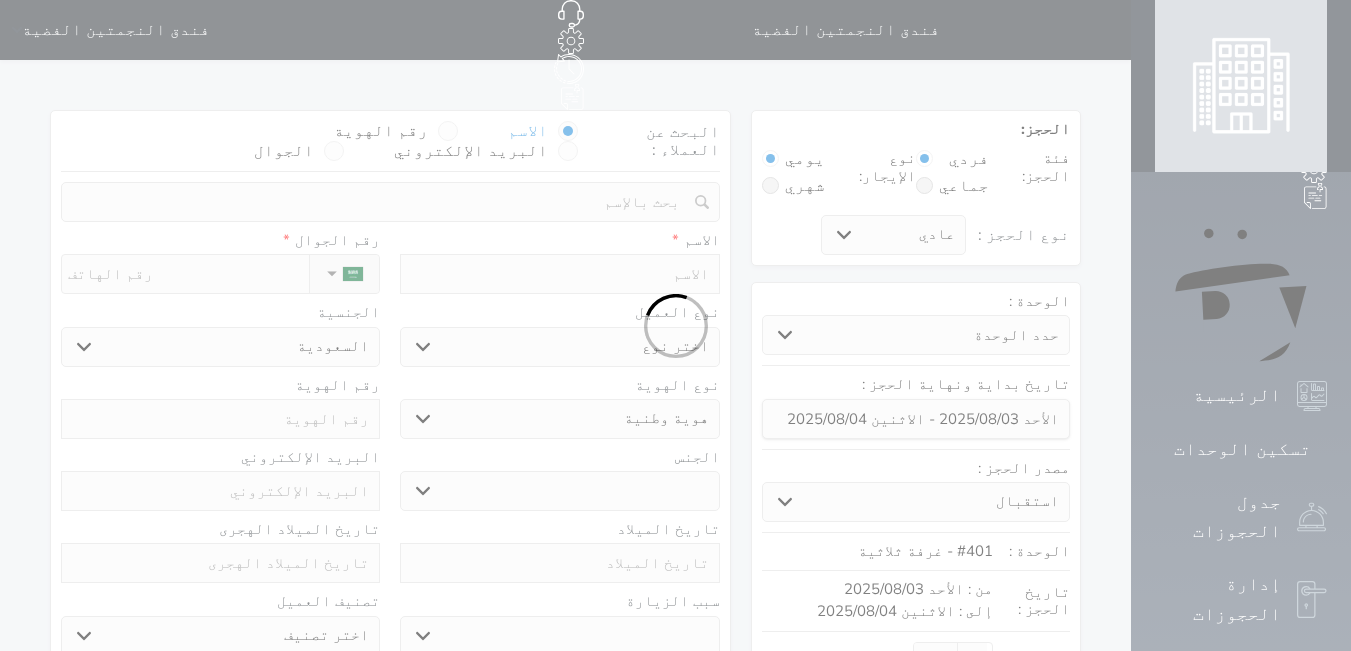 select 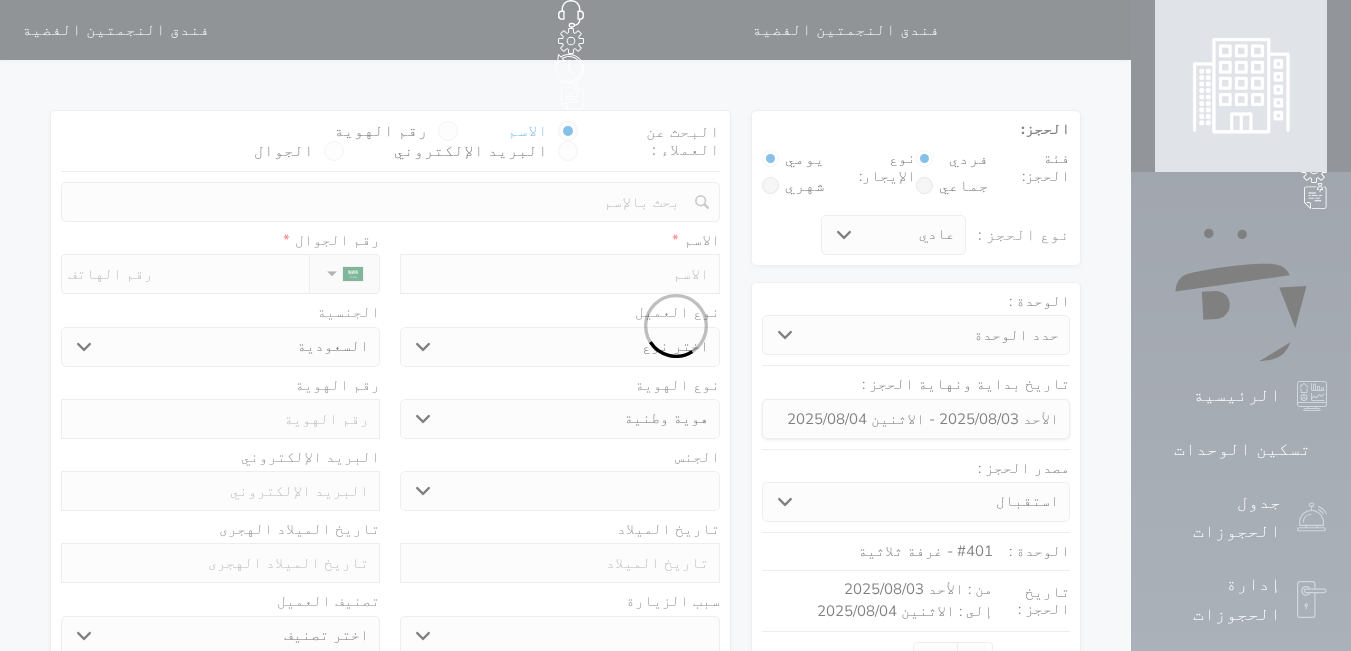 select 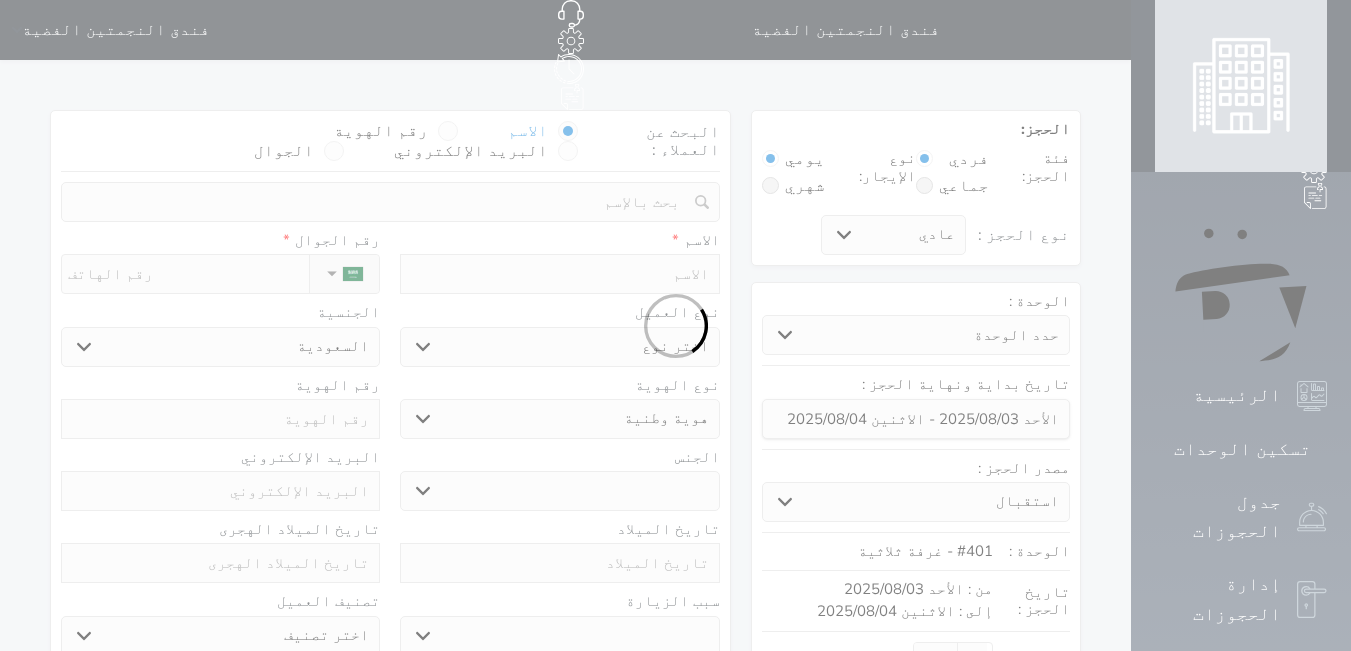 select 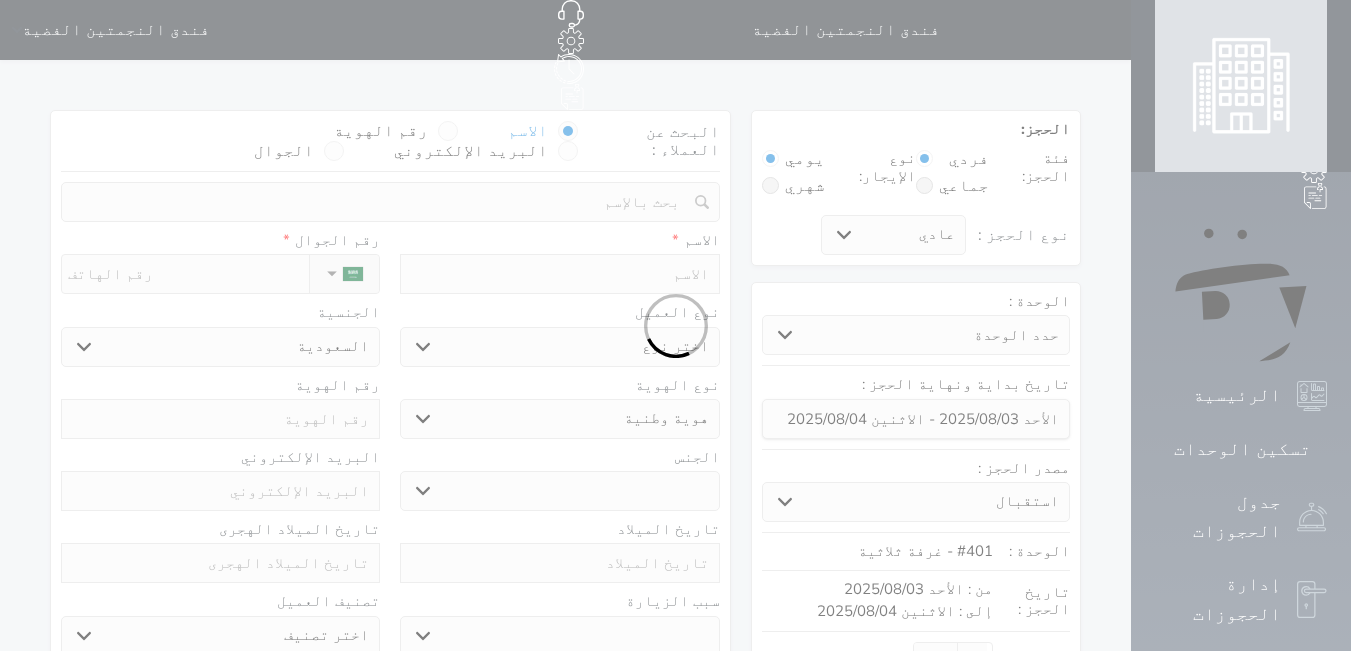 select 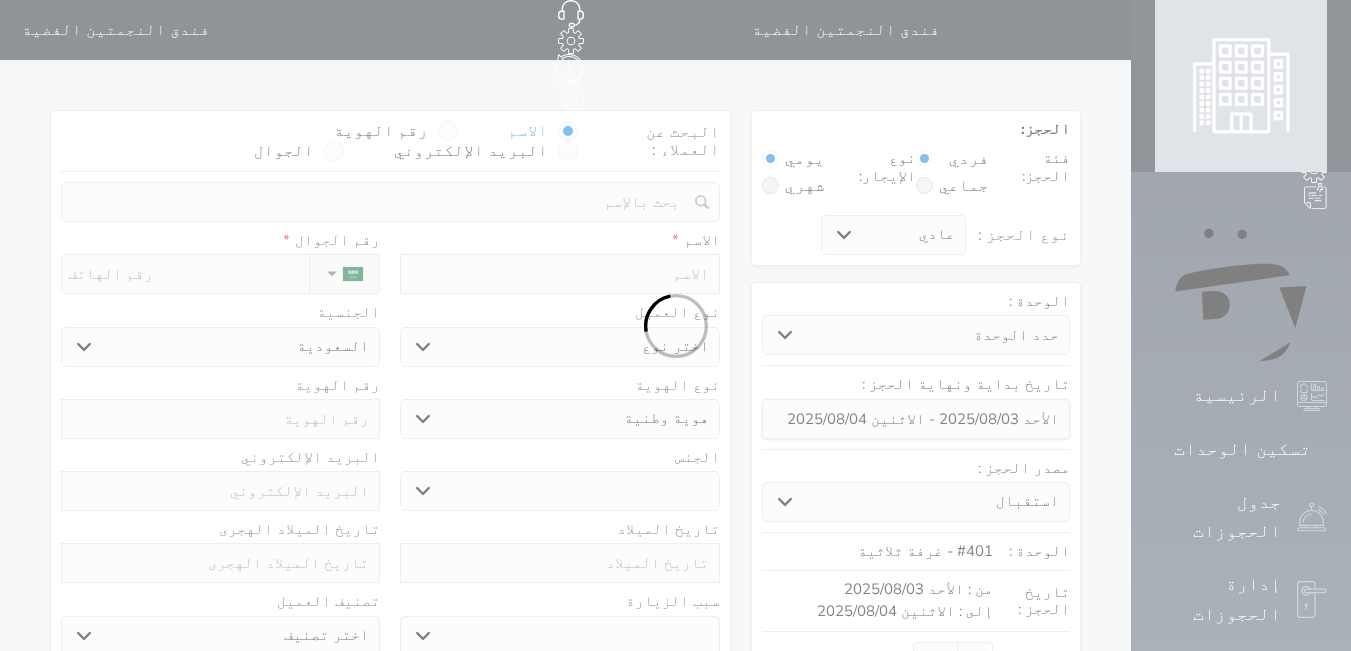 select 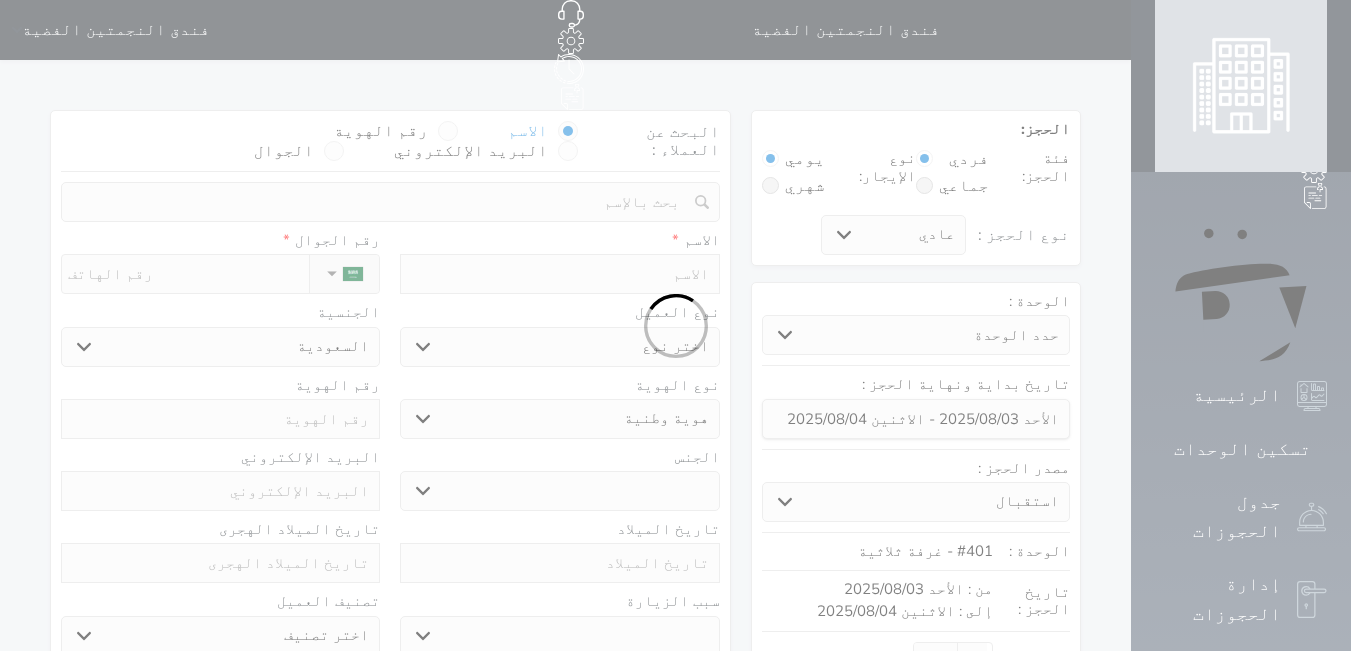 select on "1" 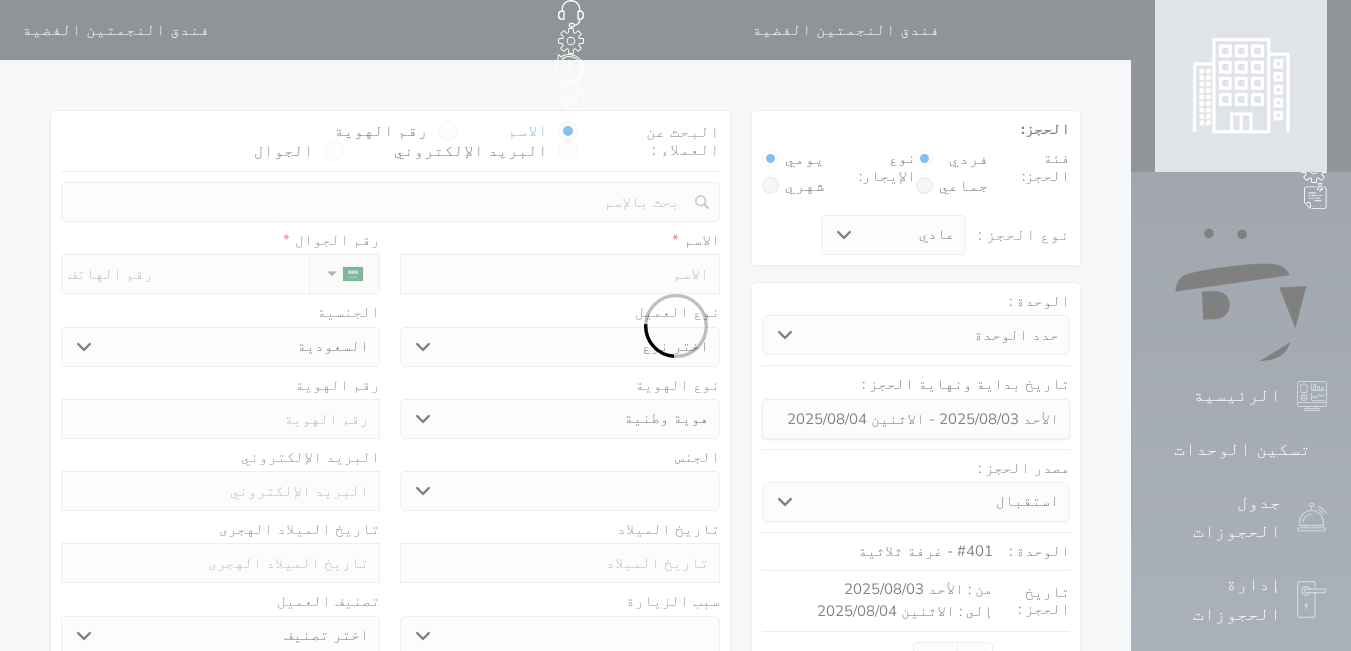 select on "7" 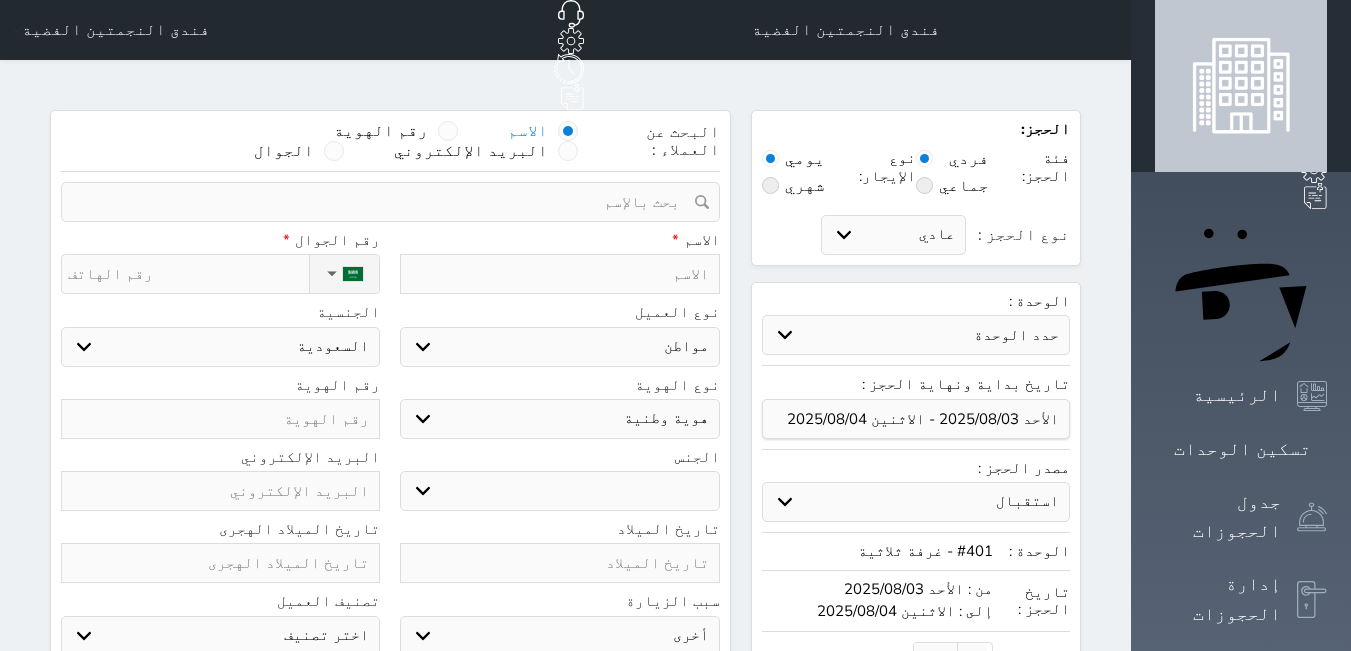 click at bounding box center [220, 419] 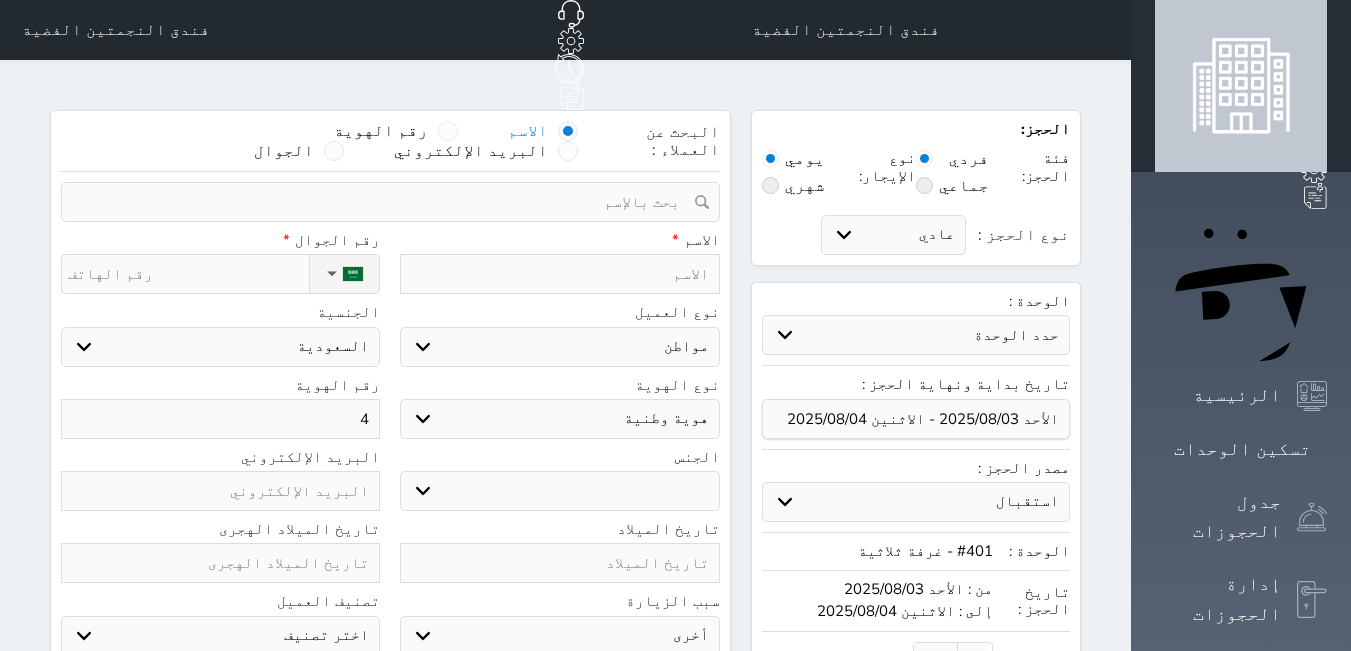 type on "42" 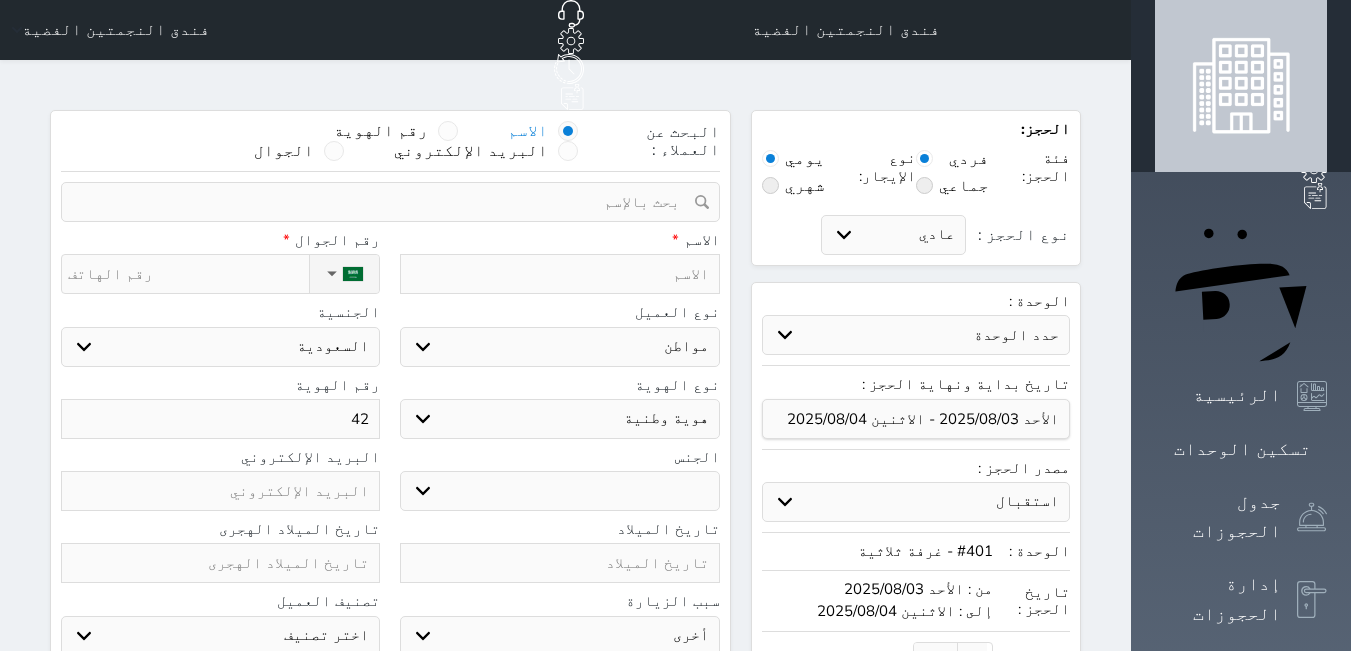 type on "422" 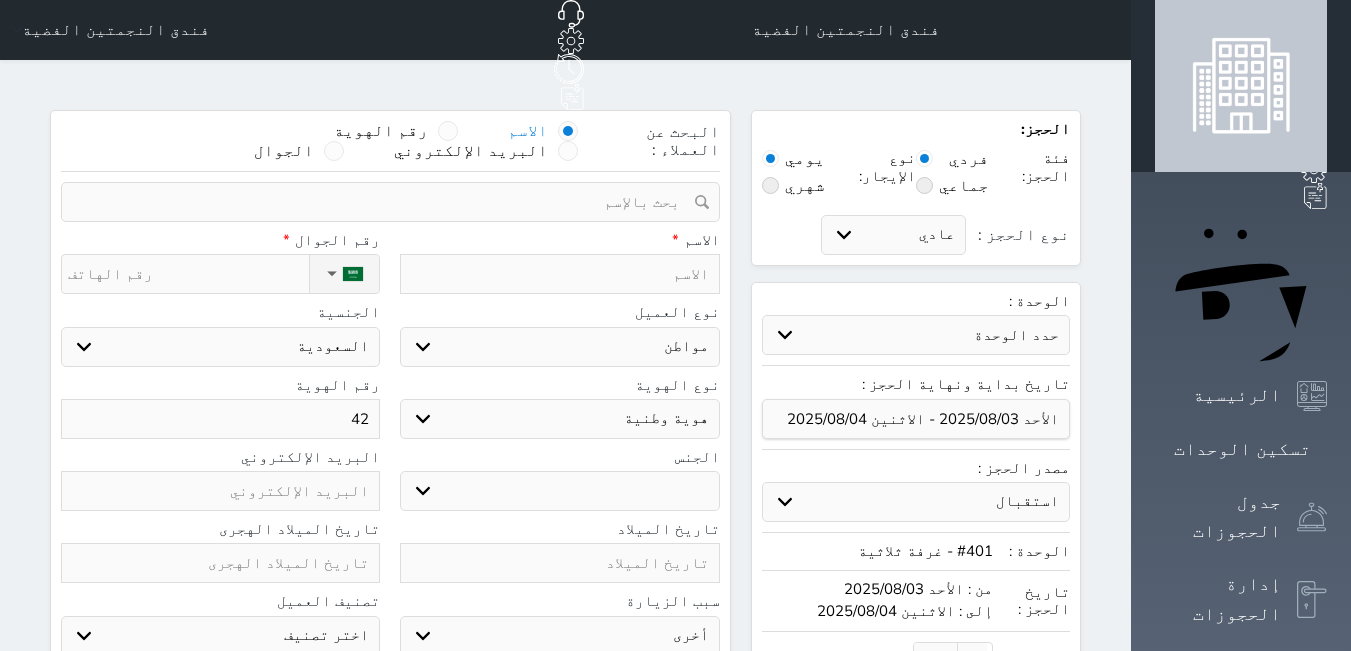 select 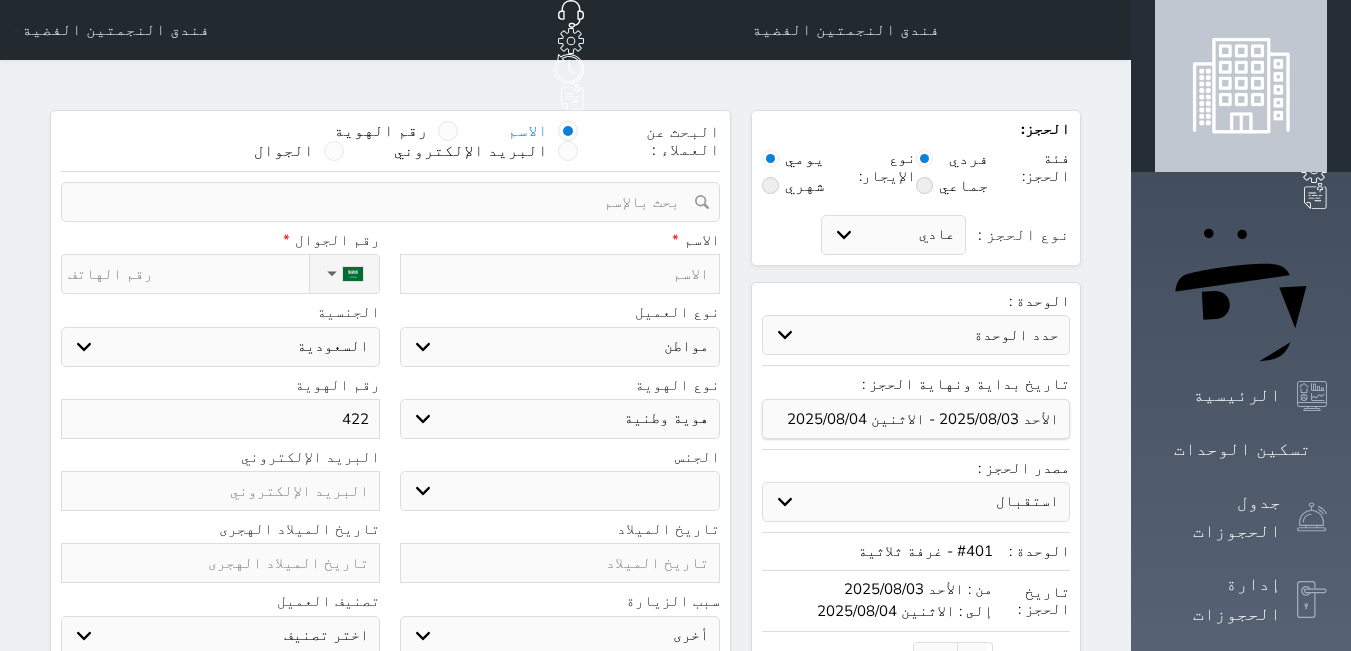 type on "42" 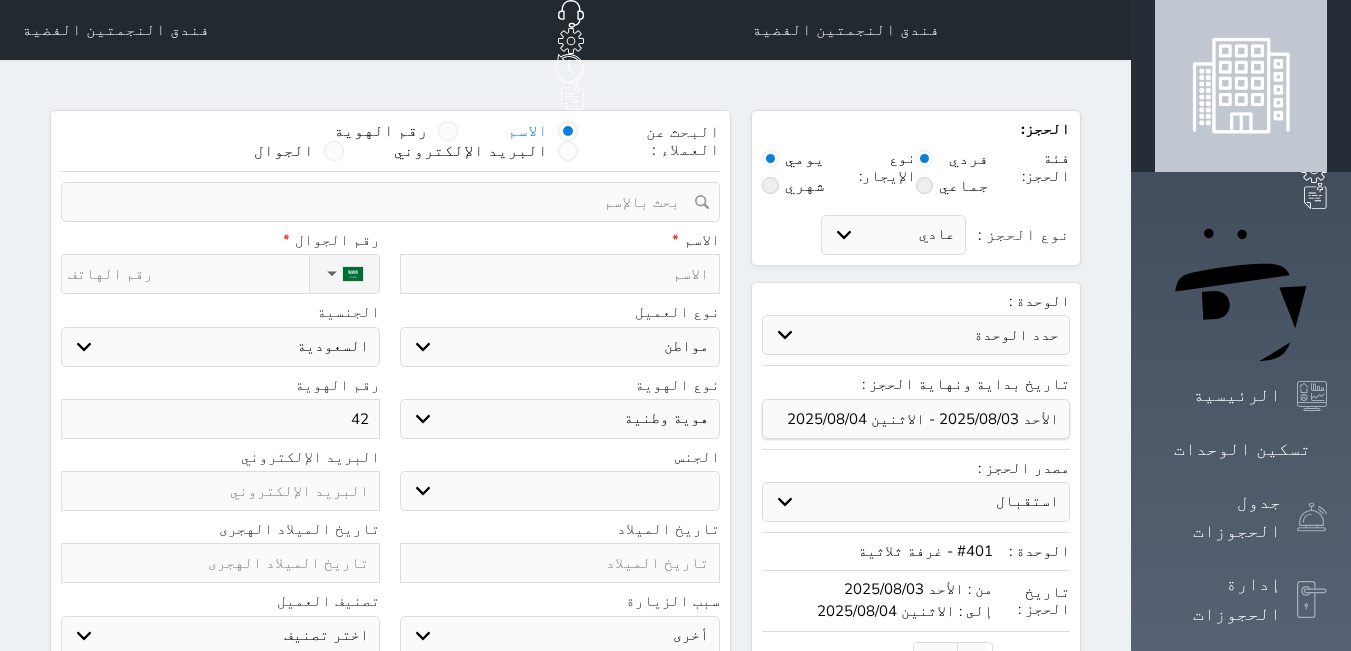 type on "4" 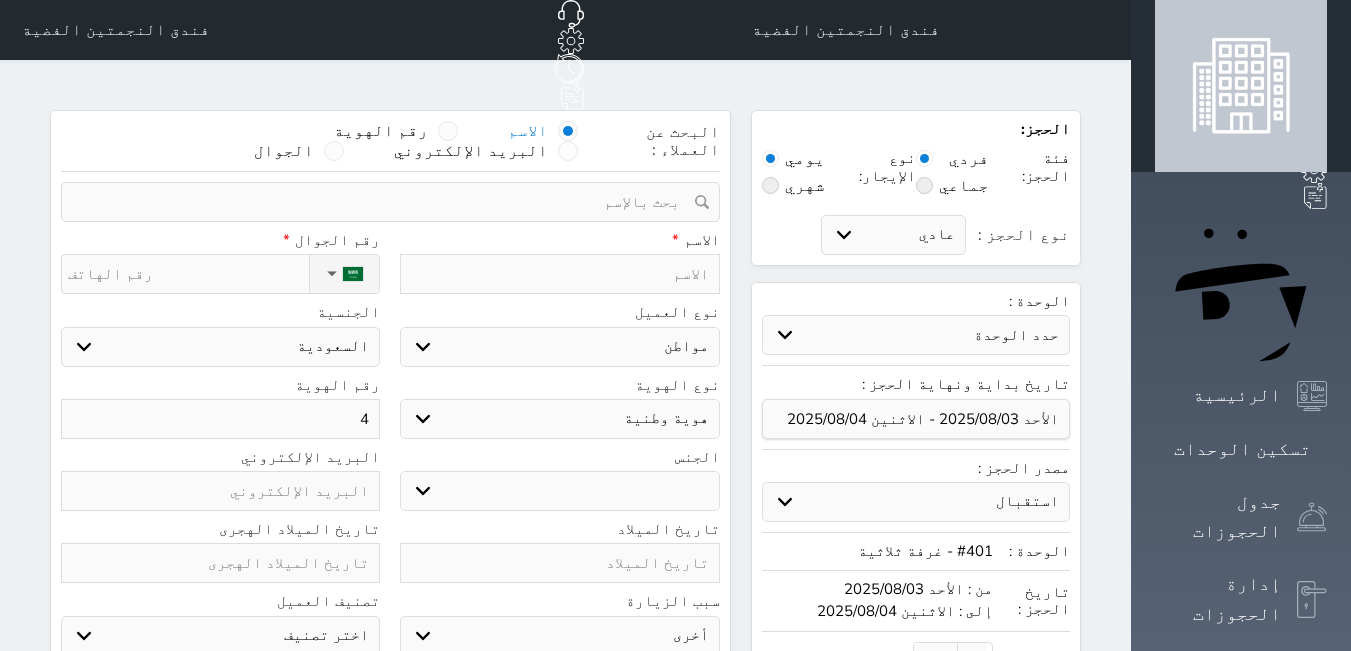 type 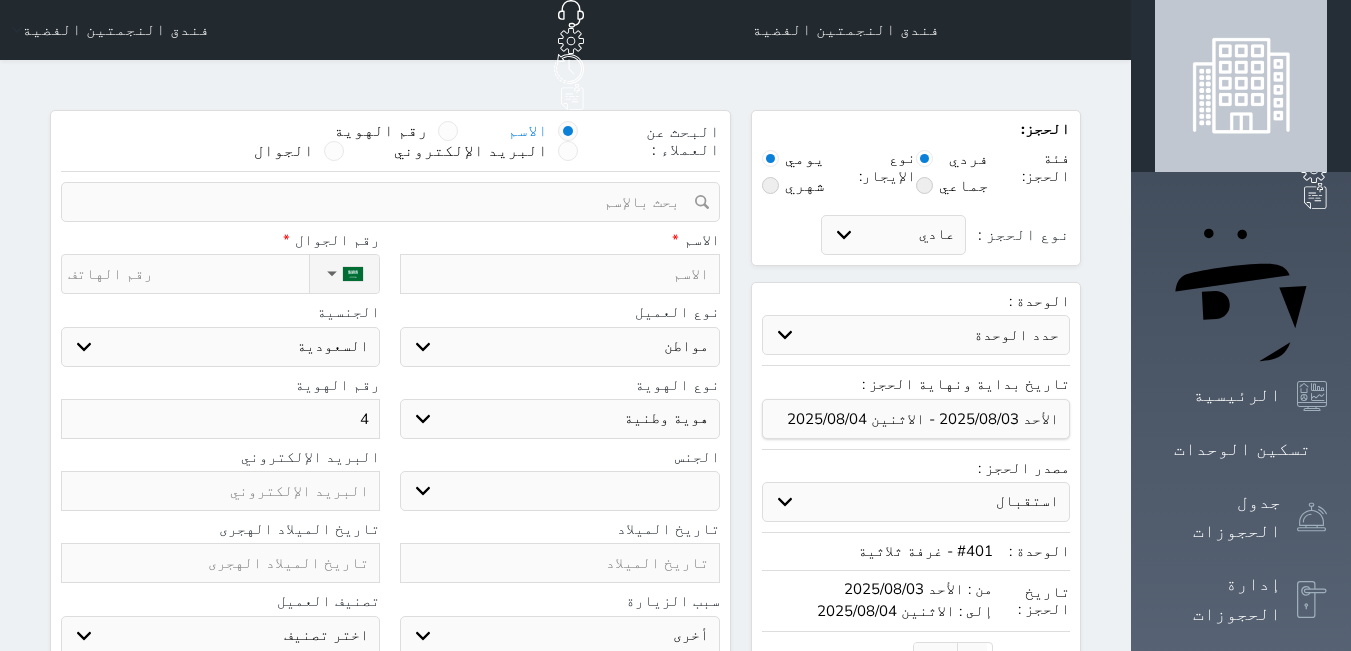 select 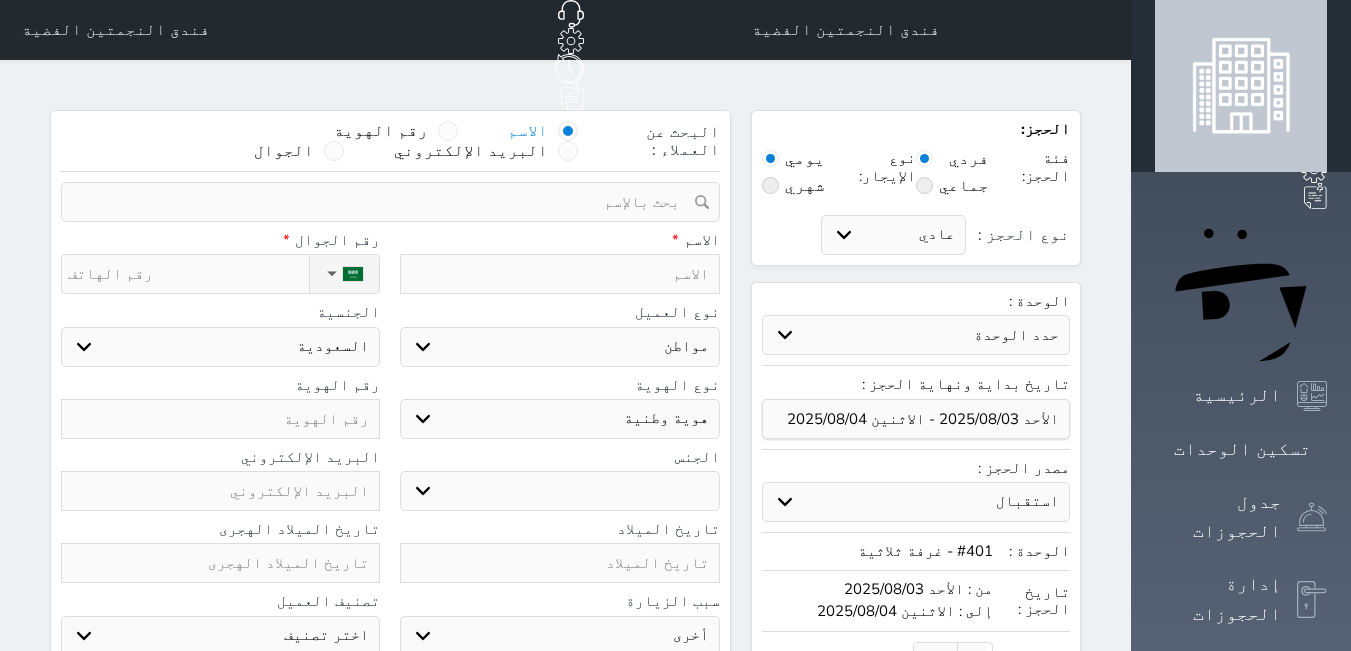 type on "2" 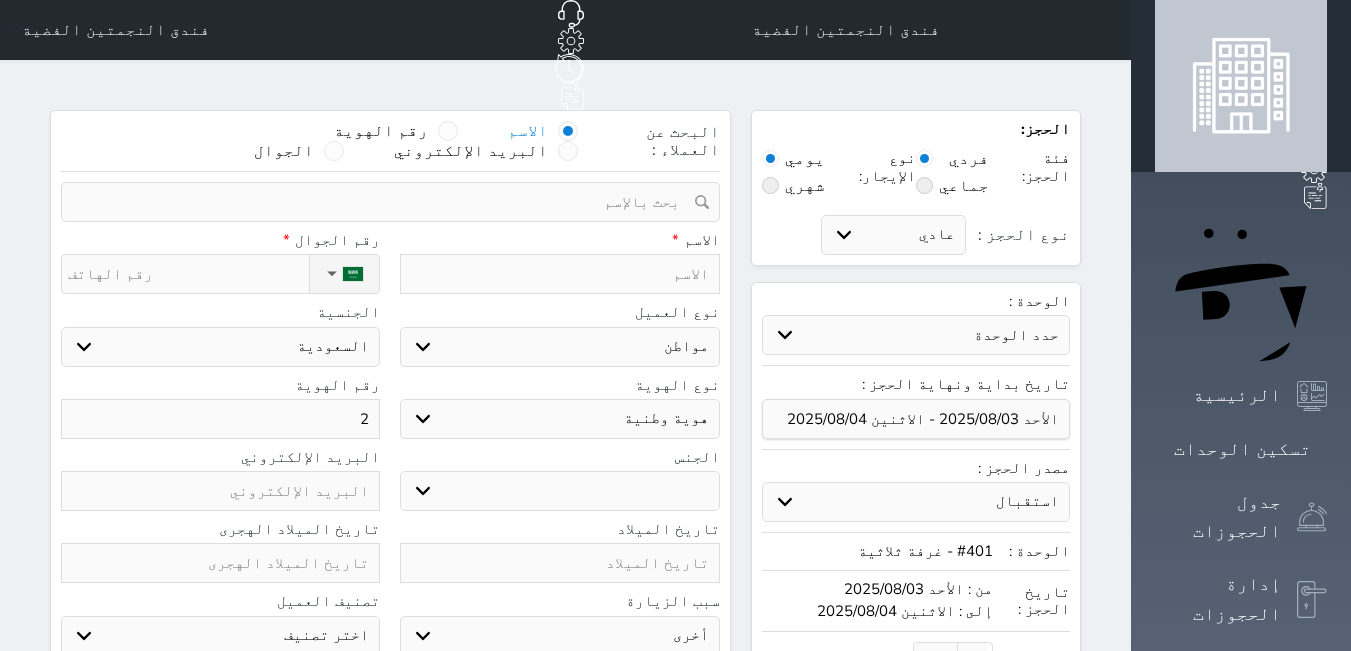 type on "24" 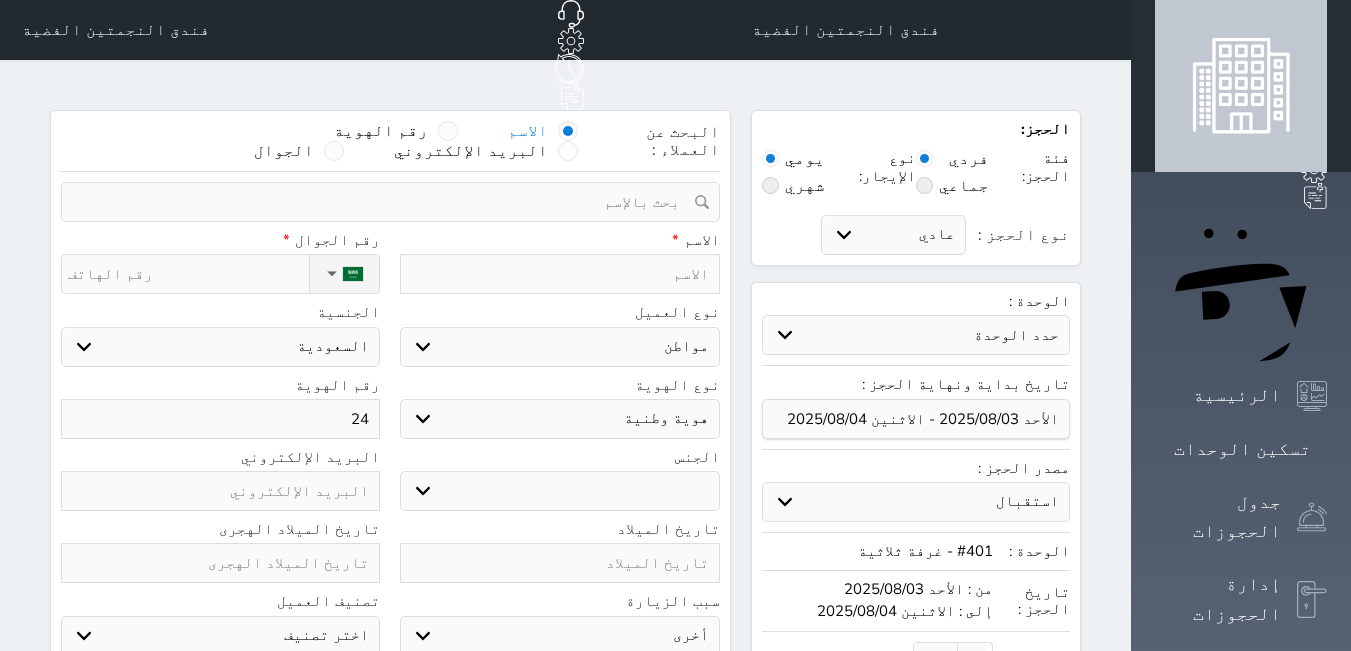 type on "244" 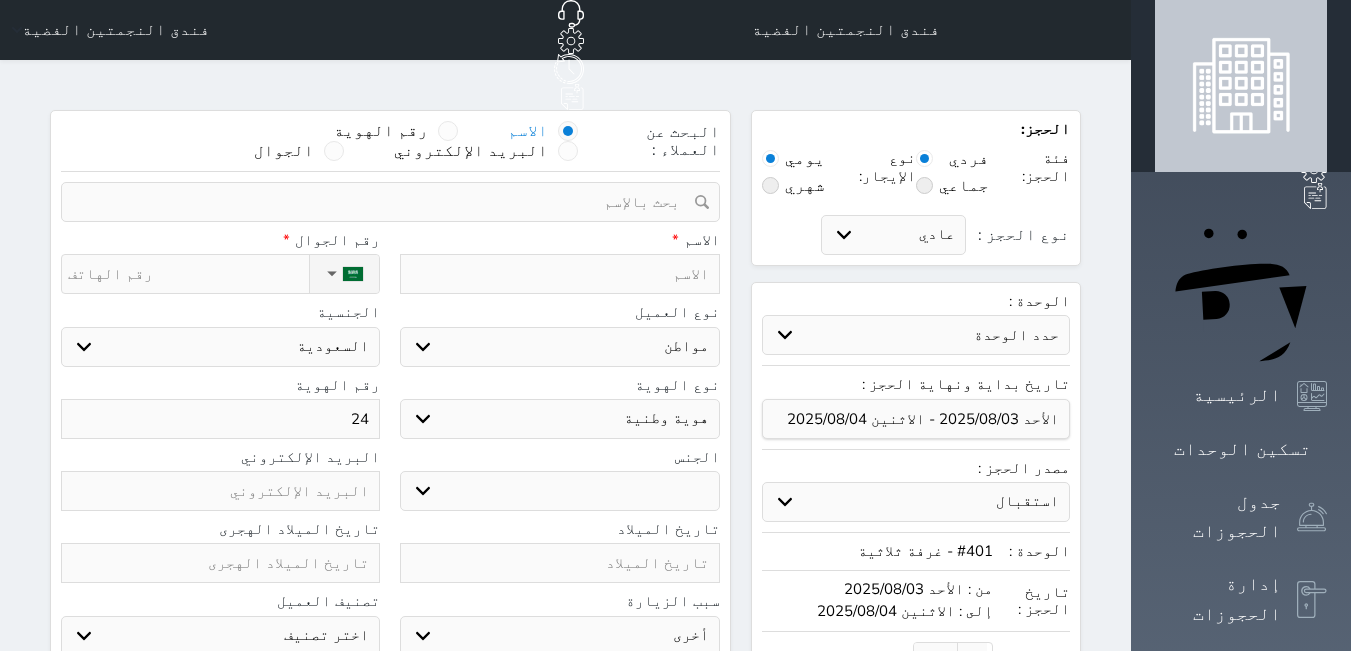 select 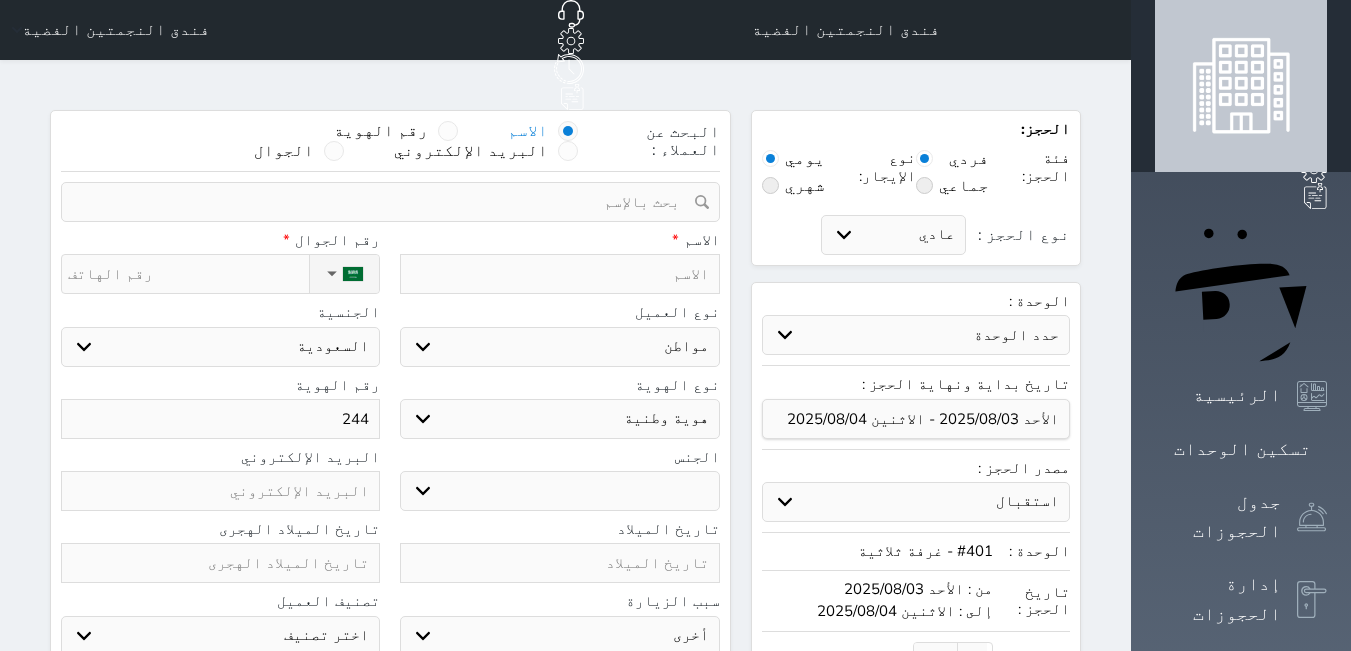 type on "2445" 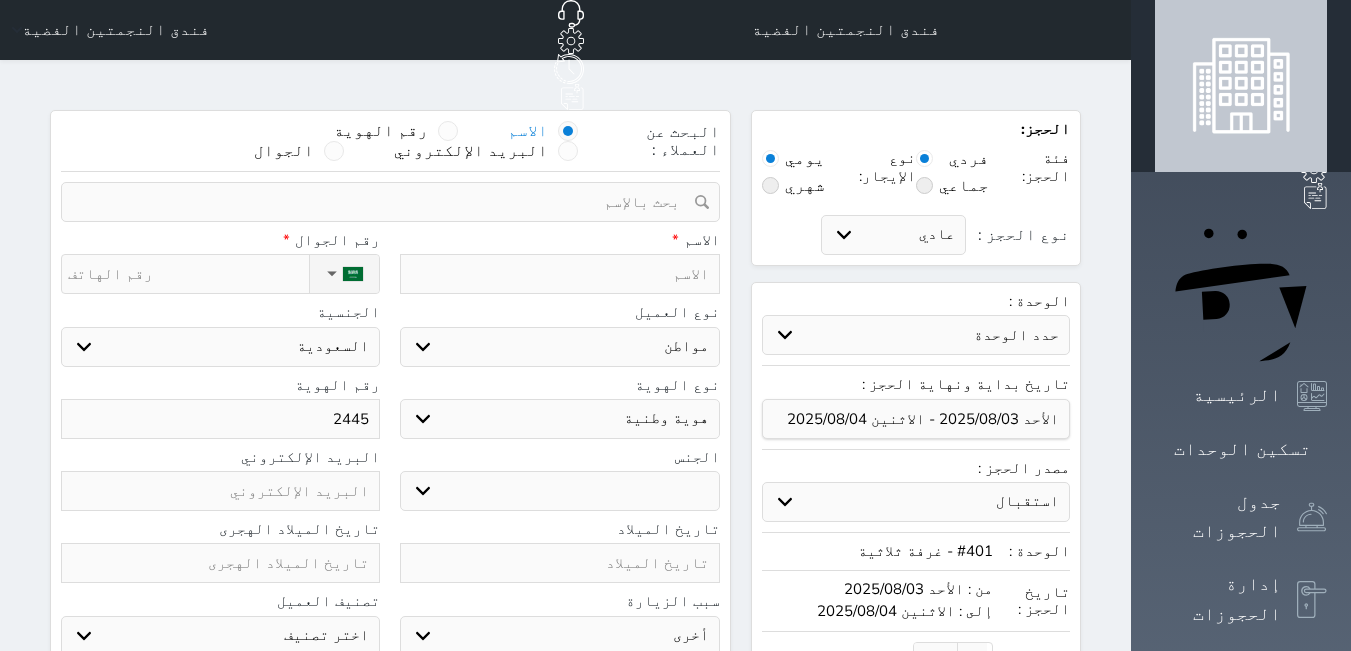 type on "24451" 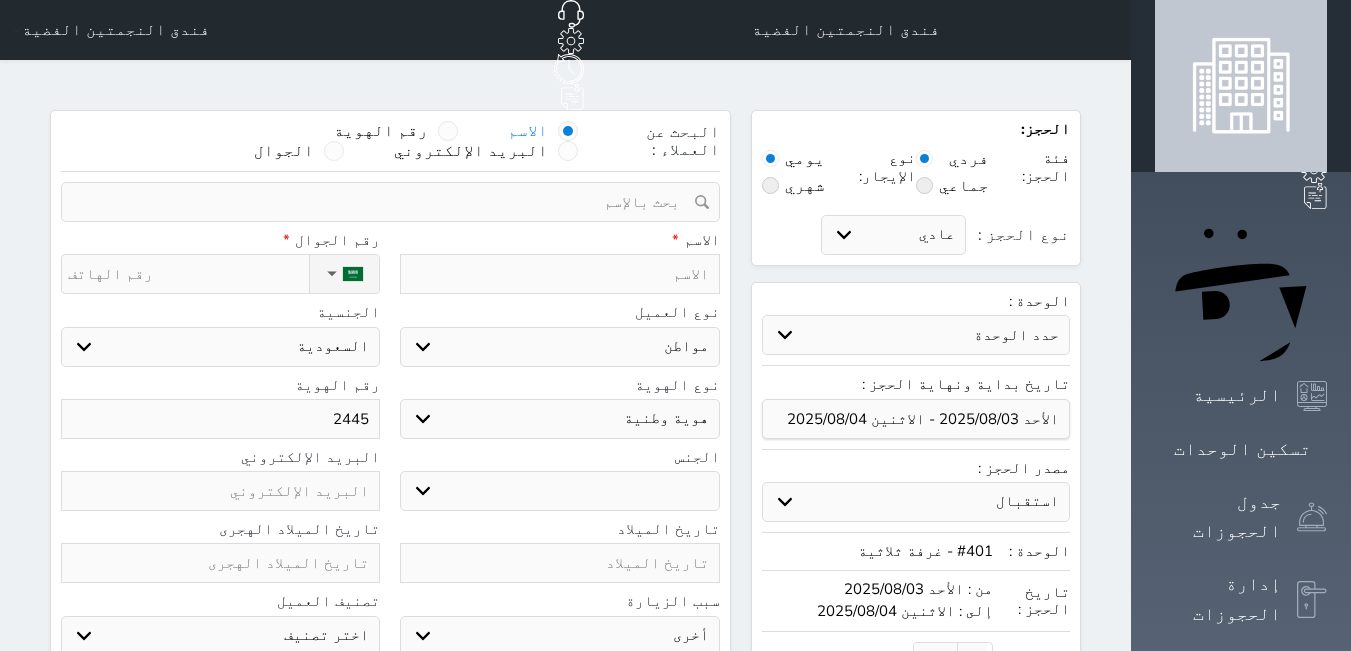 select 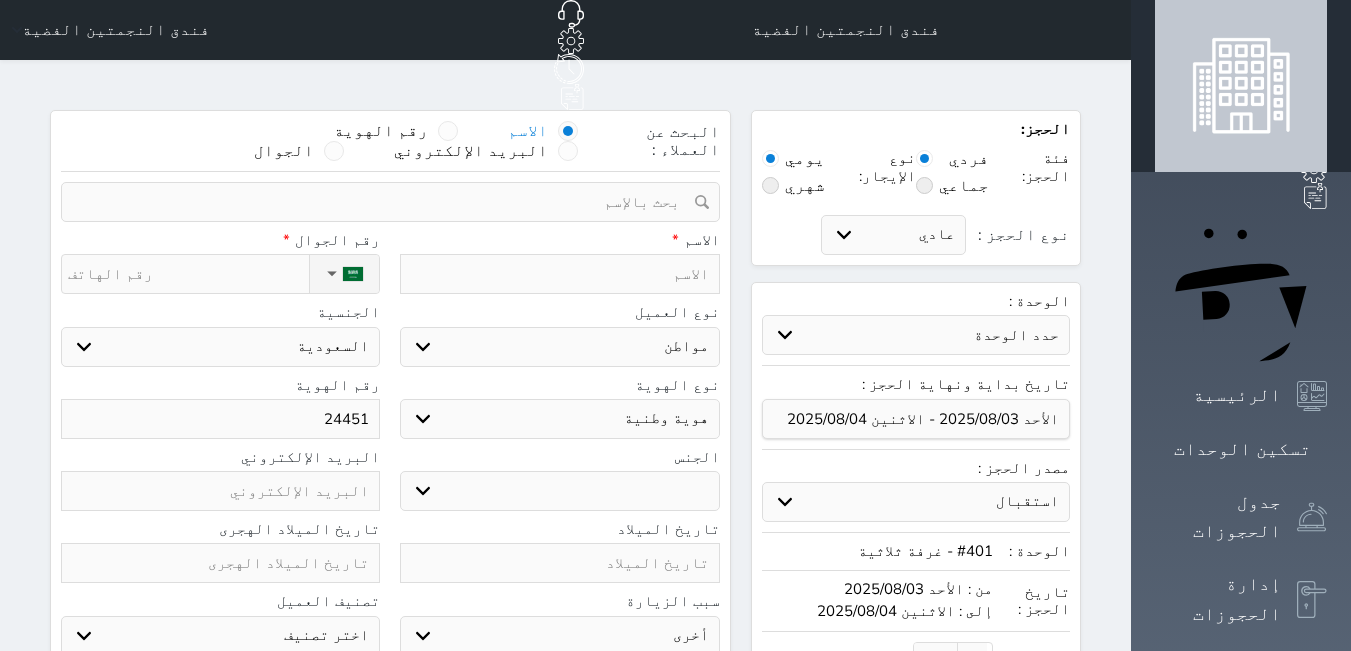 type on "244511" 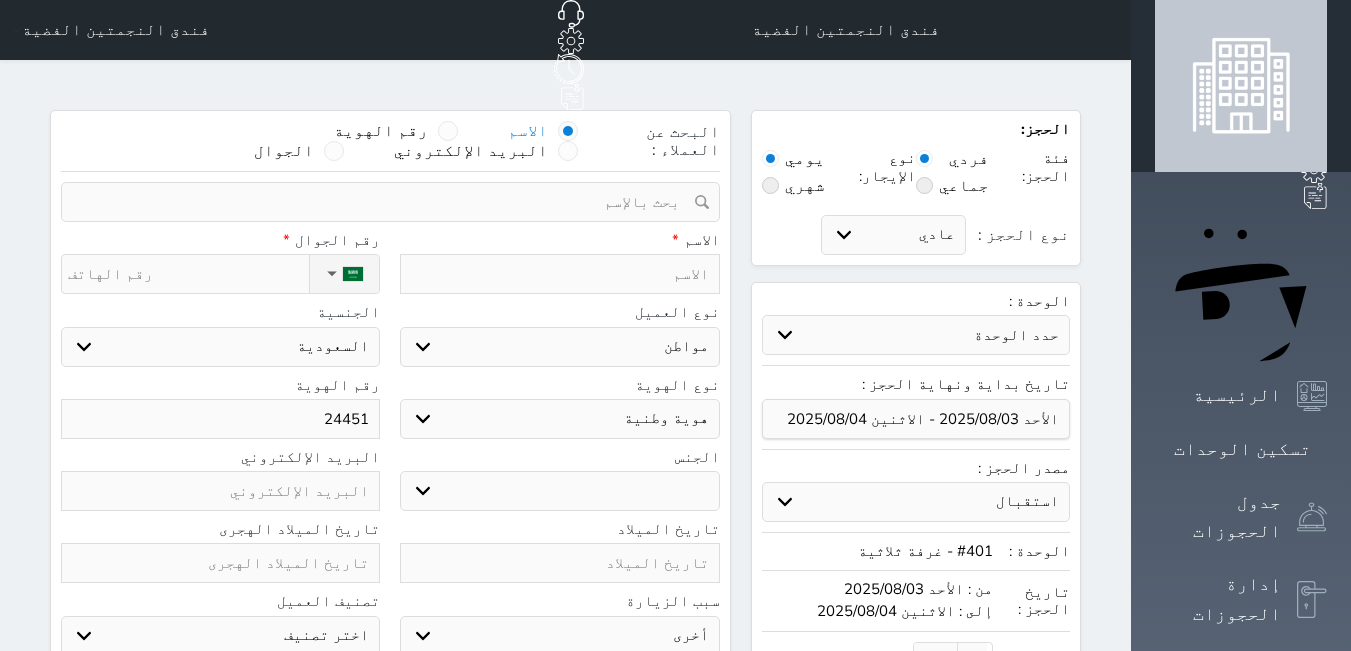 select 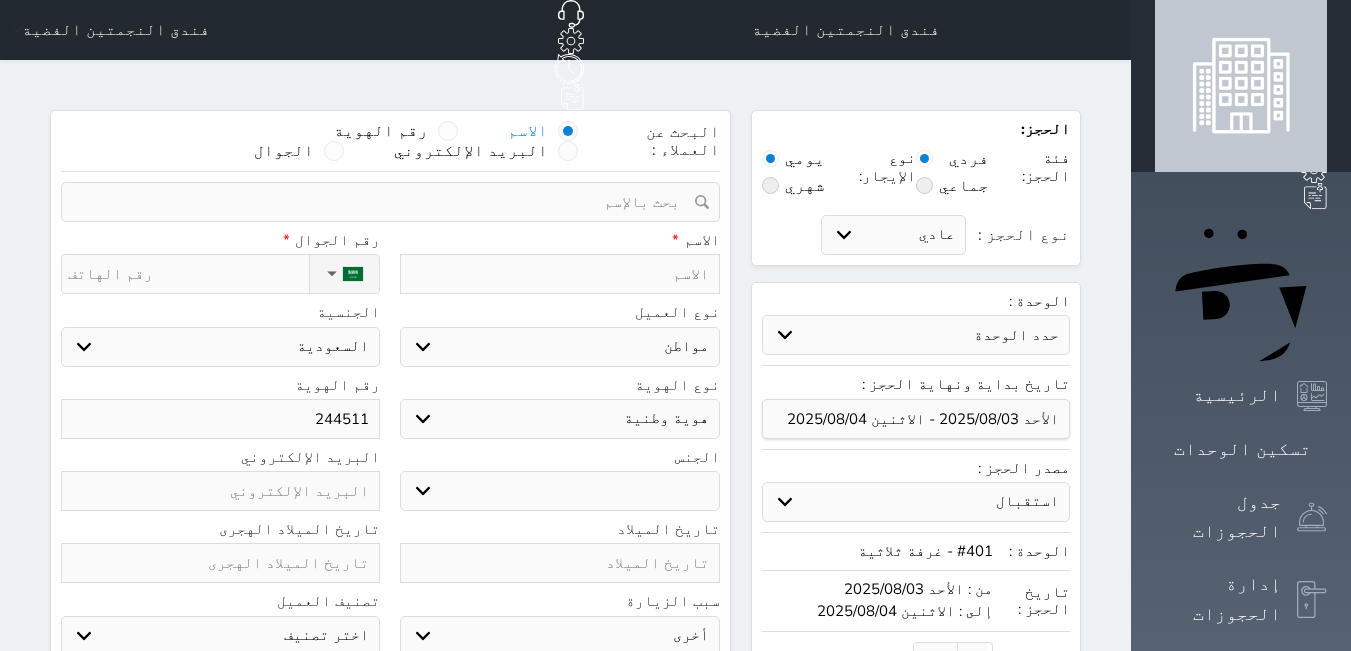 type on "2445118" 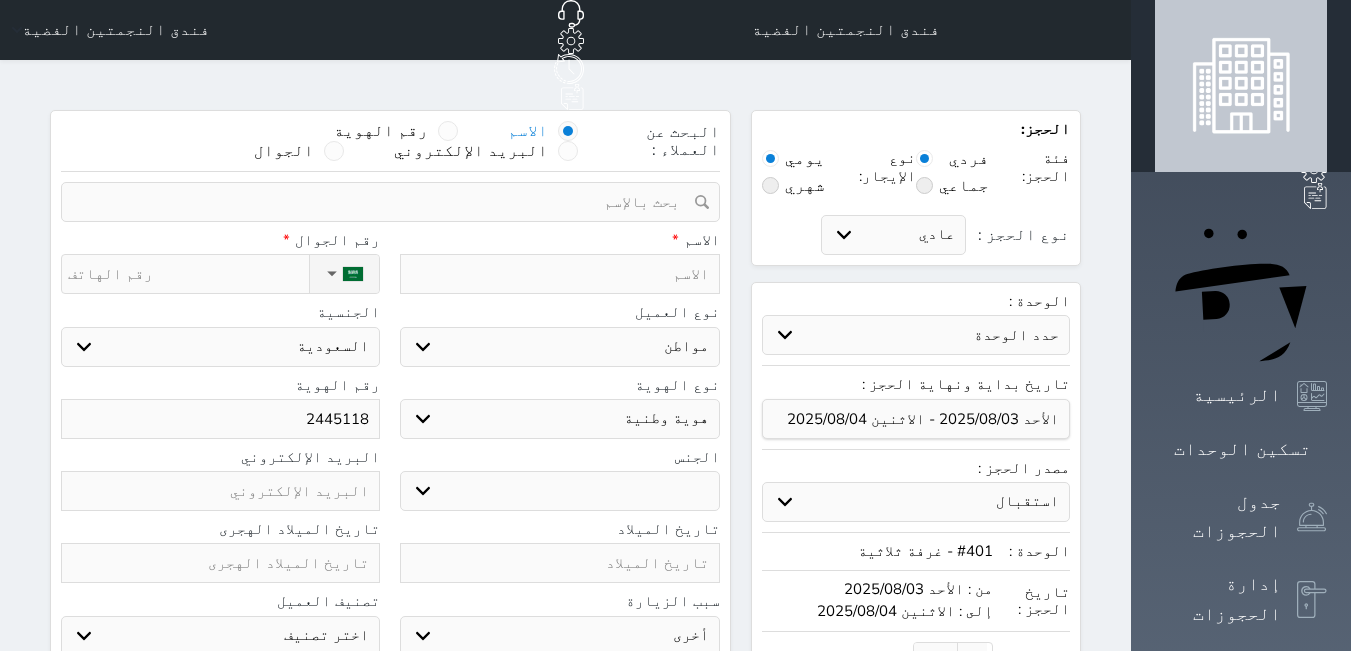 type on "24451185" 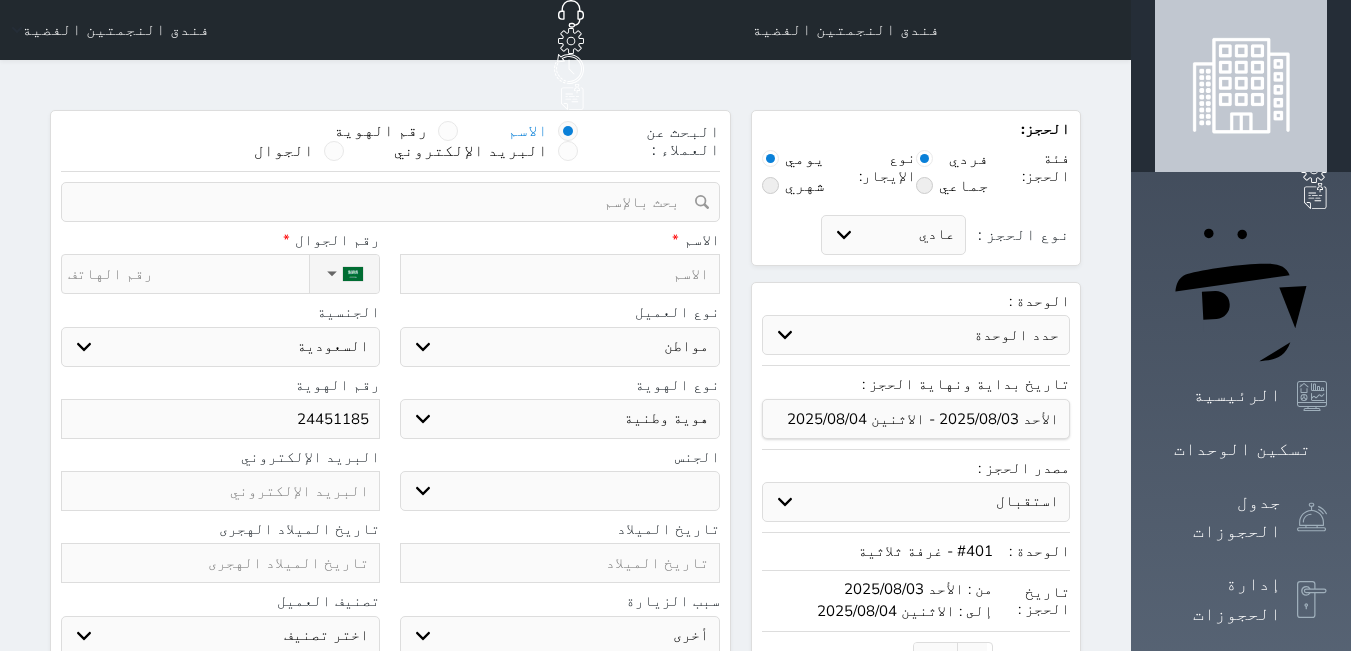 type on "244511853" 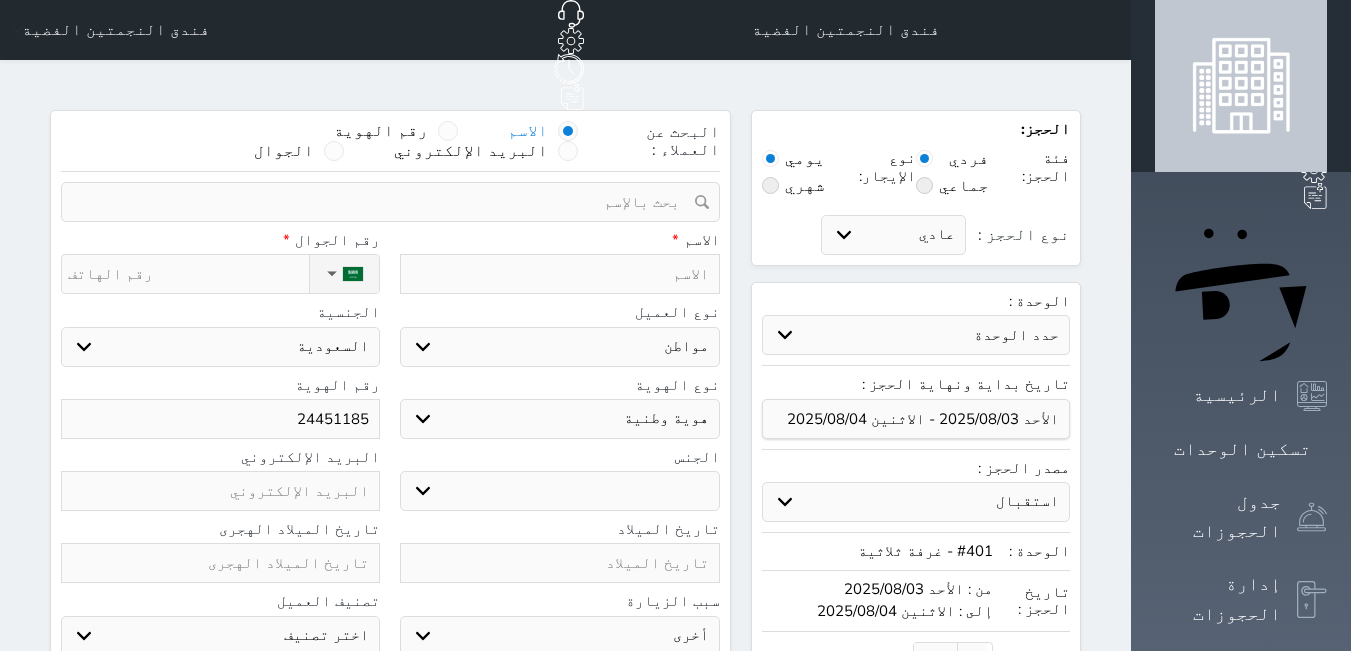 select 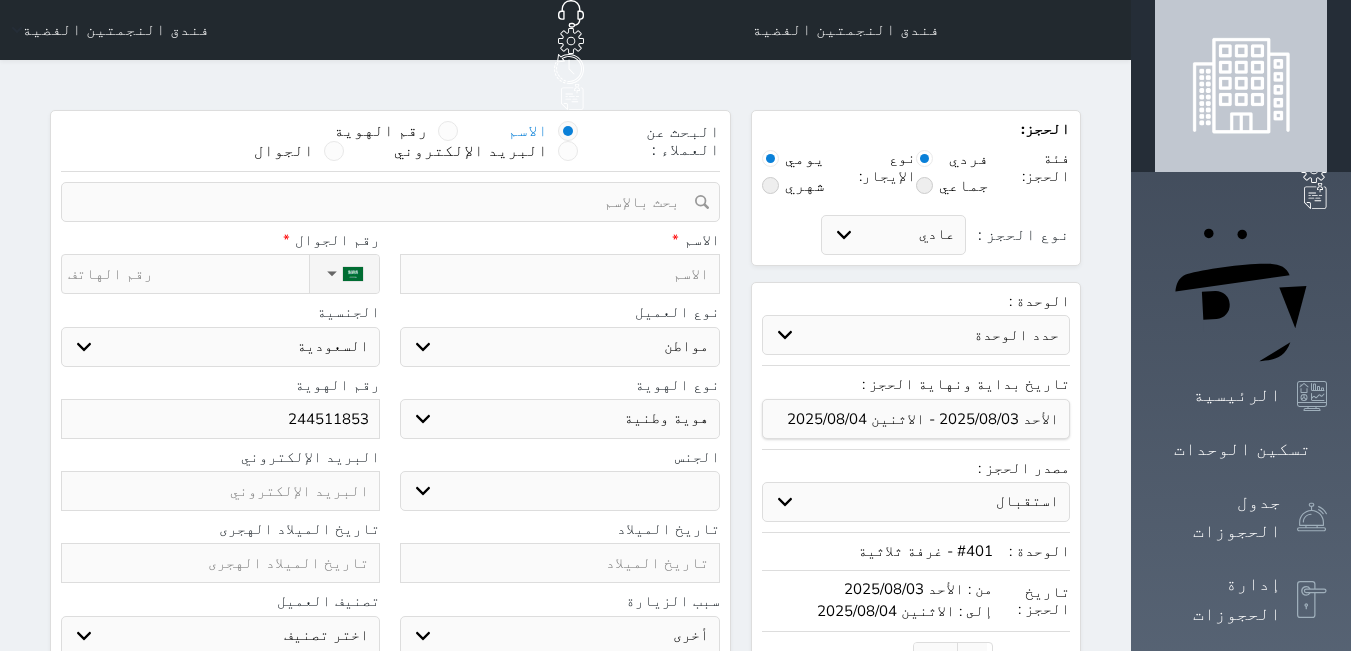 type on "[PHONE]" 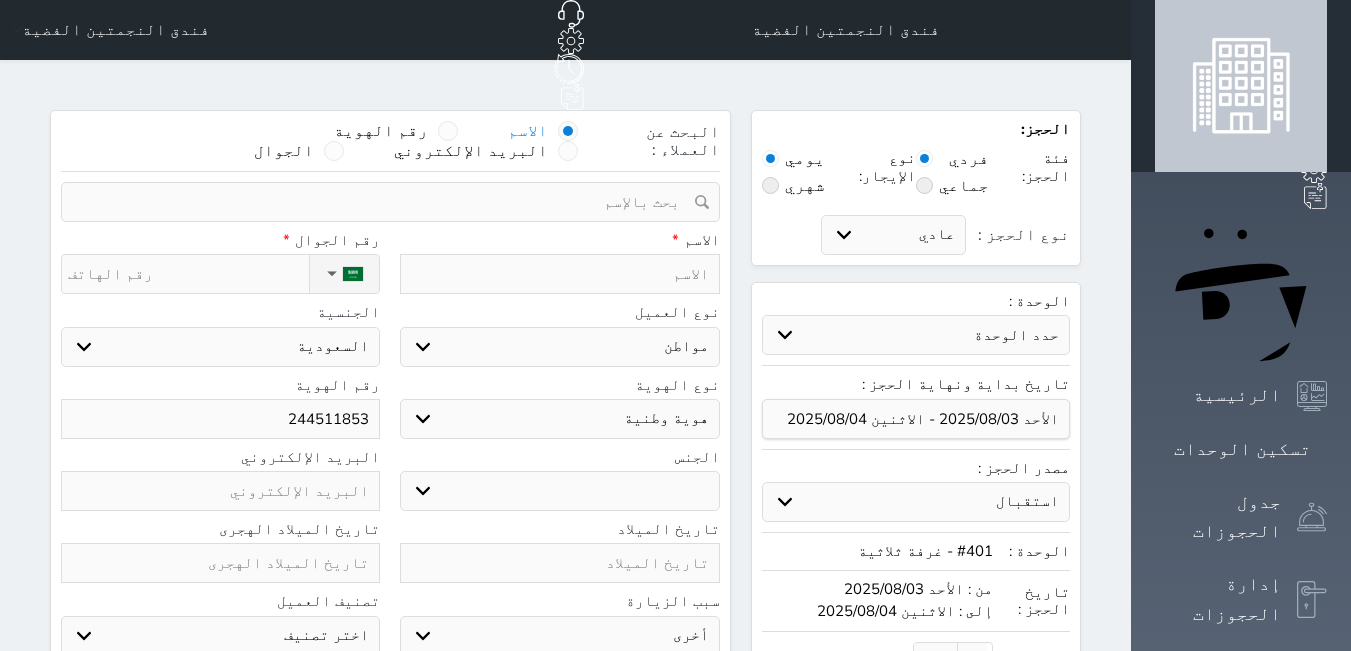 select 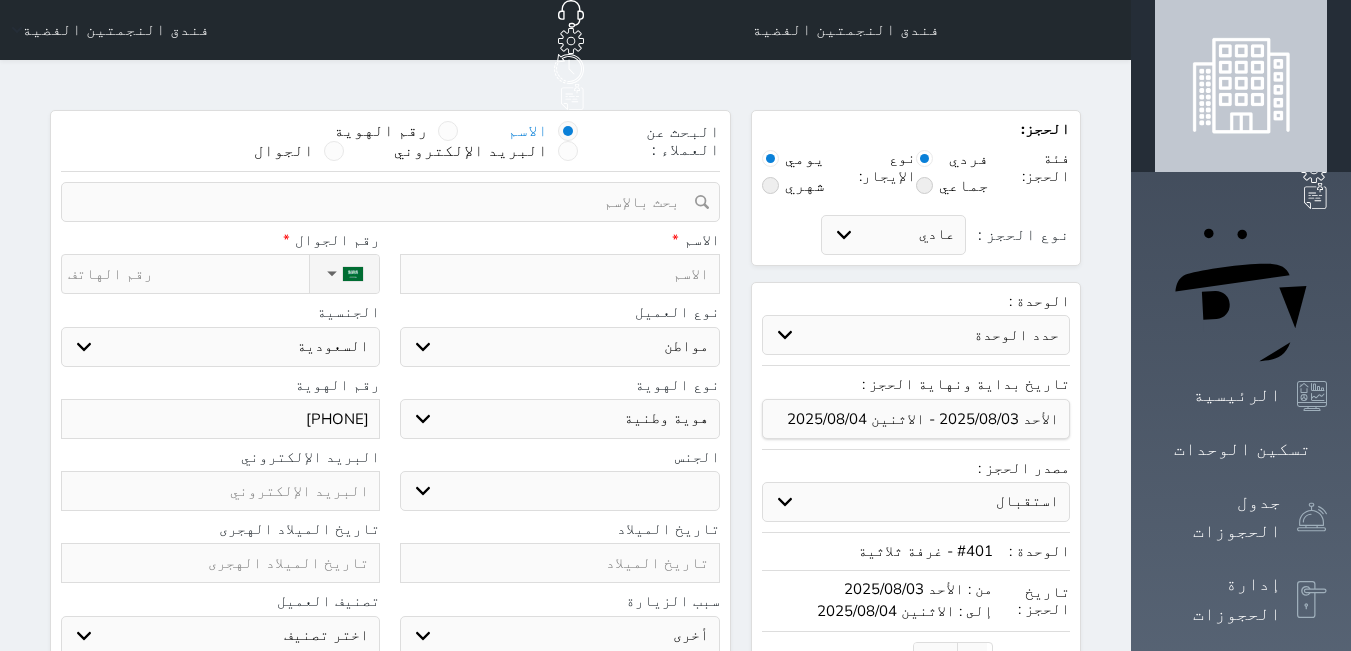 type on "[PHONE]" 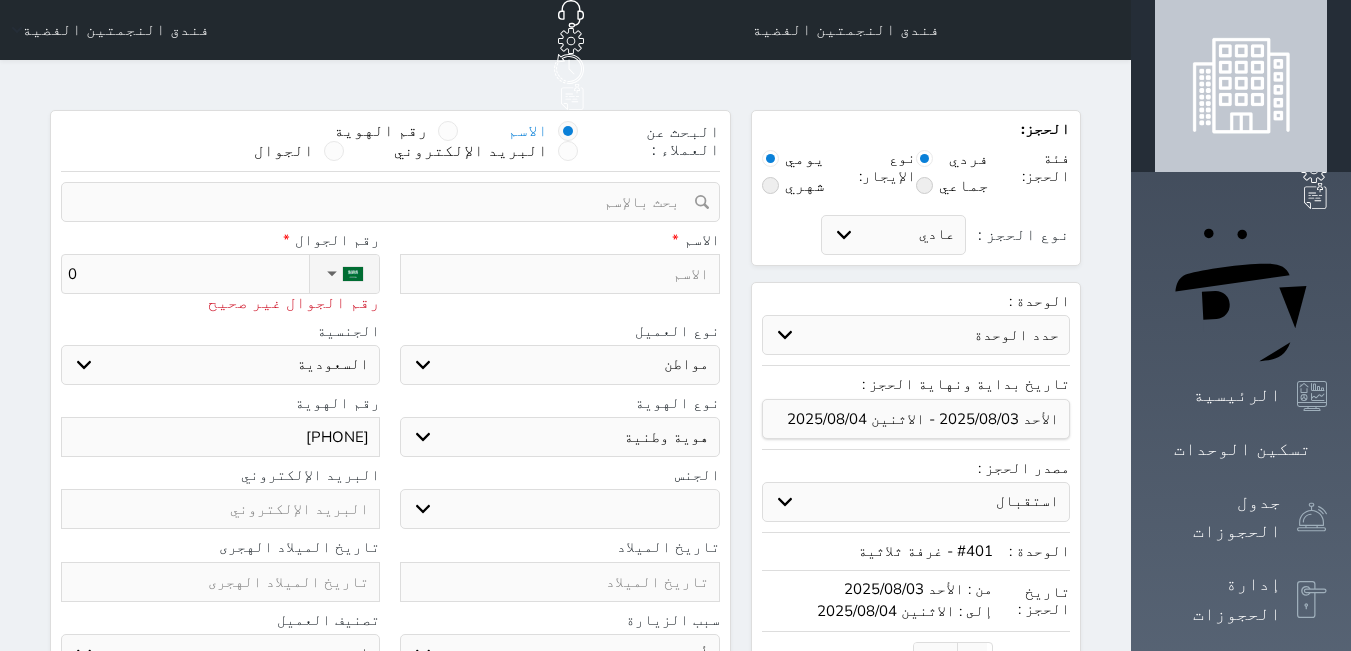 type on "05" 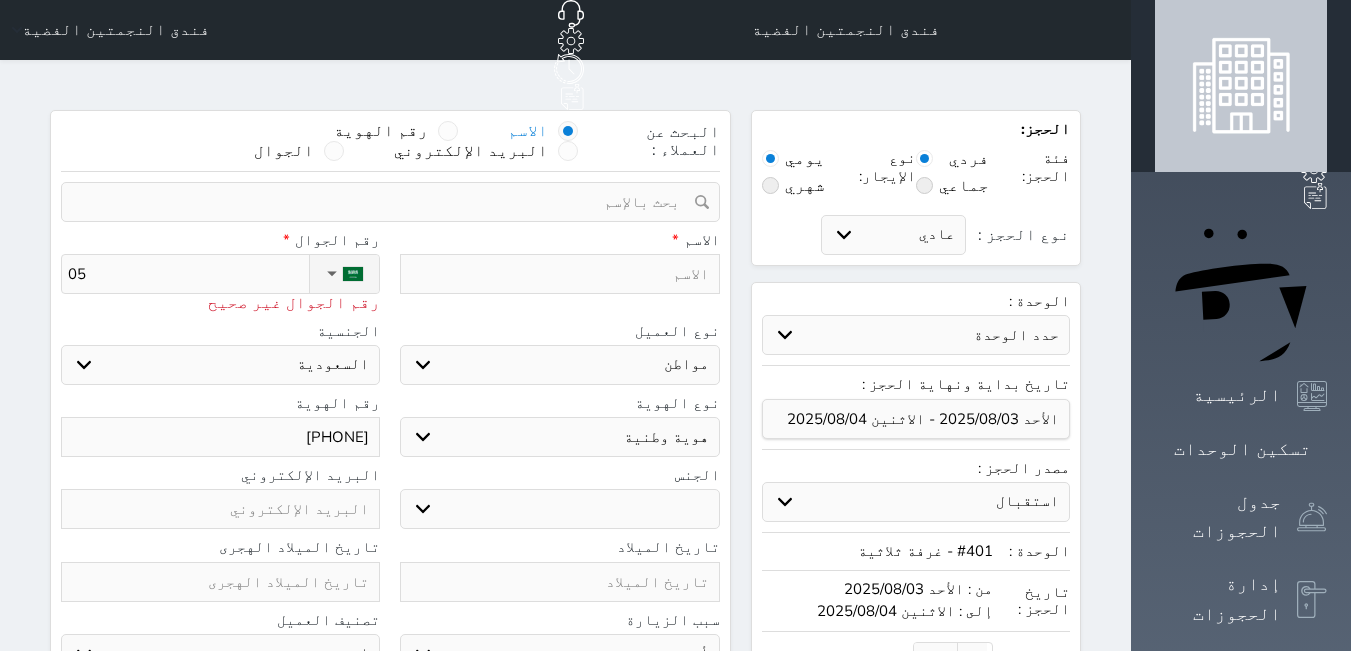 type on "055" 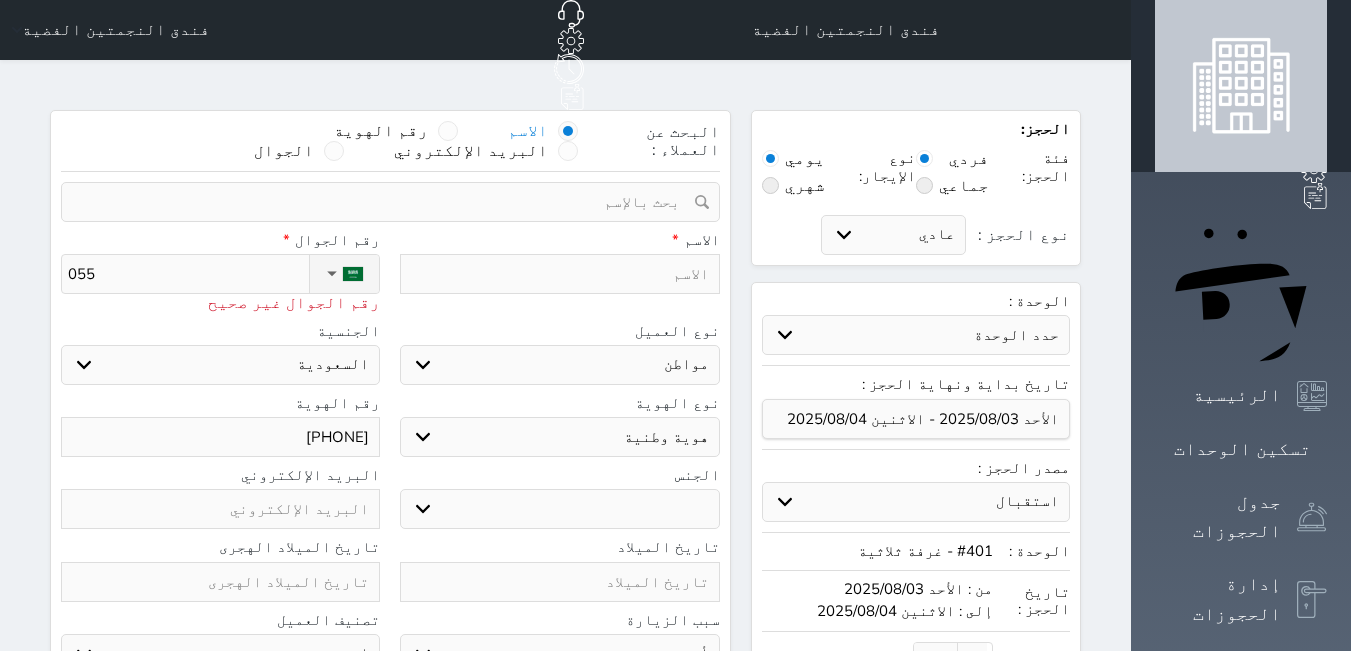 type on "0551" 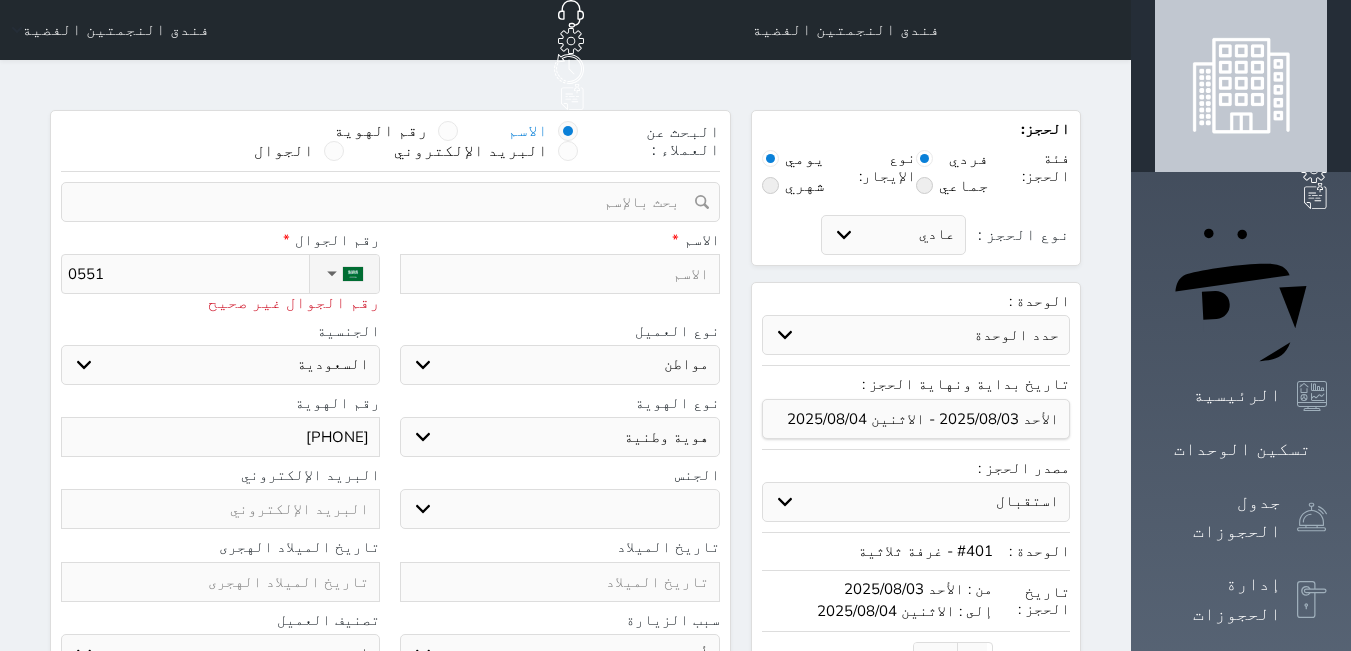 type on "[PHONE]" 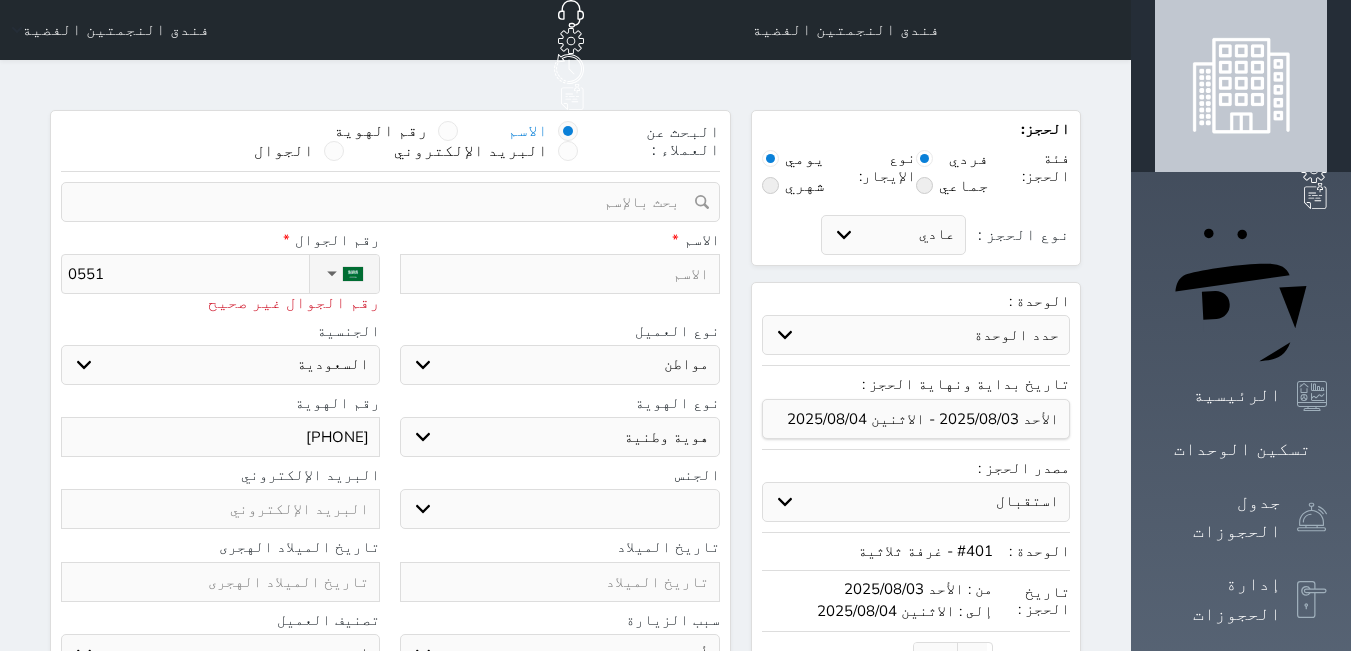 select 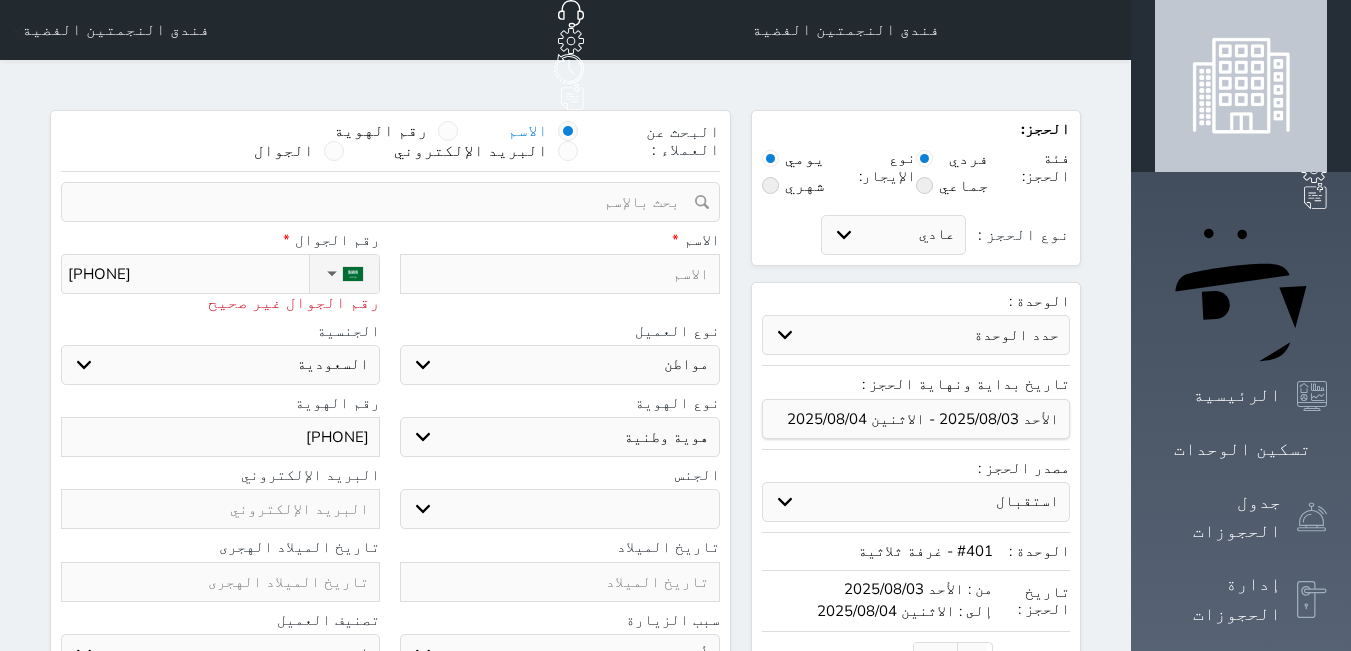 type on "[PHONE]" 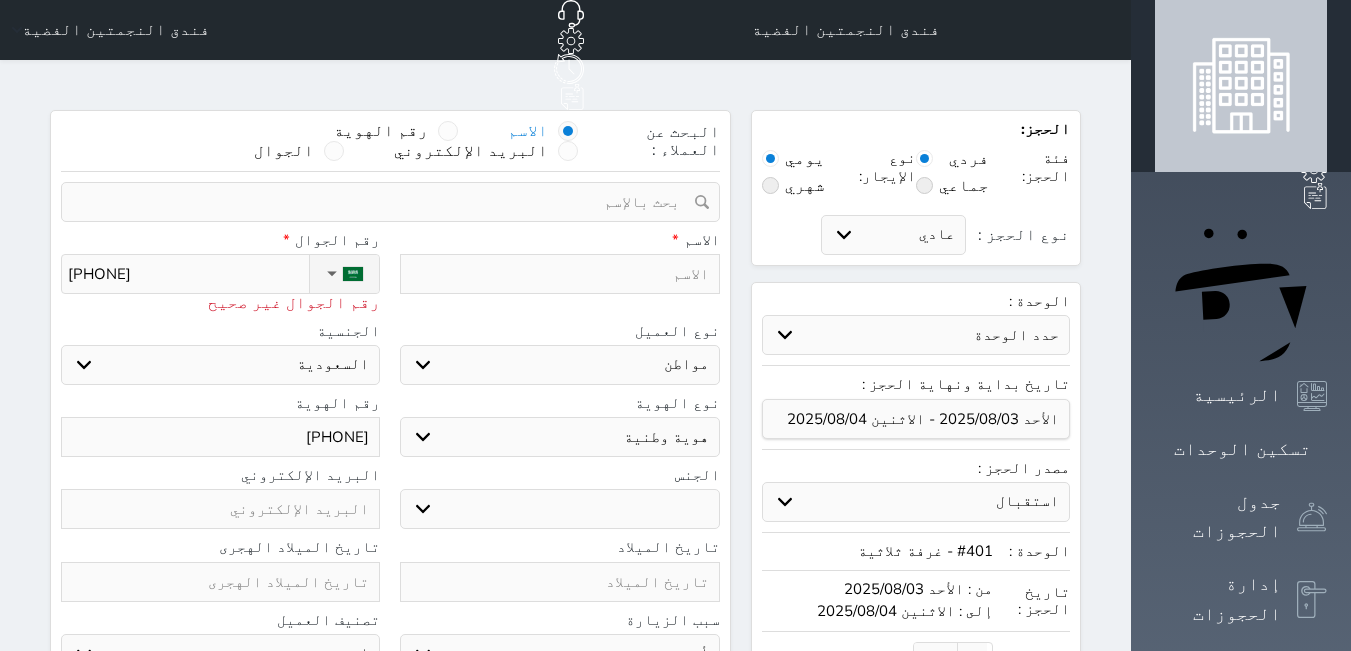 select 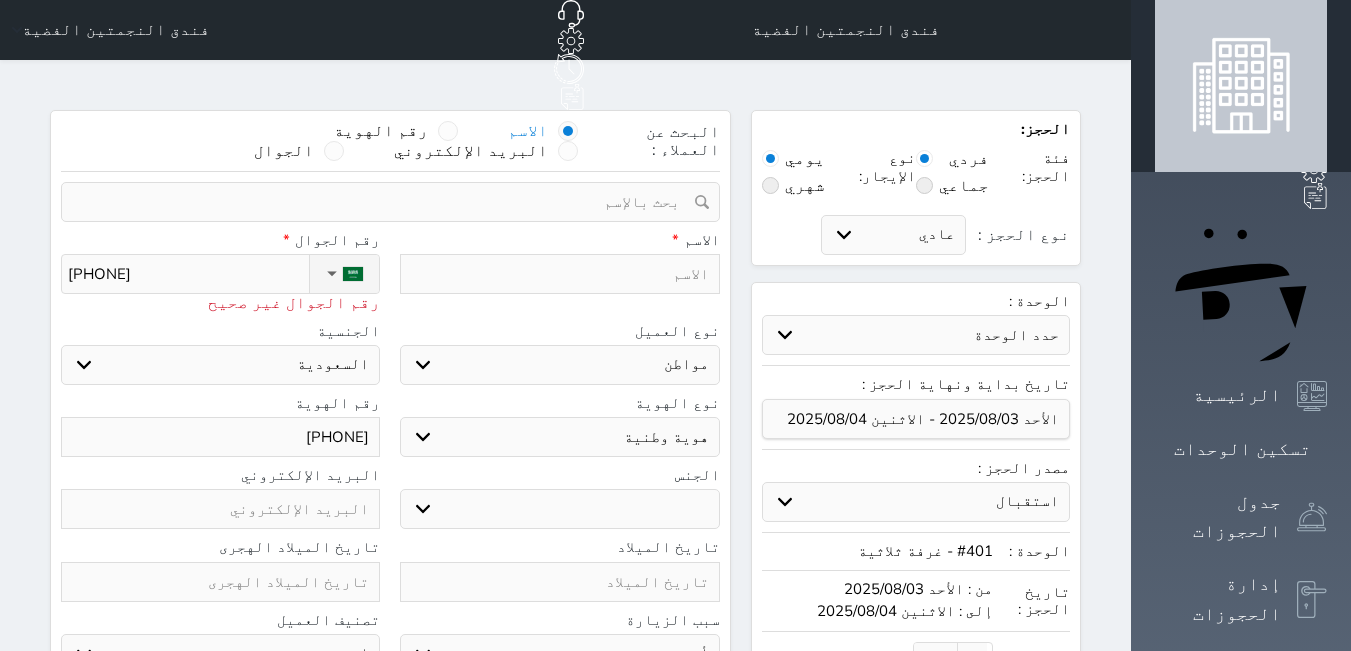 type on "[PHONE]" 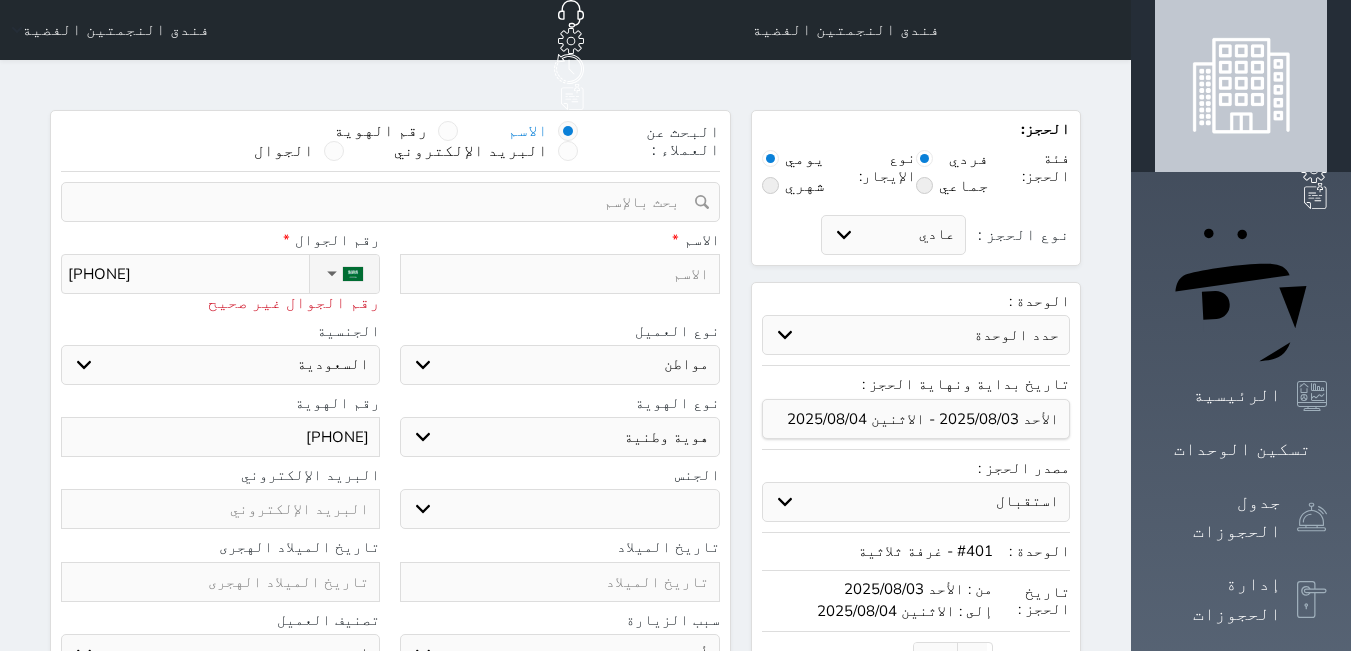 select 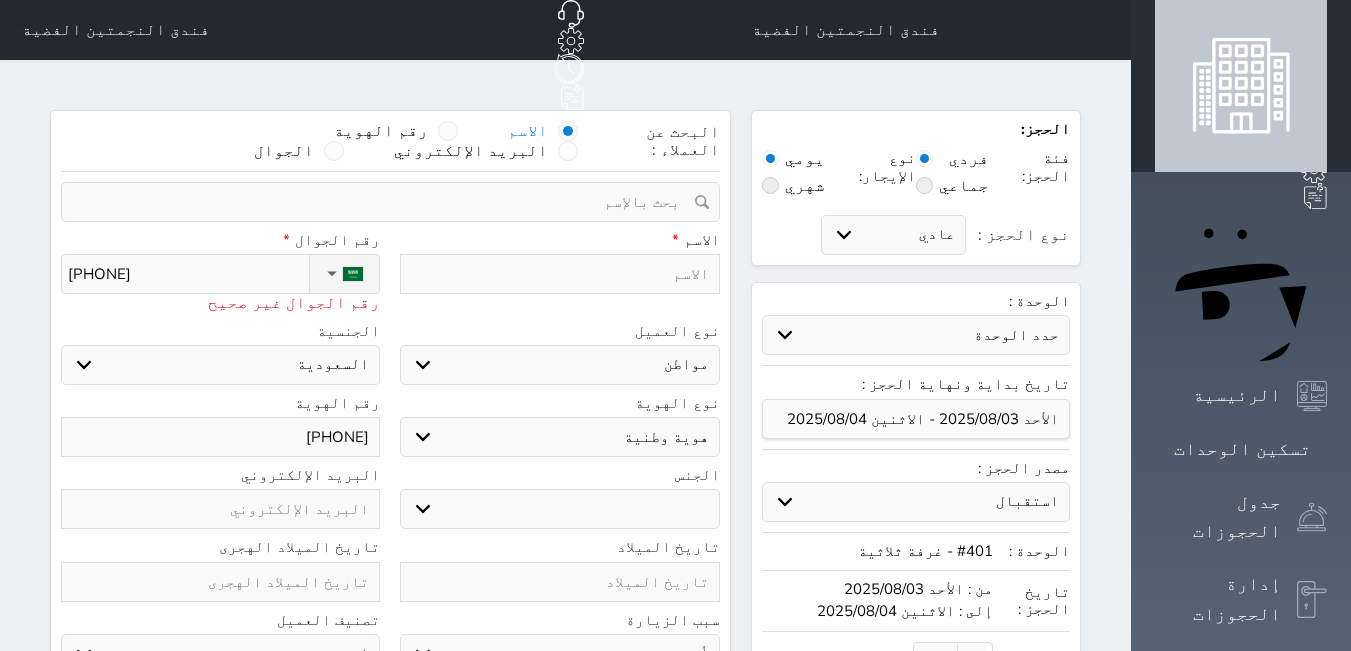 type on "[PHONE]" 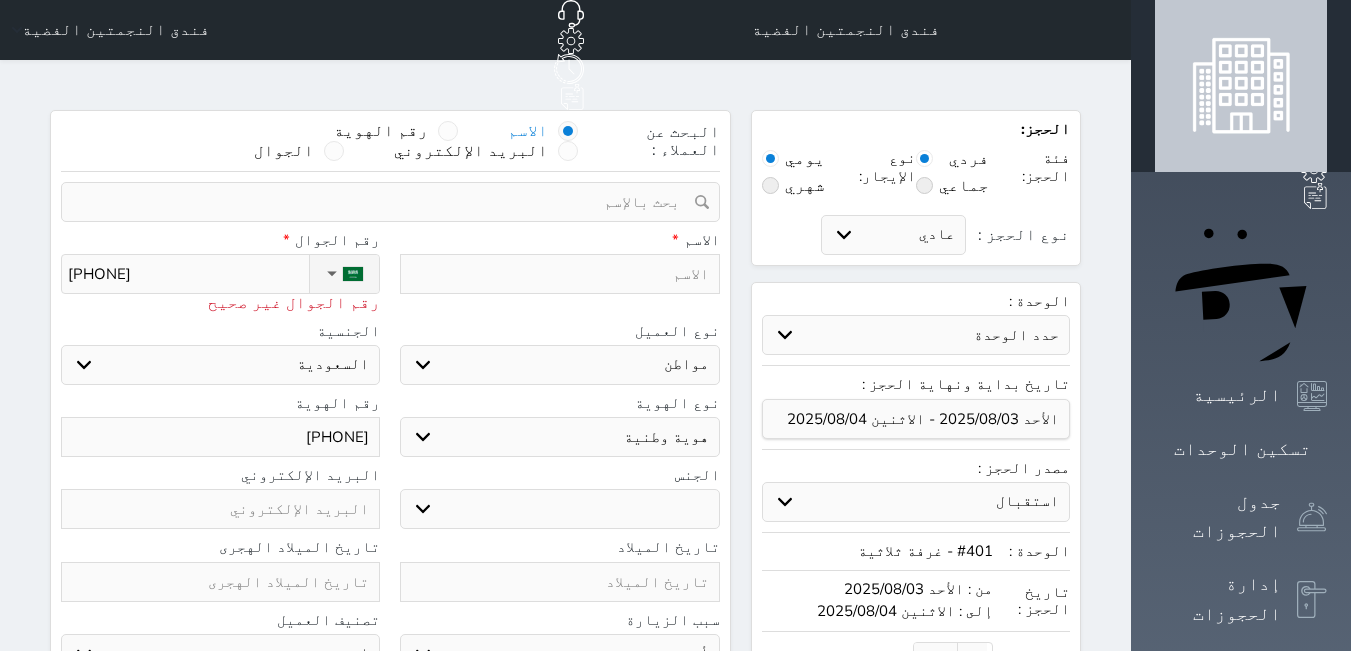 select 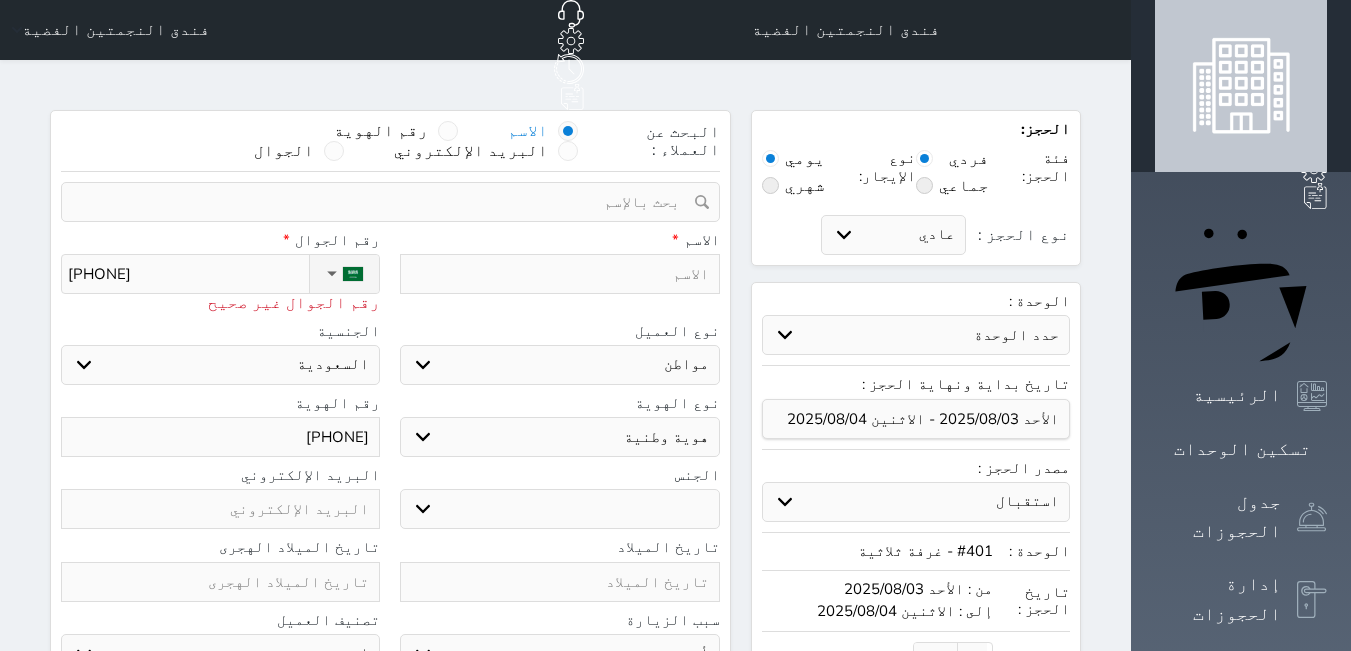type on "+966 [PHONE]" 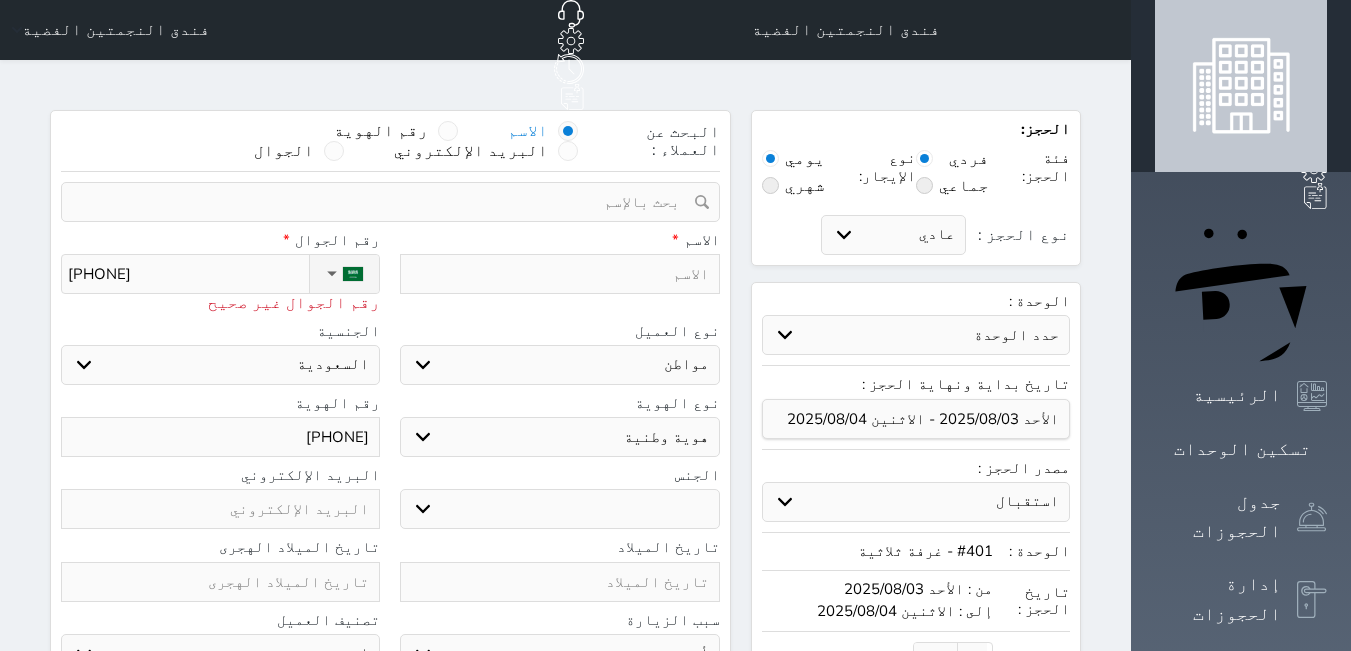 select 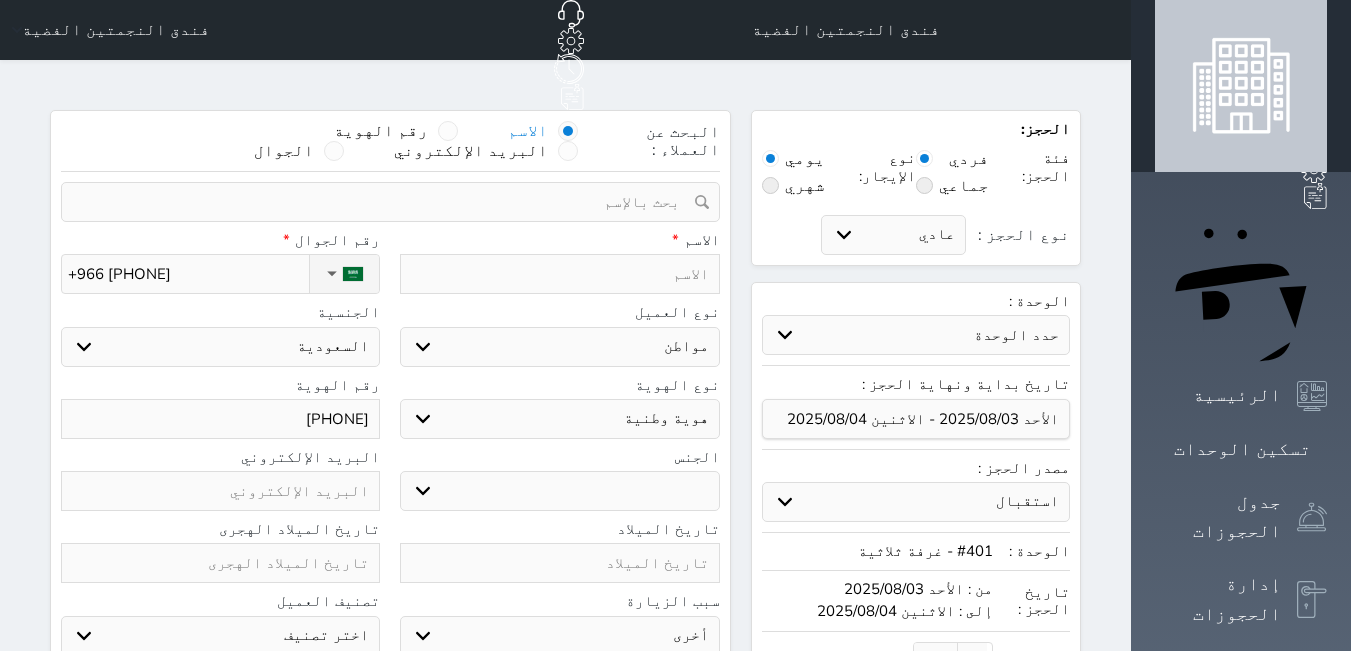 type on "+966 [PHONE]" 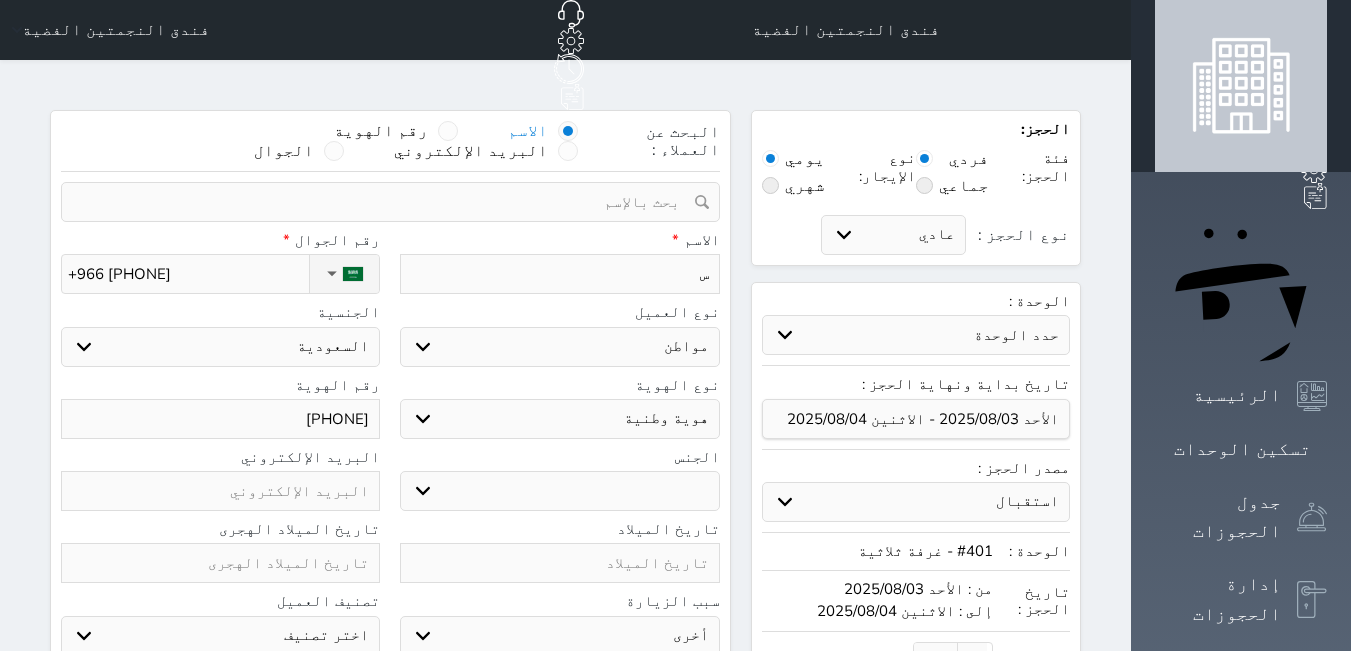 type on "سم" 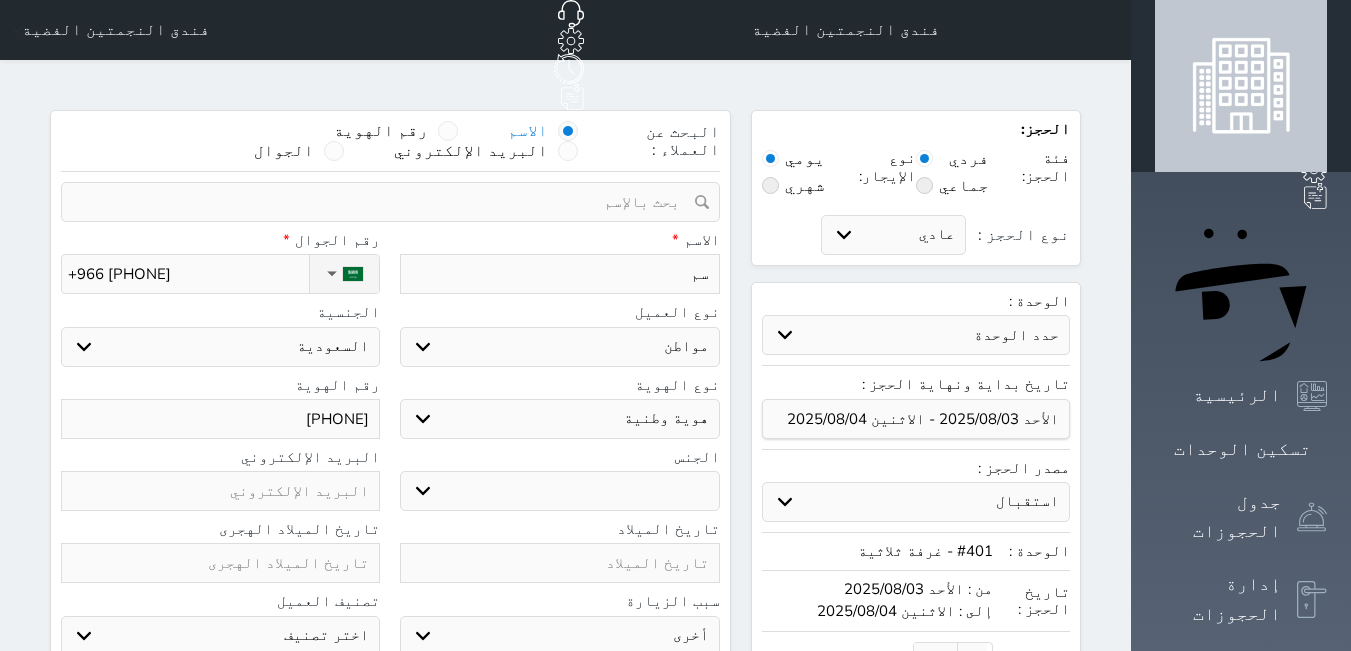 type on "[FIRST]" 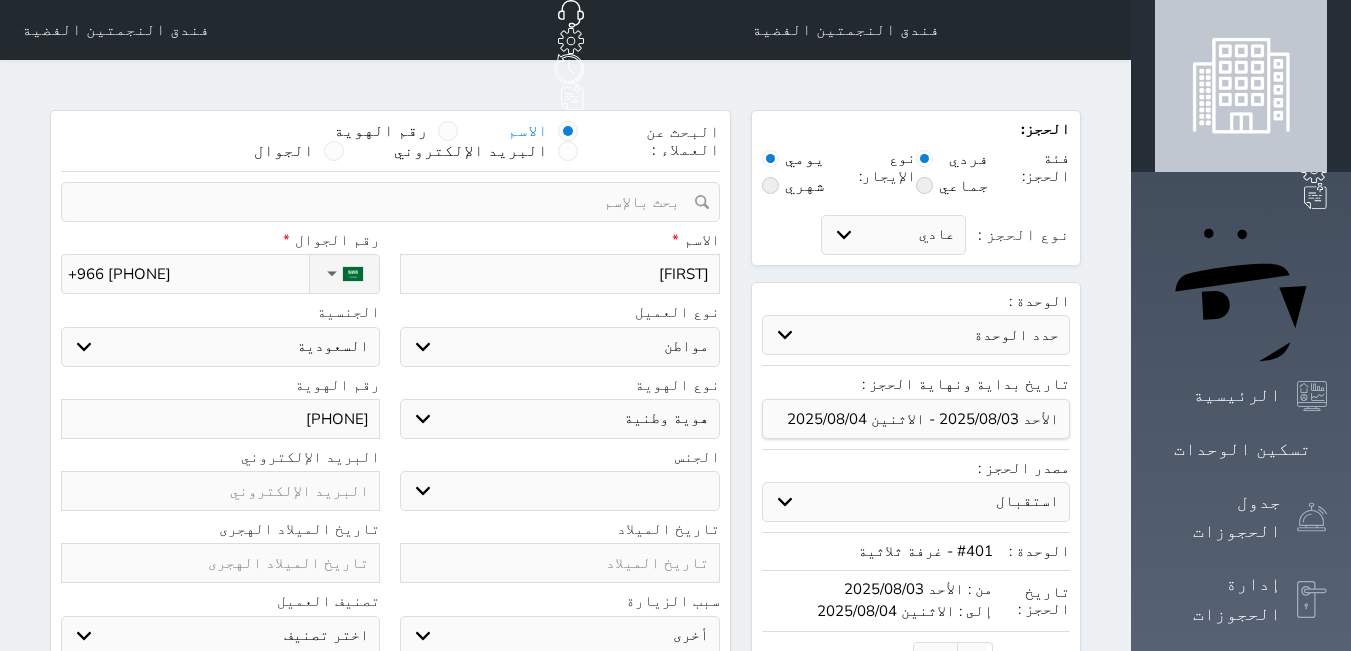 type on "[FIRST]" 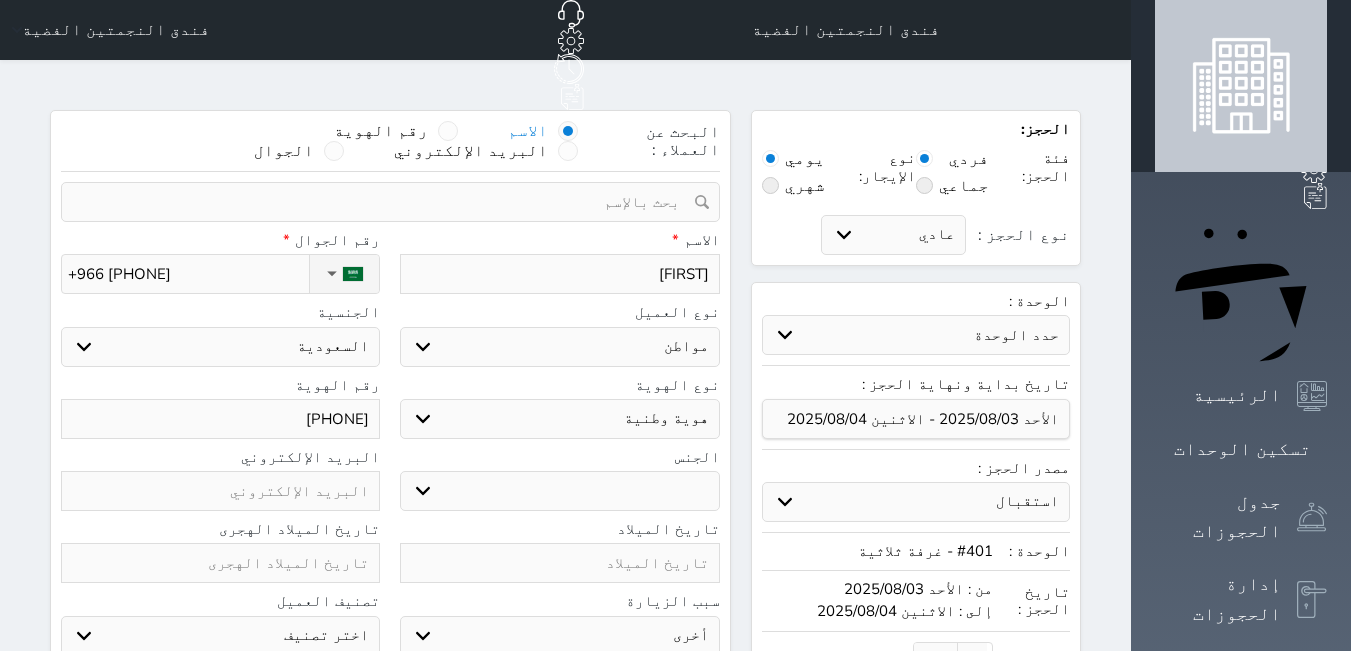 select 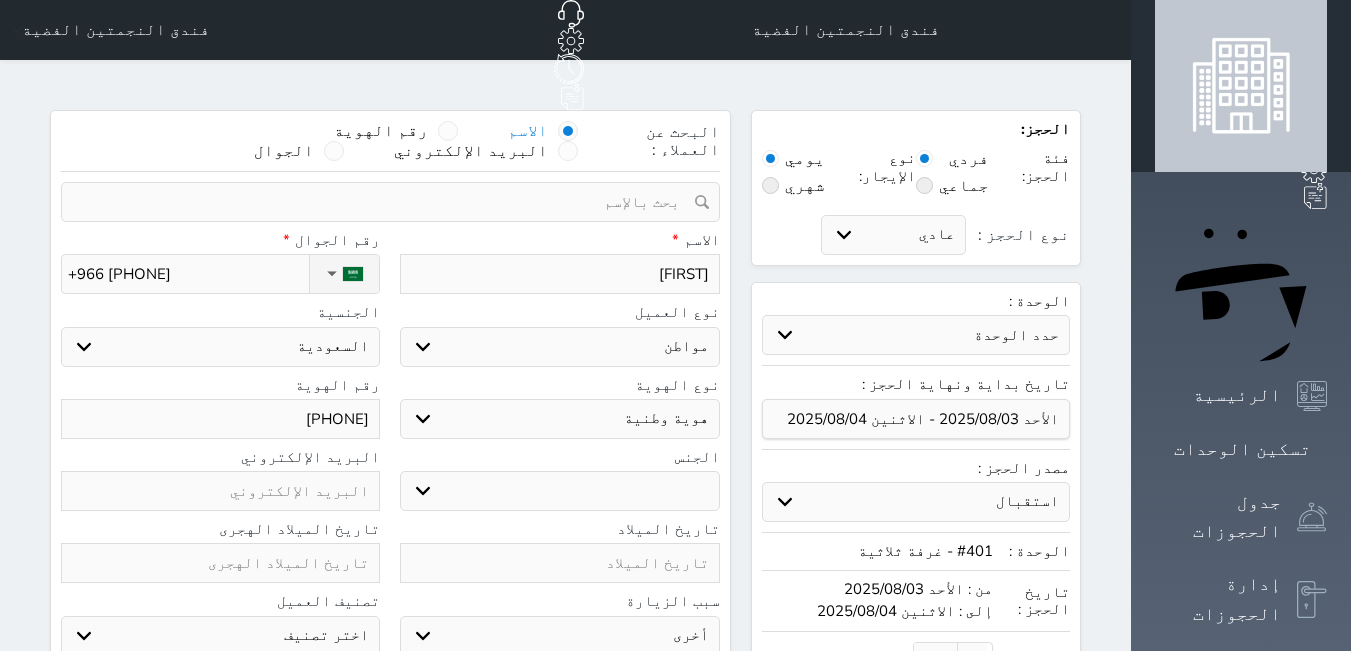type on "[FIRST] [LAST]" 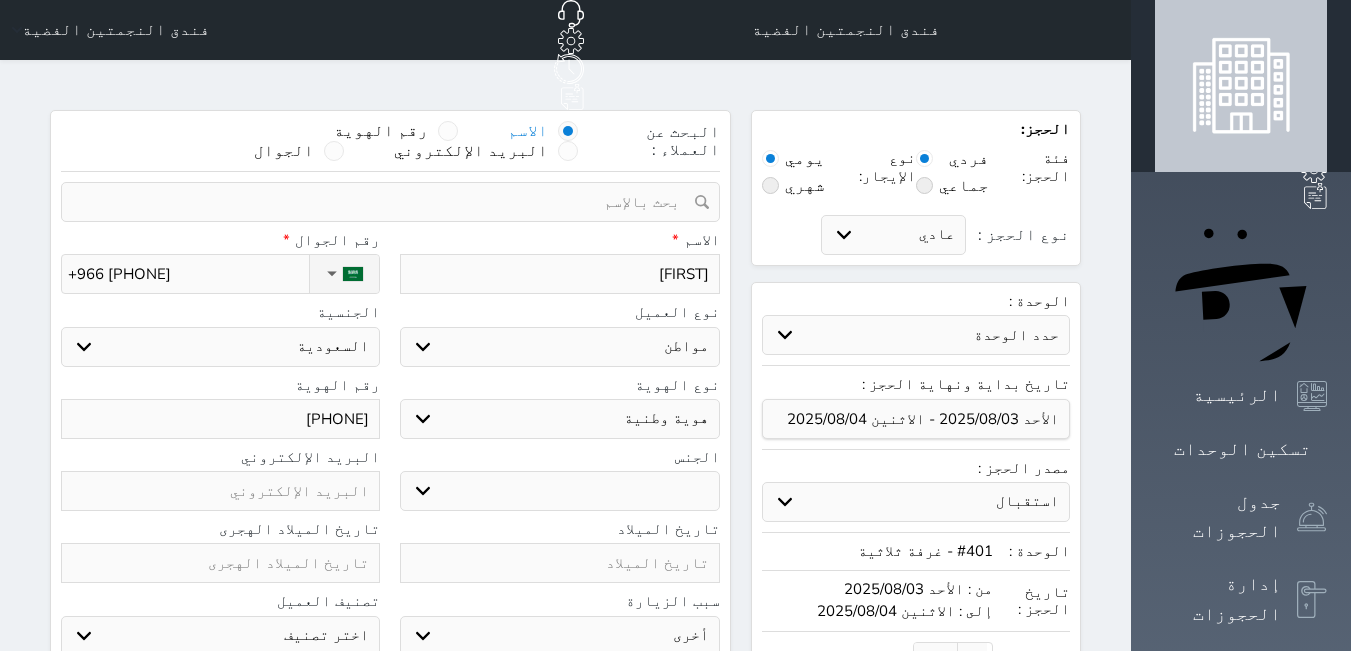 select 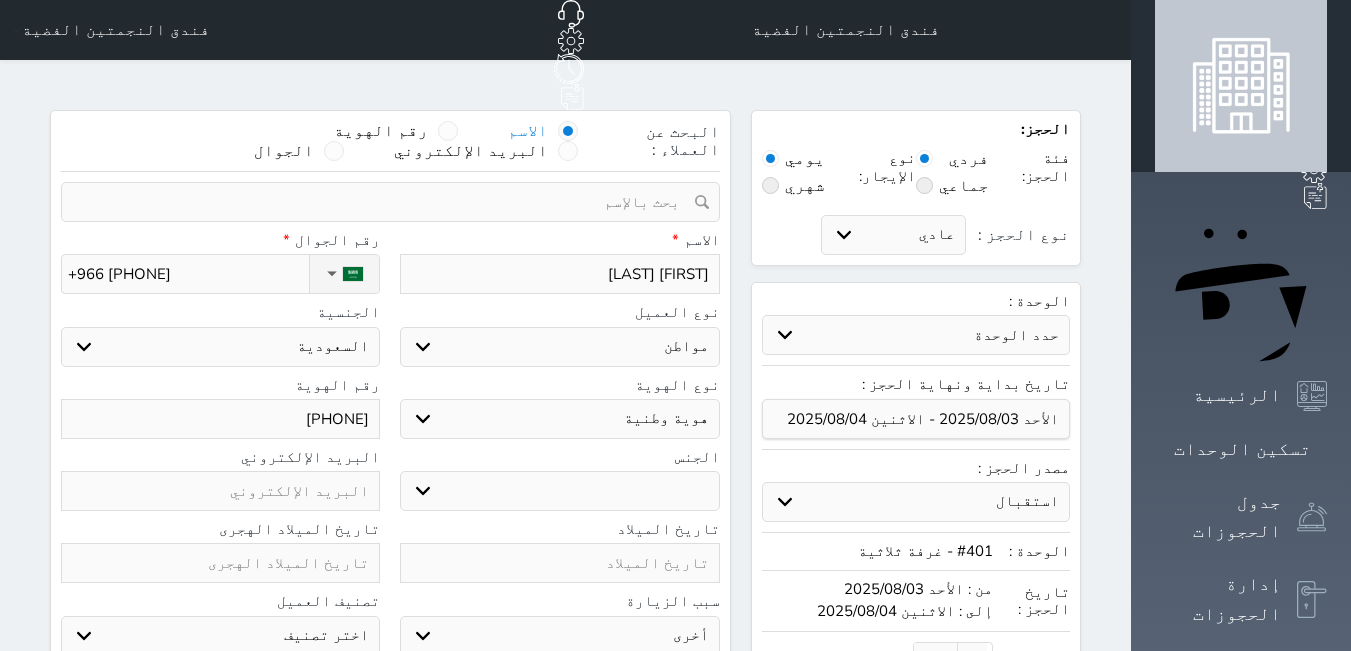 type on "[FIRST] [LAST]" 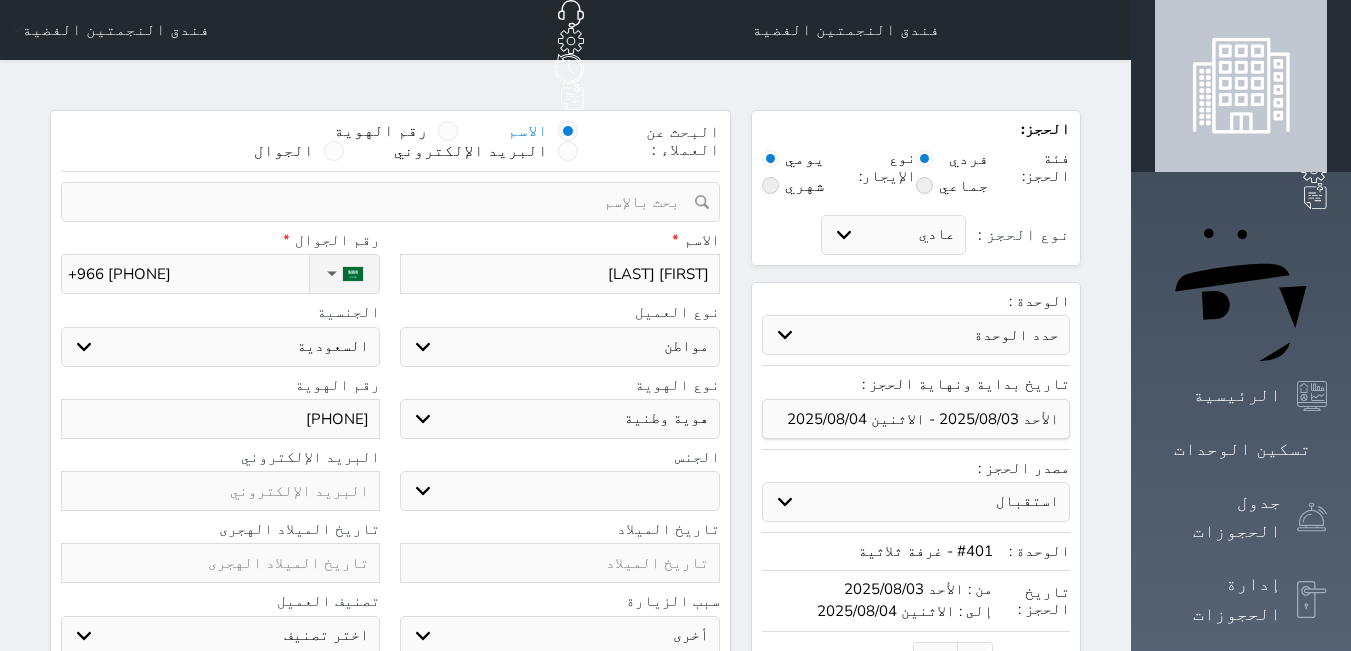 select 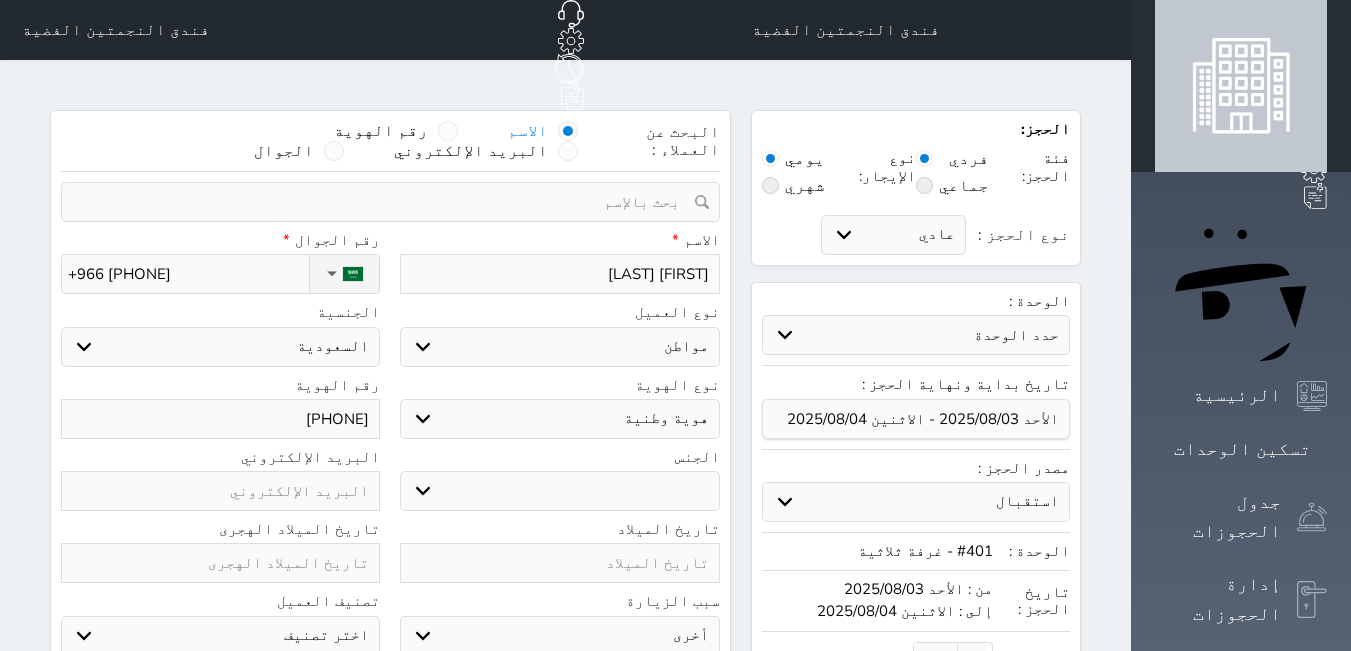 type on "[FIRST] [LAST]" 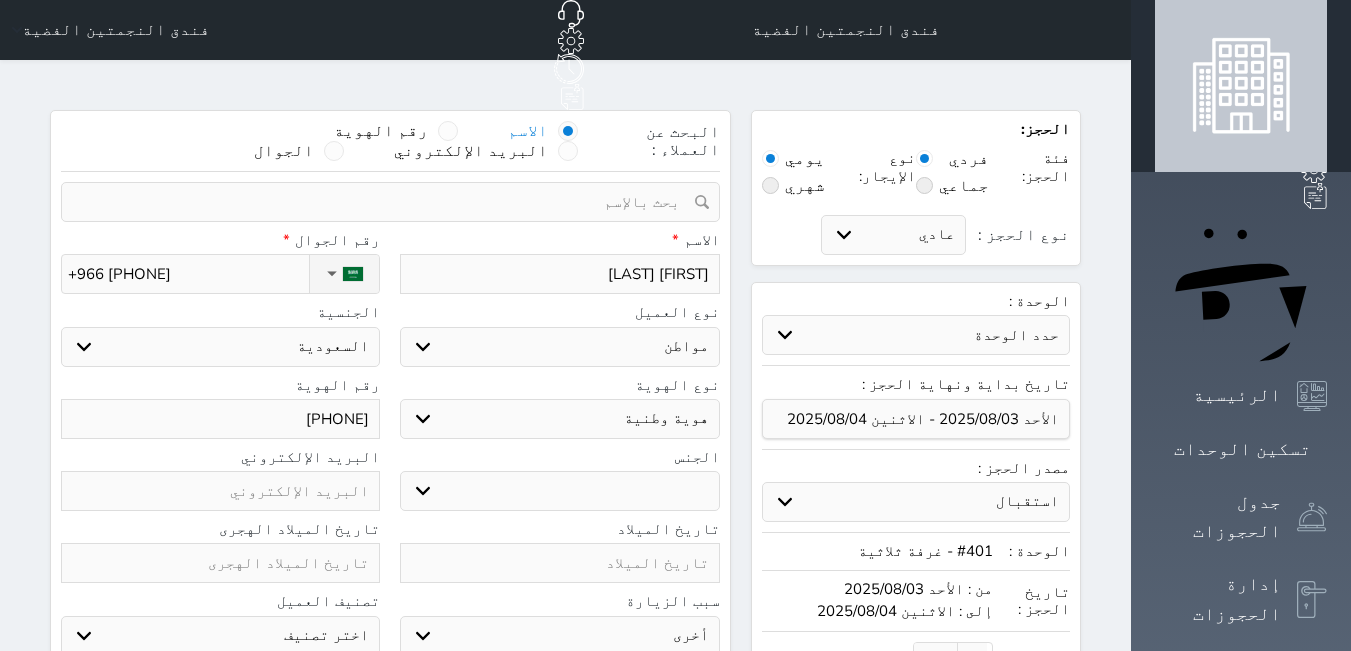 select 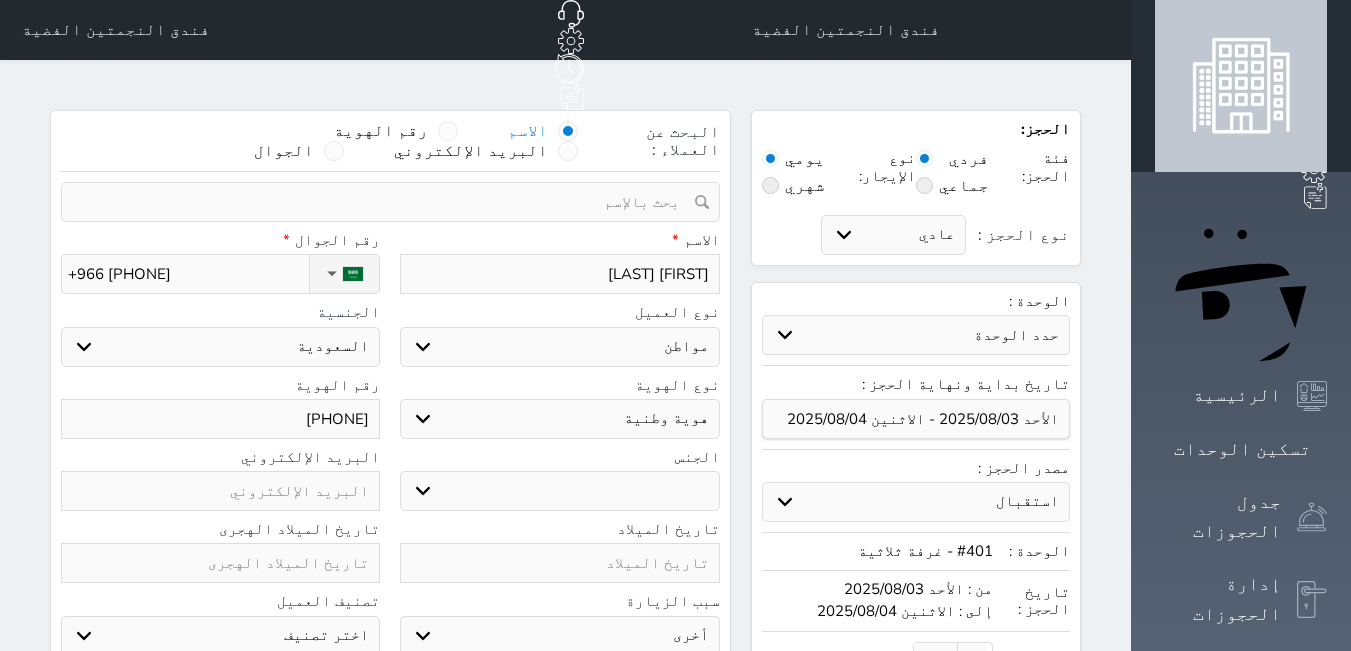type on "[FIRST] [LAST]" 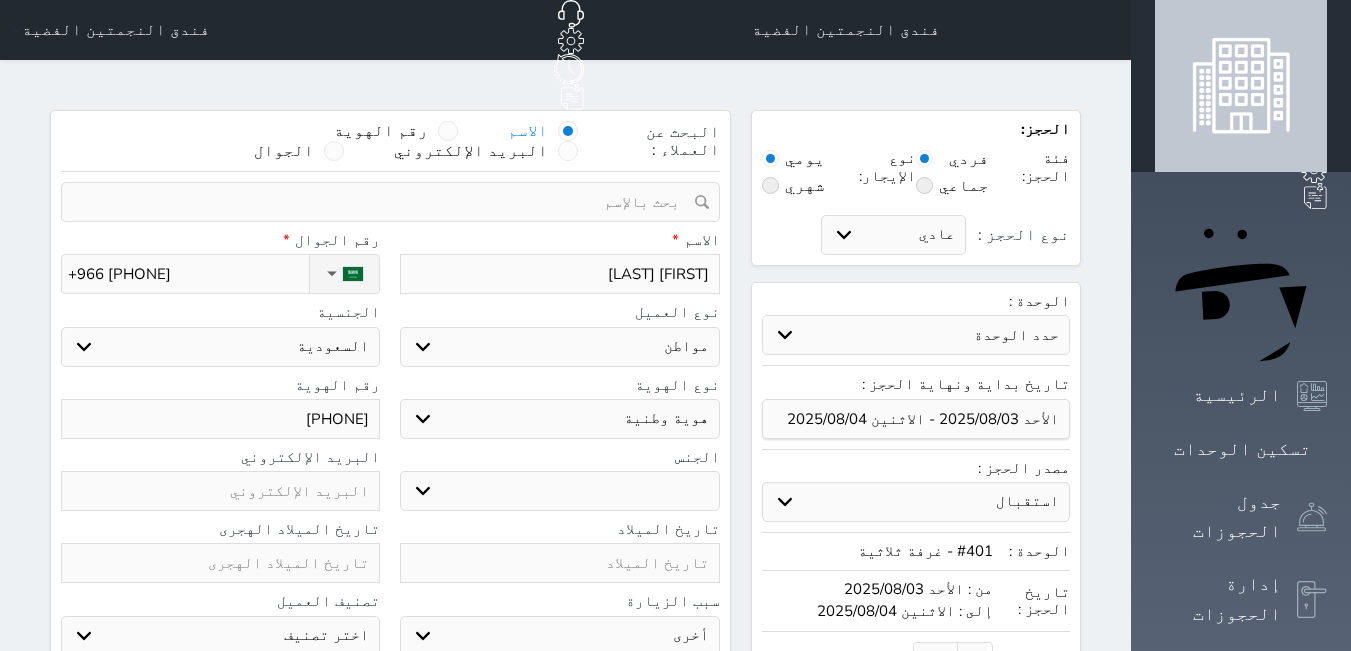 select 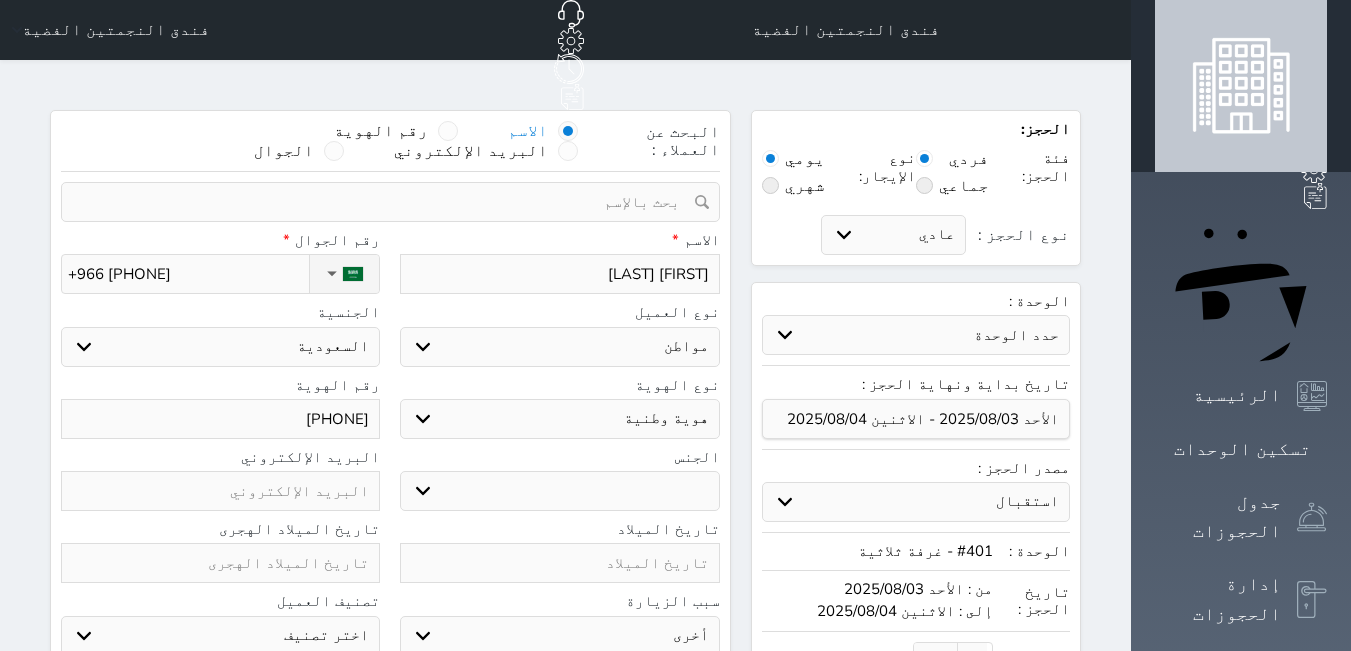 type on "[FIRST] [LAST]" 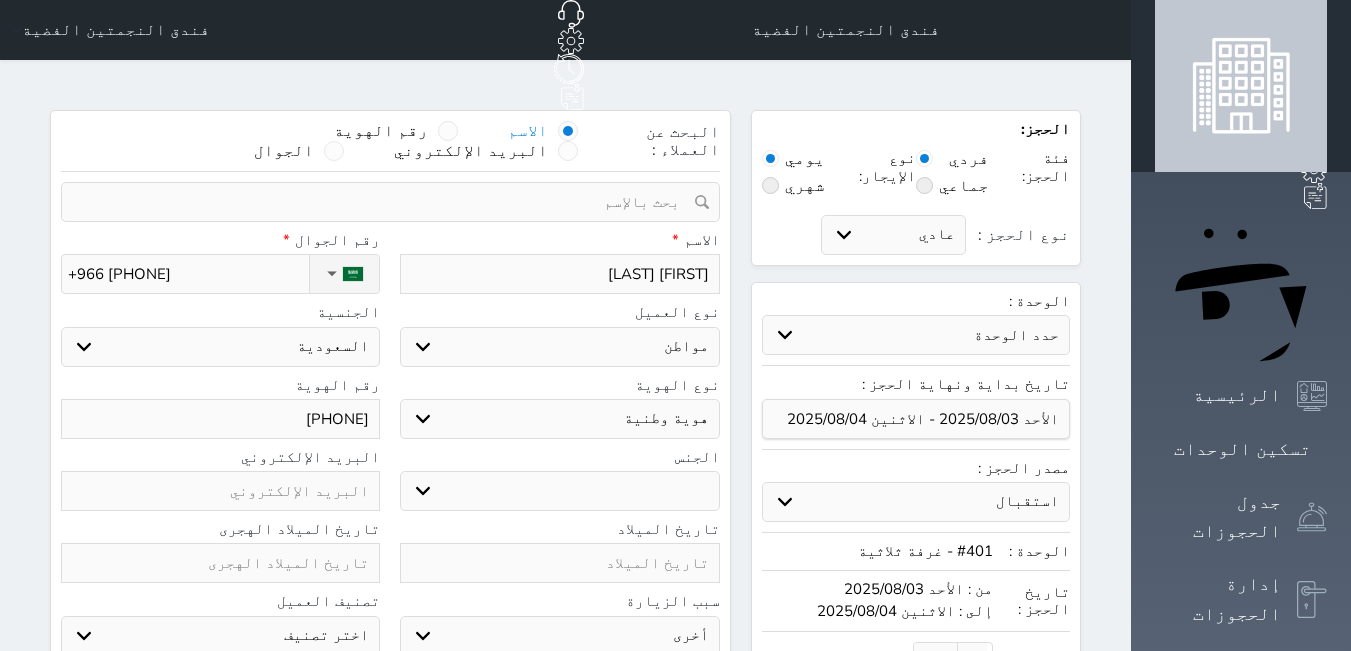 select 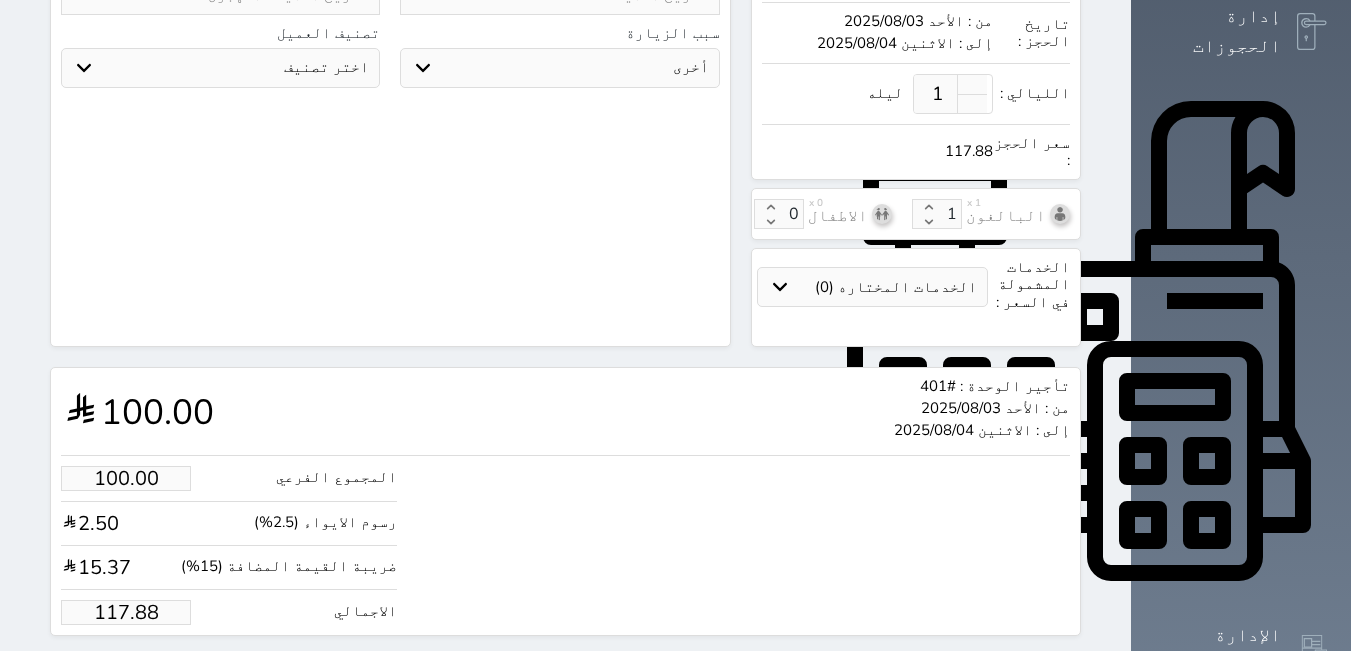 scroll, scrollTop: 576, scrollLeft: 0, axis: vertical 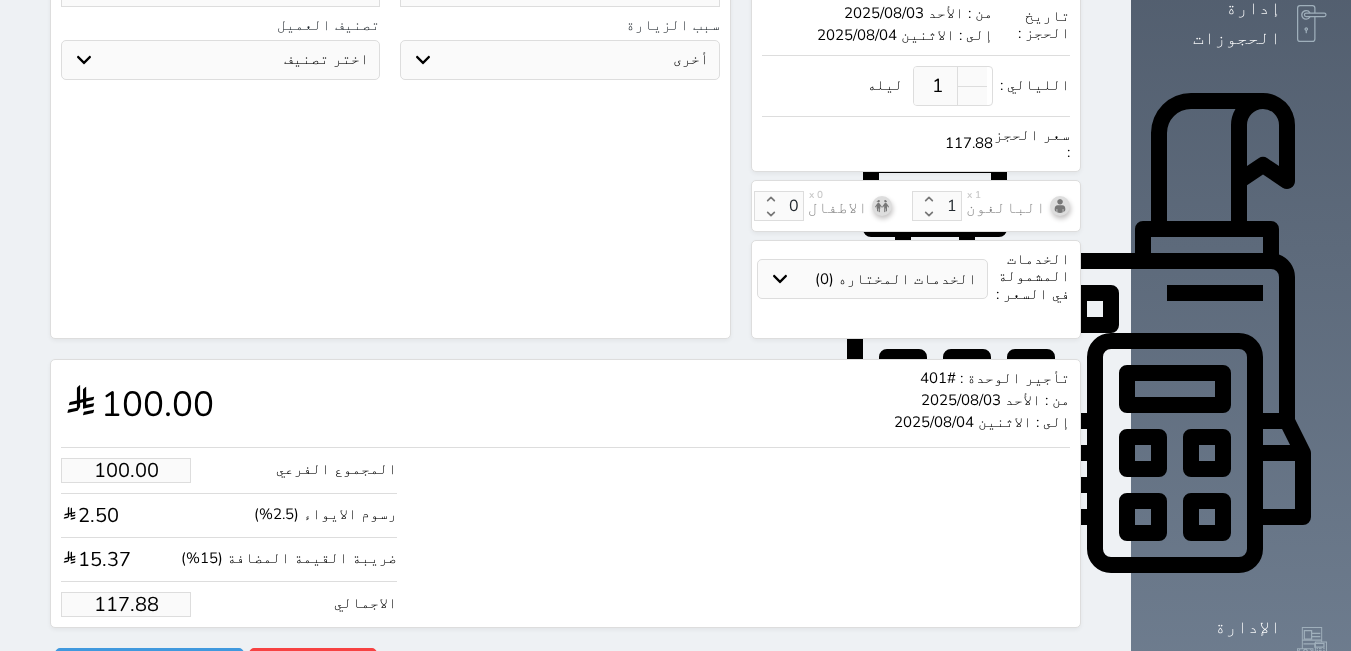 type on "[FIRST] [LAST]" 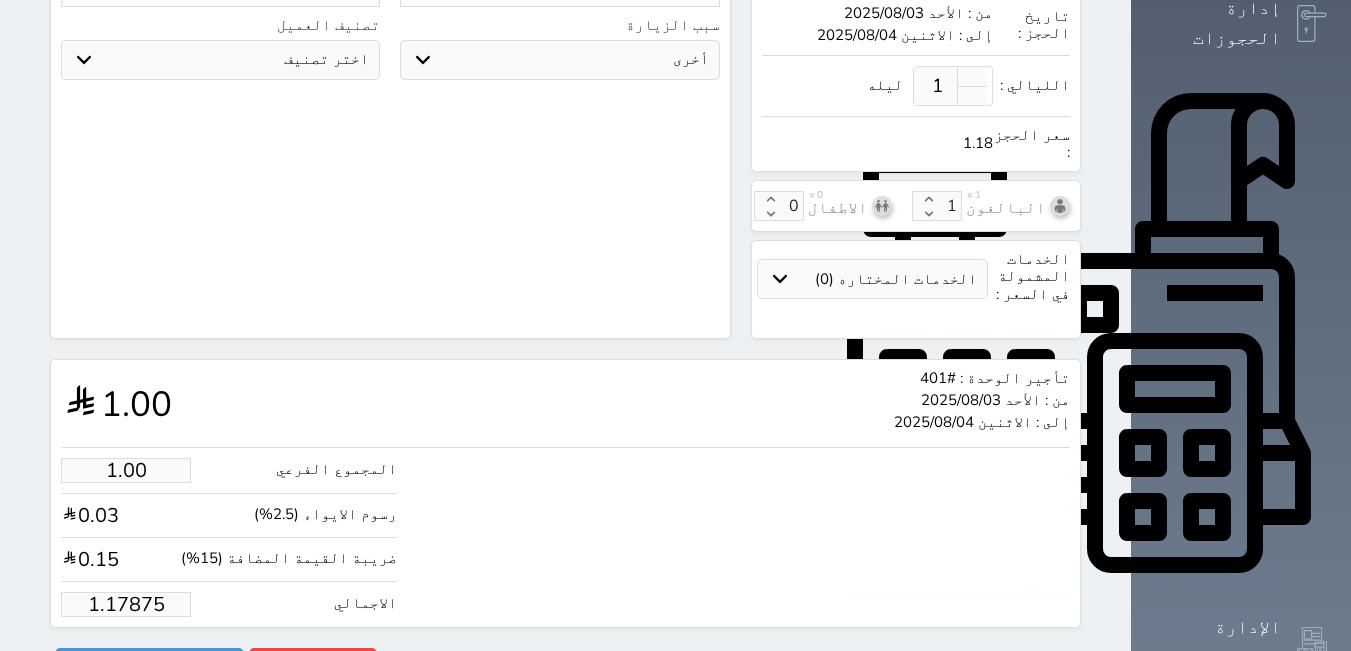 type on "1.1787" 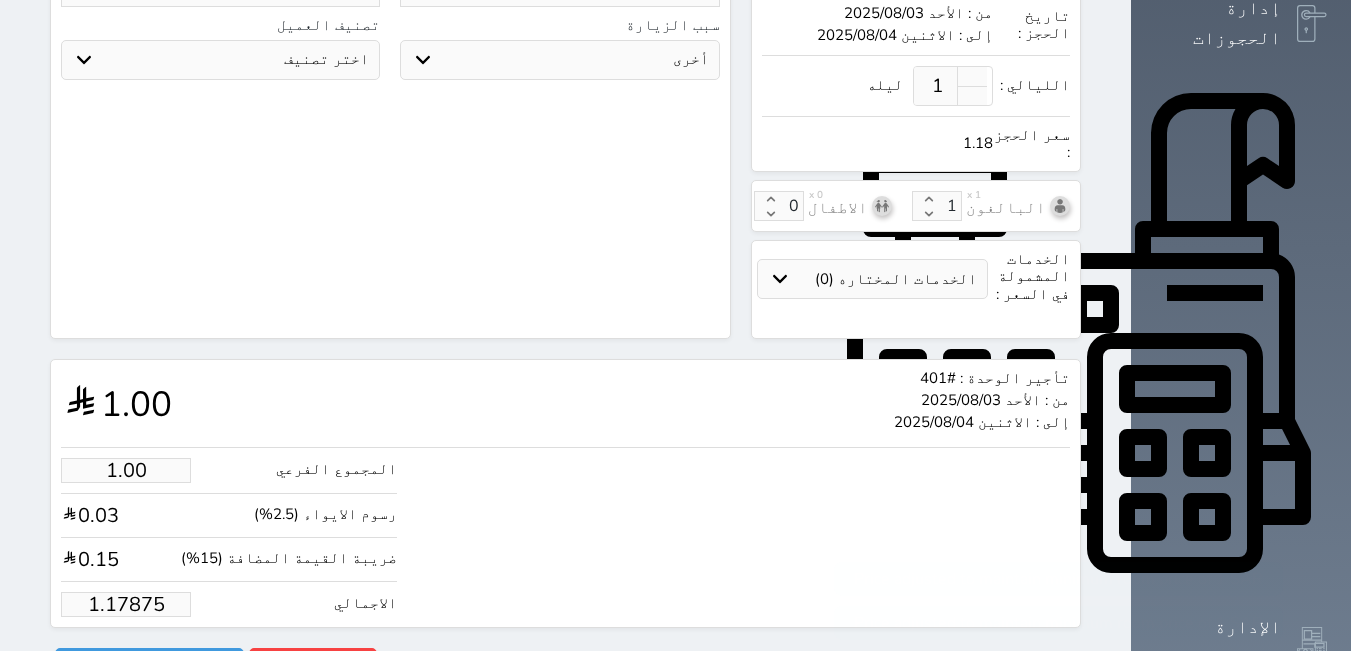 select 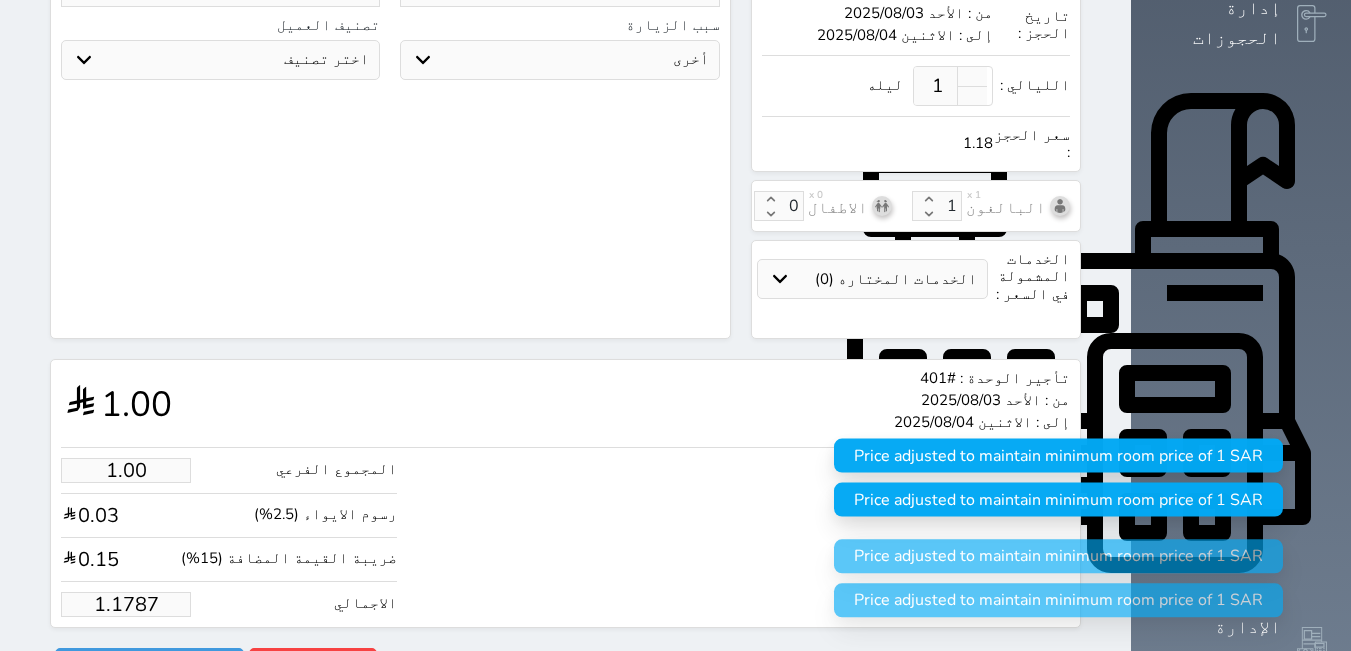 type on "1.178" 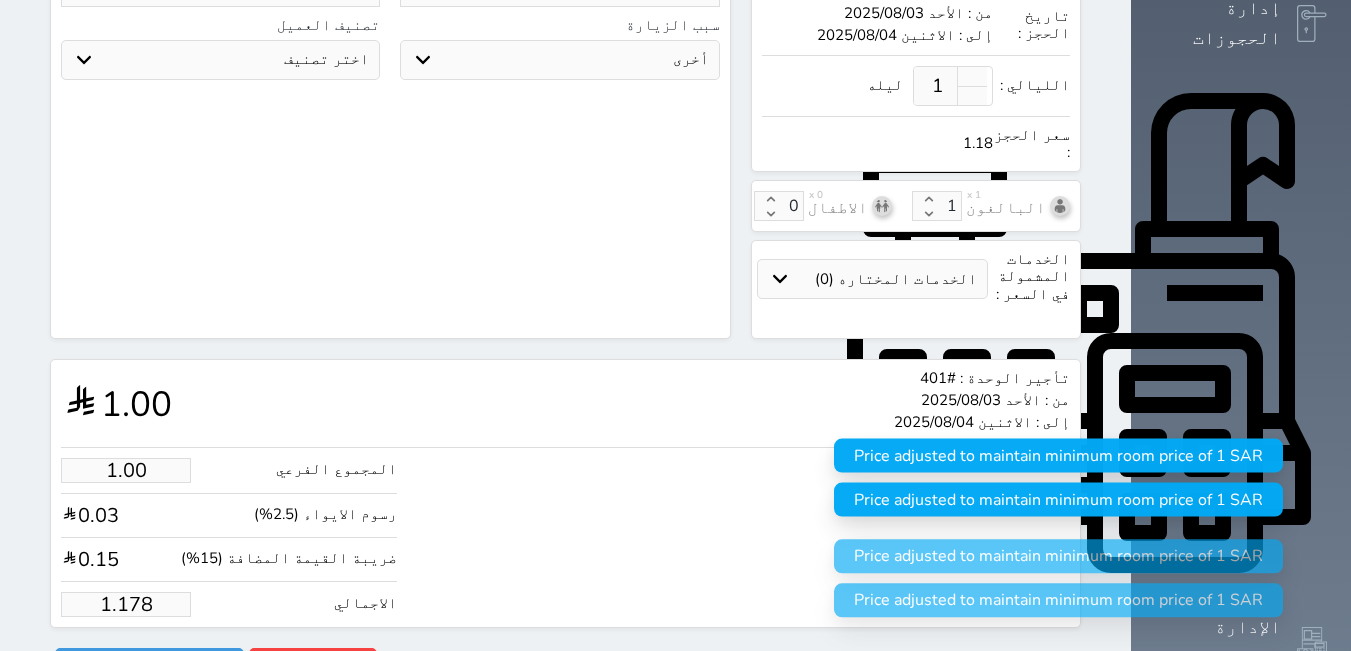 type on "1.17" 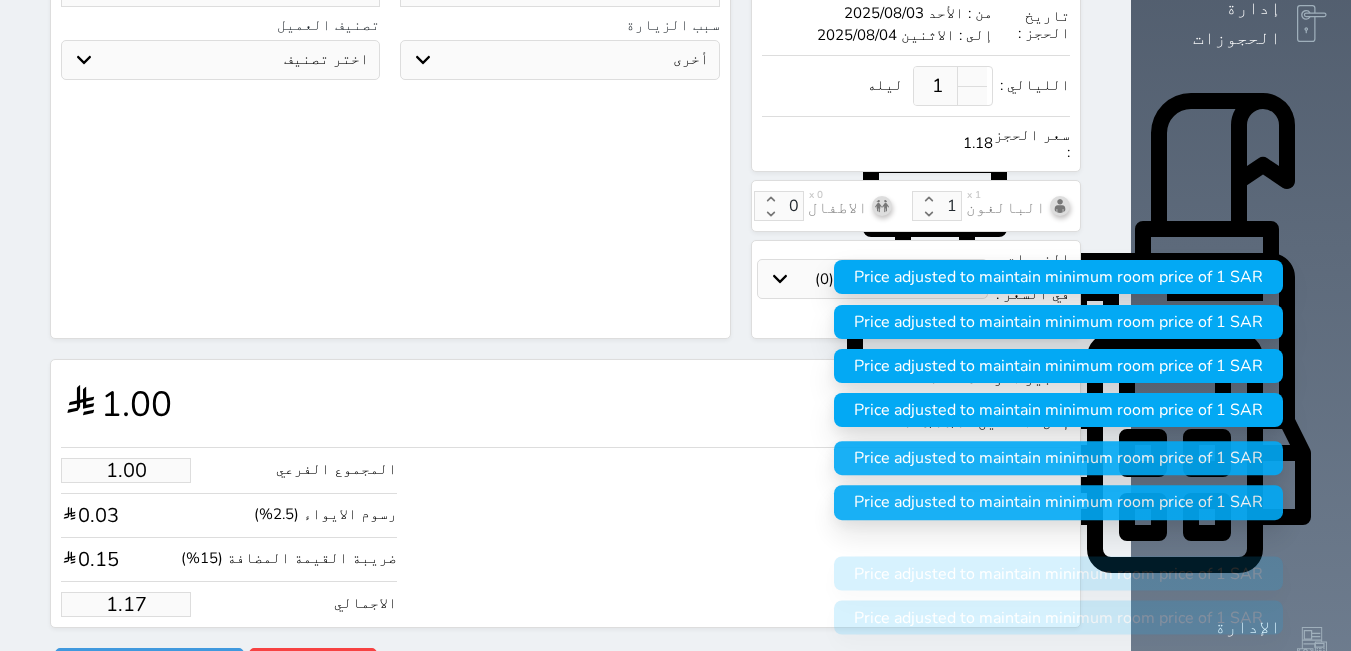 type on "1.1" 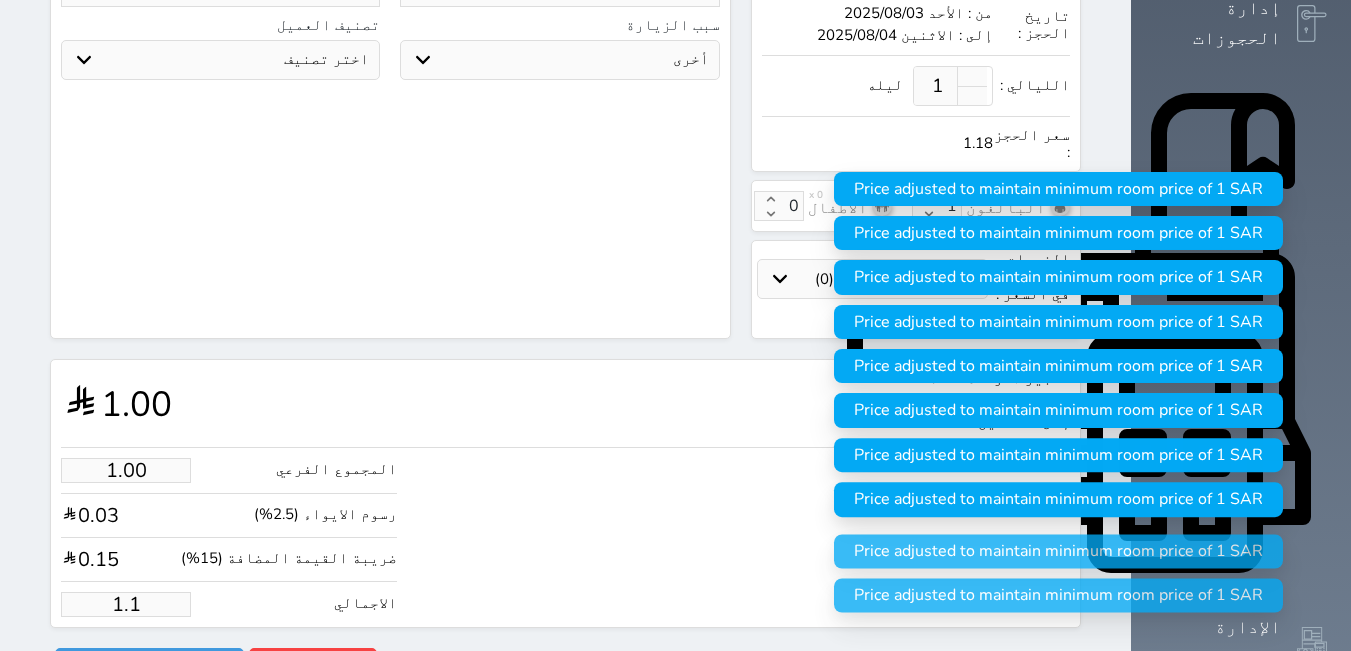 type on "1." 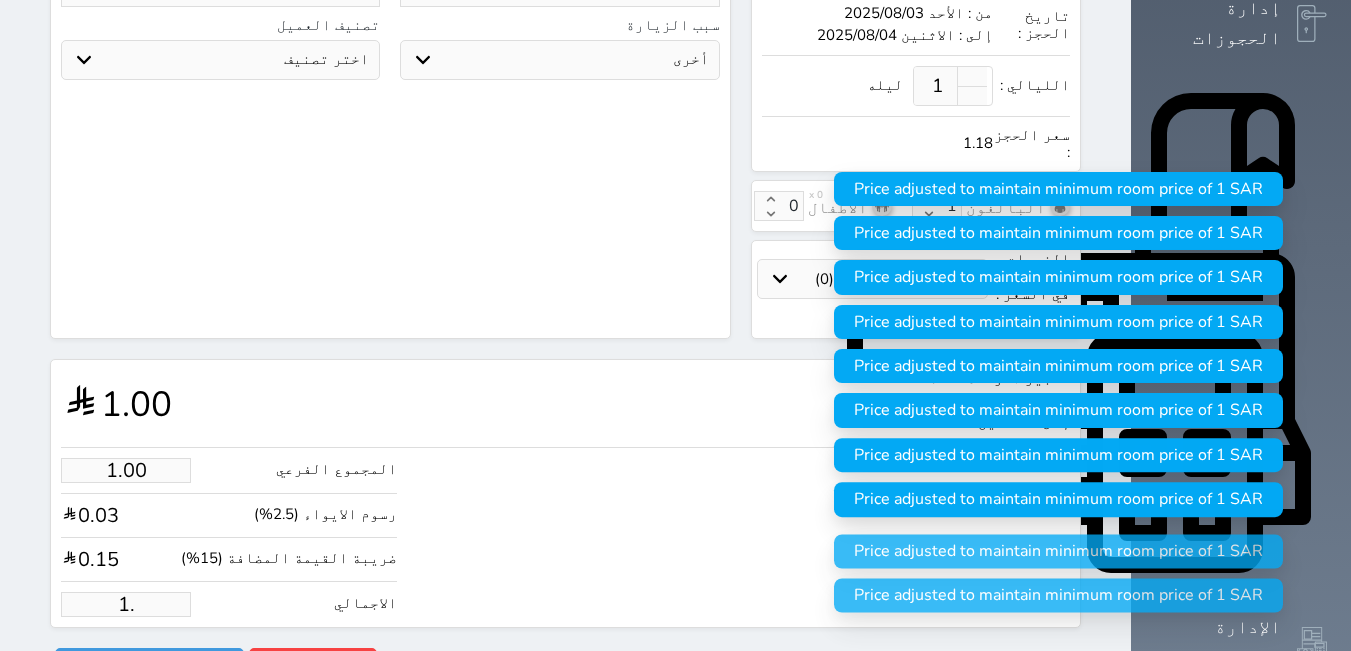 type on "1" 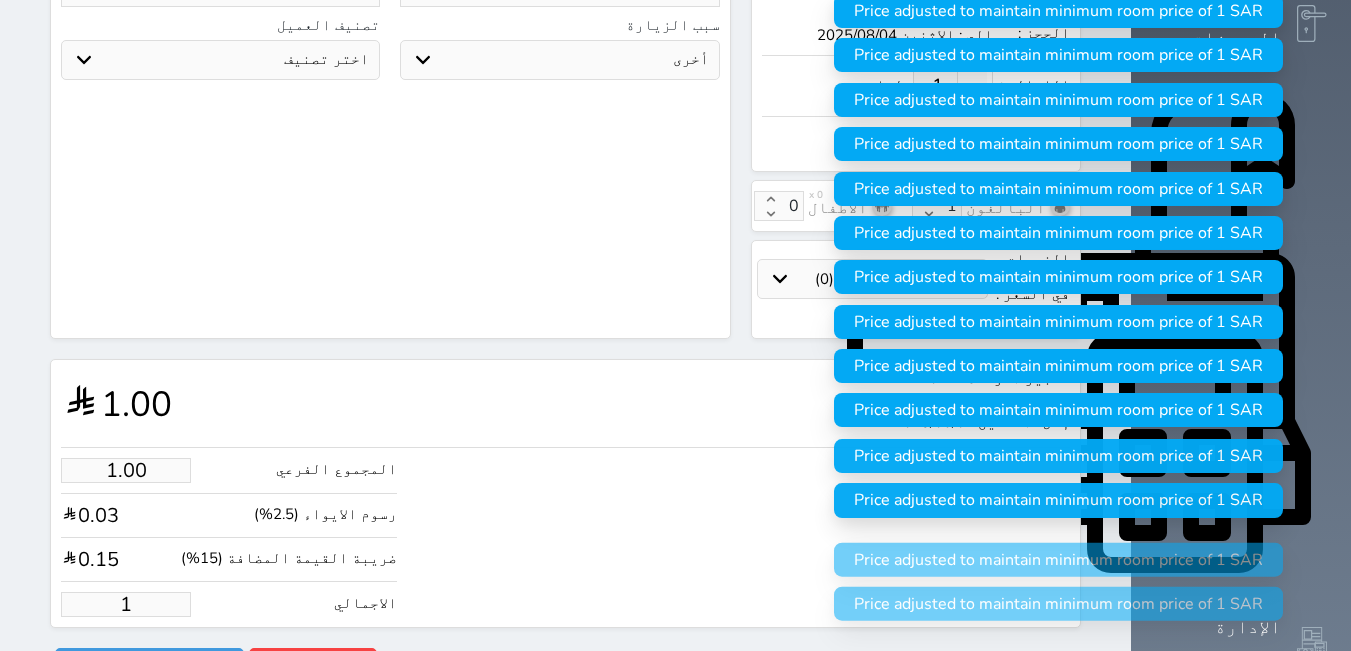 type 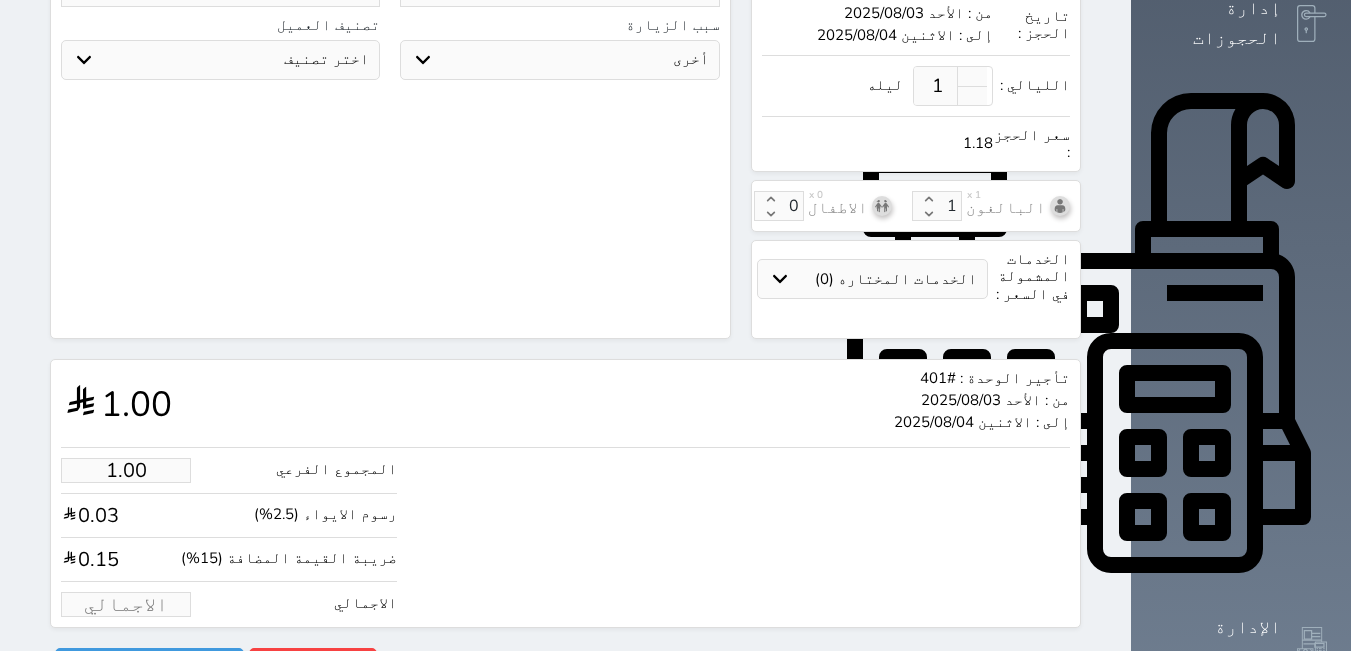type on "5.94" 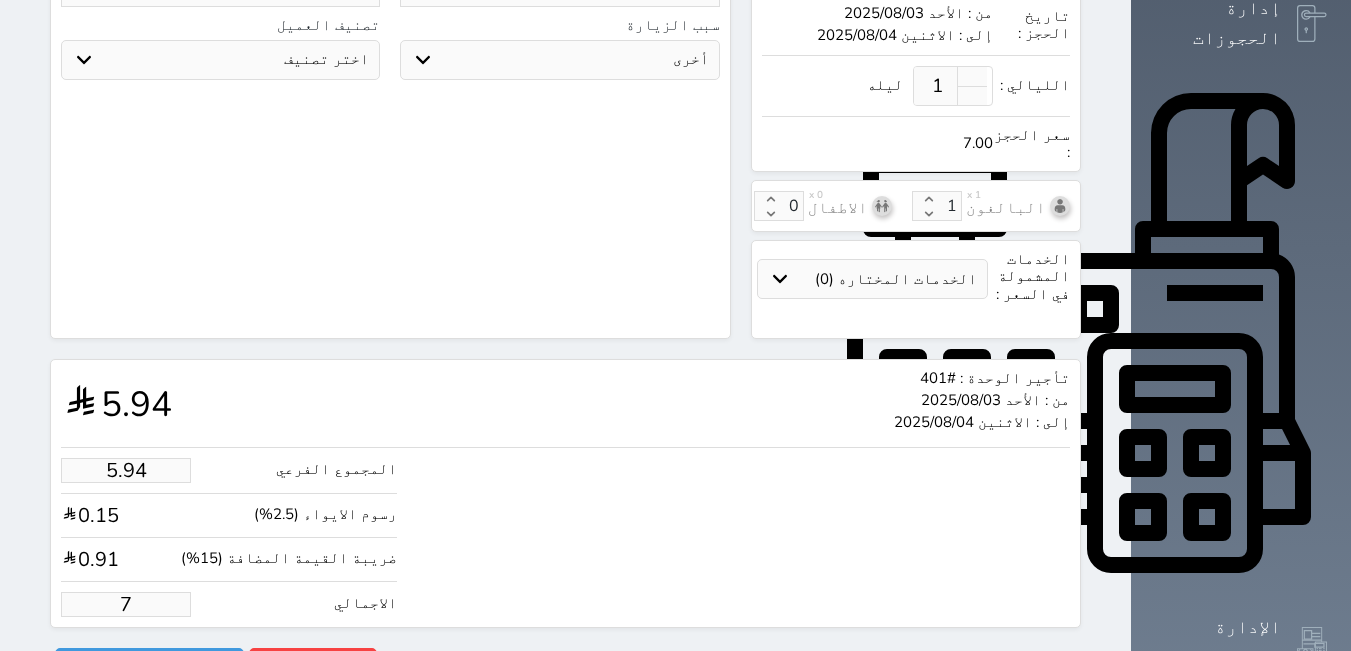 type on "63.63" 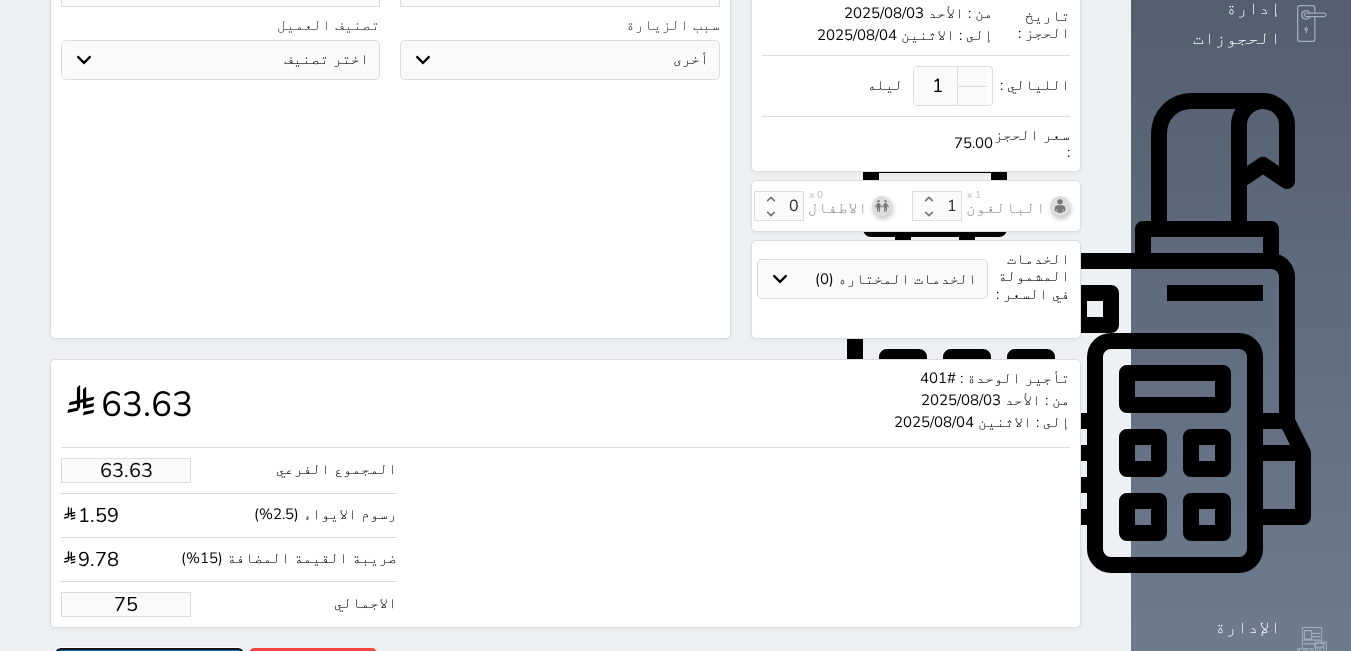 type on "75.00" 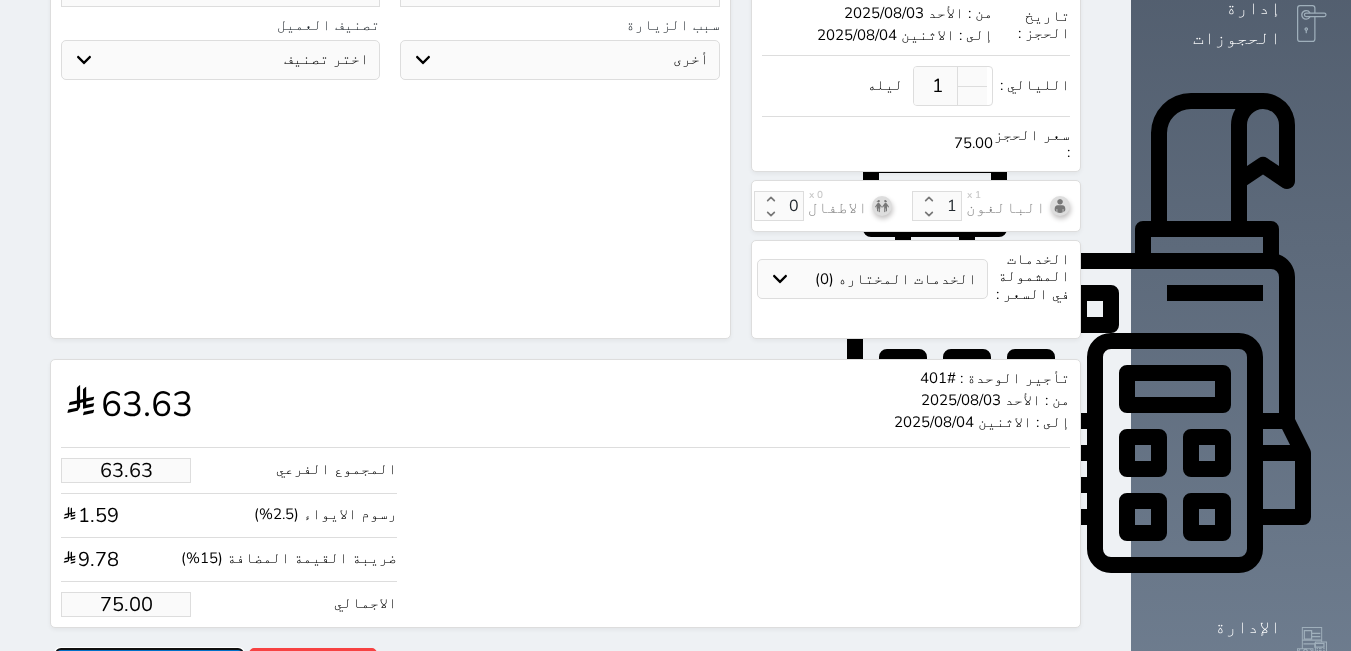 click on "حجز" at bounding box center [149, 665] 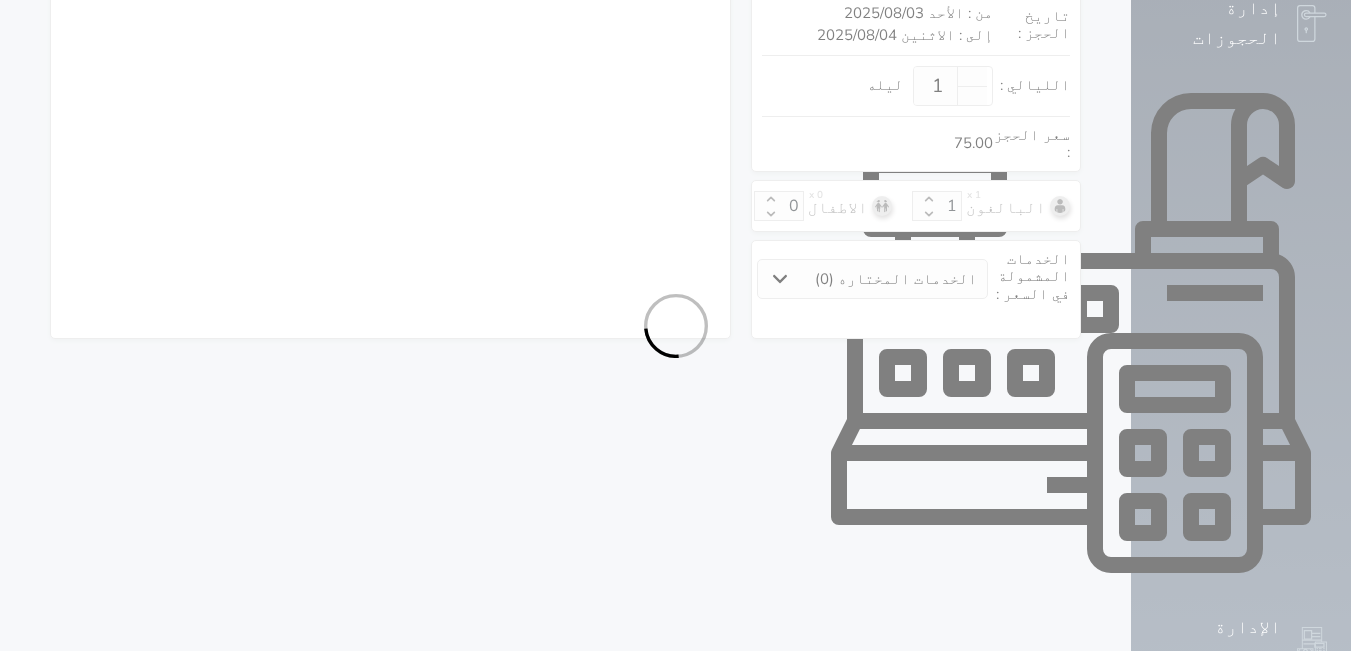 scroll, scrollTop: 535, scrollLeft: 0, axis: vertical 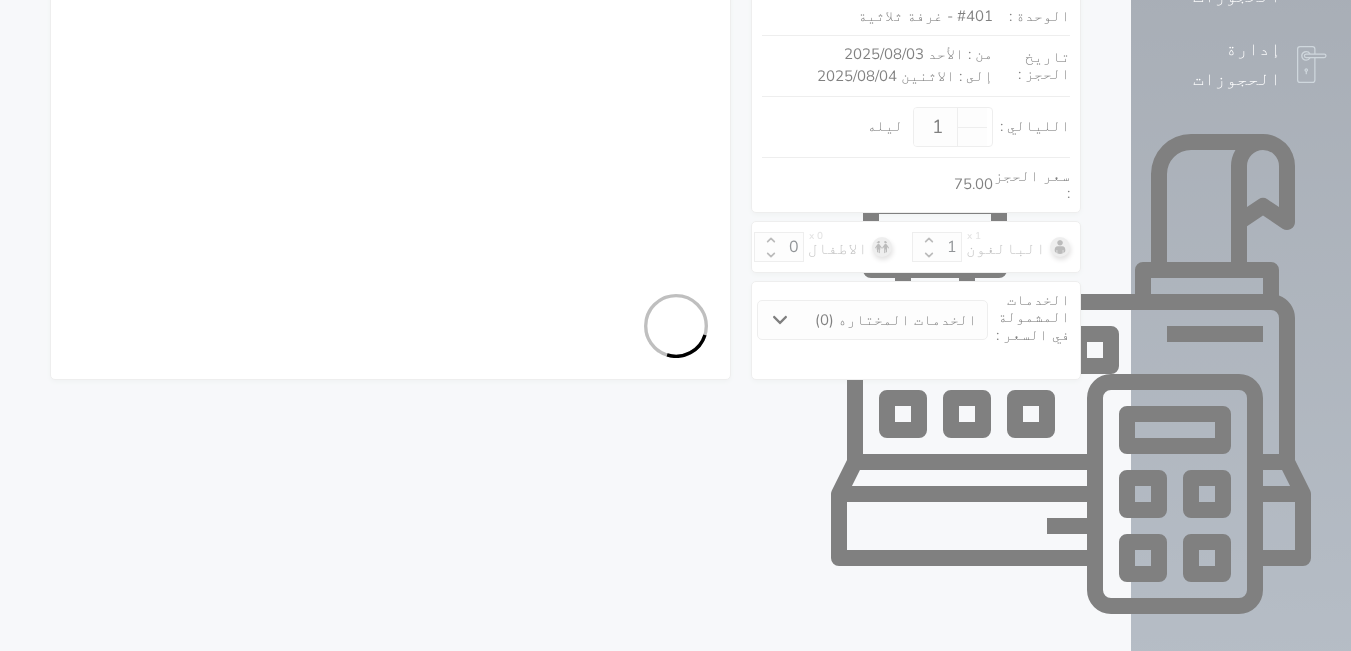 select on "1" 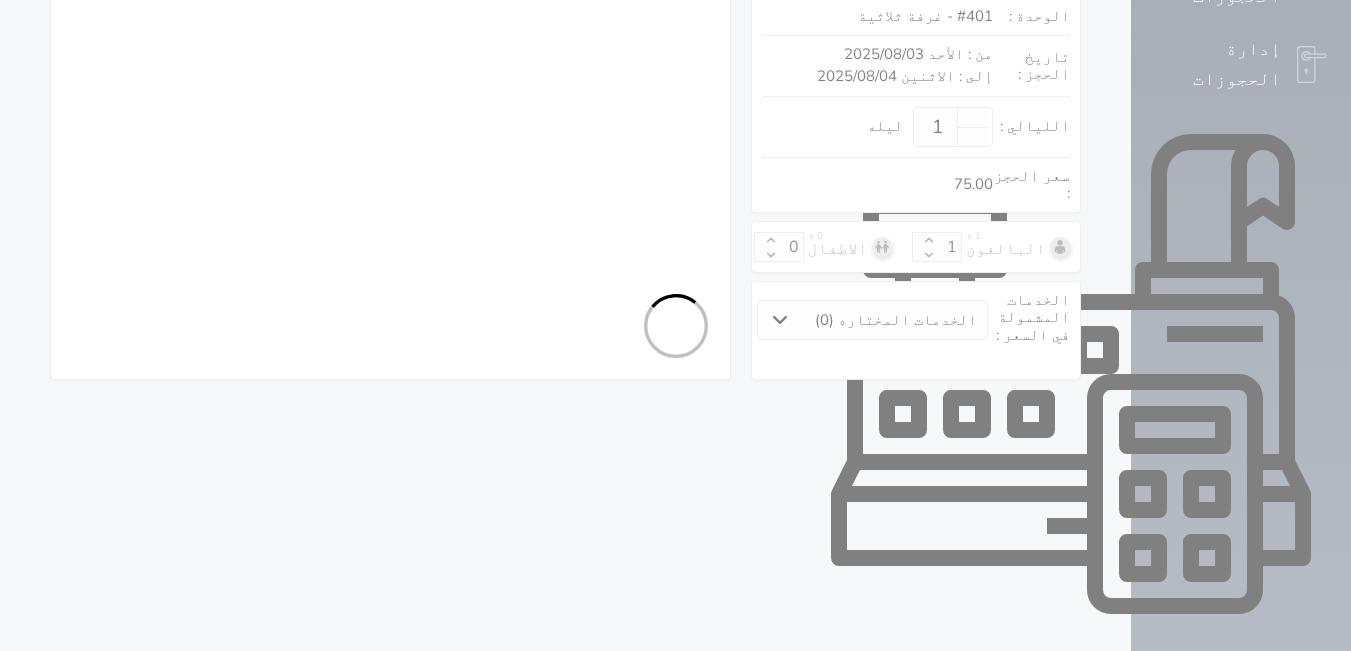 select on "113" 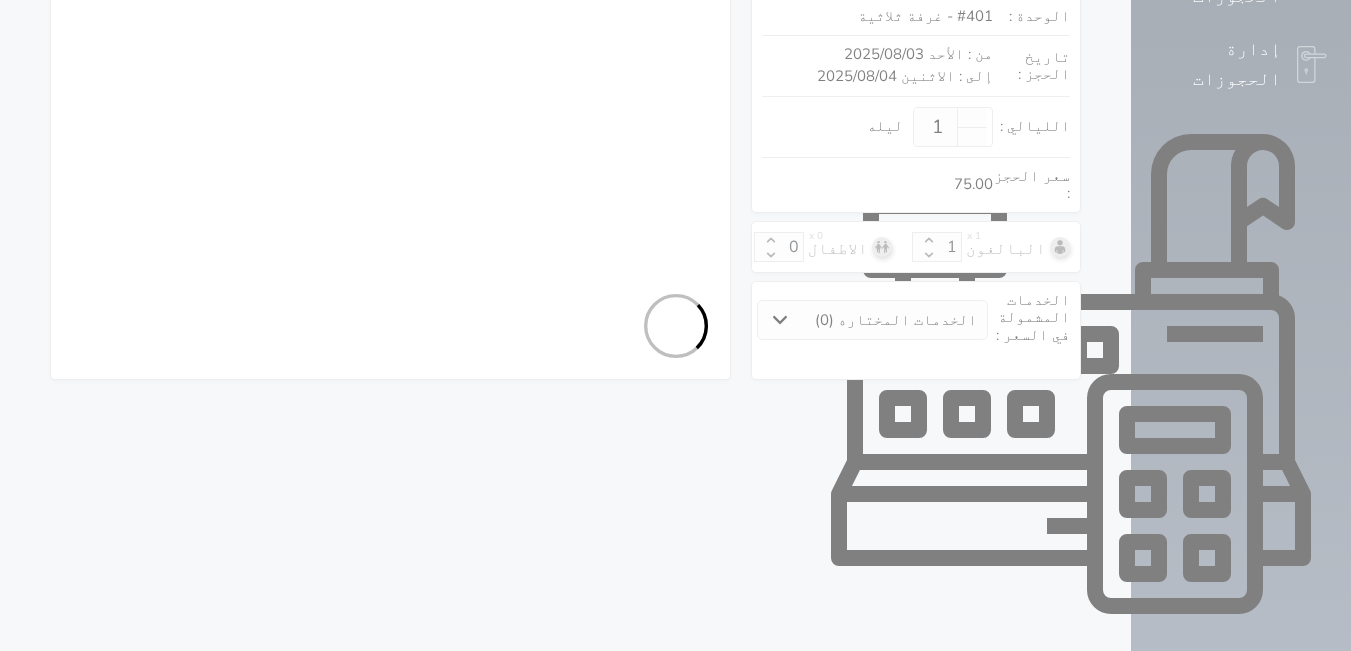 select on "1" 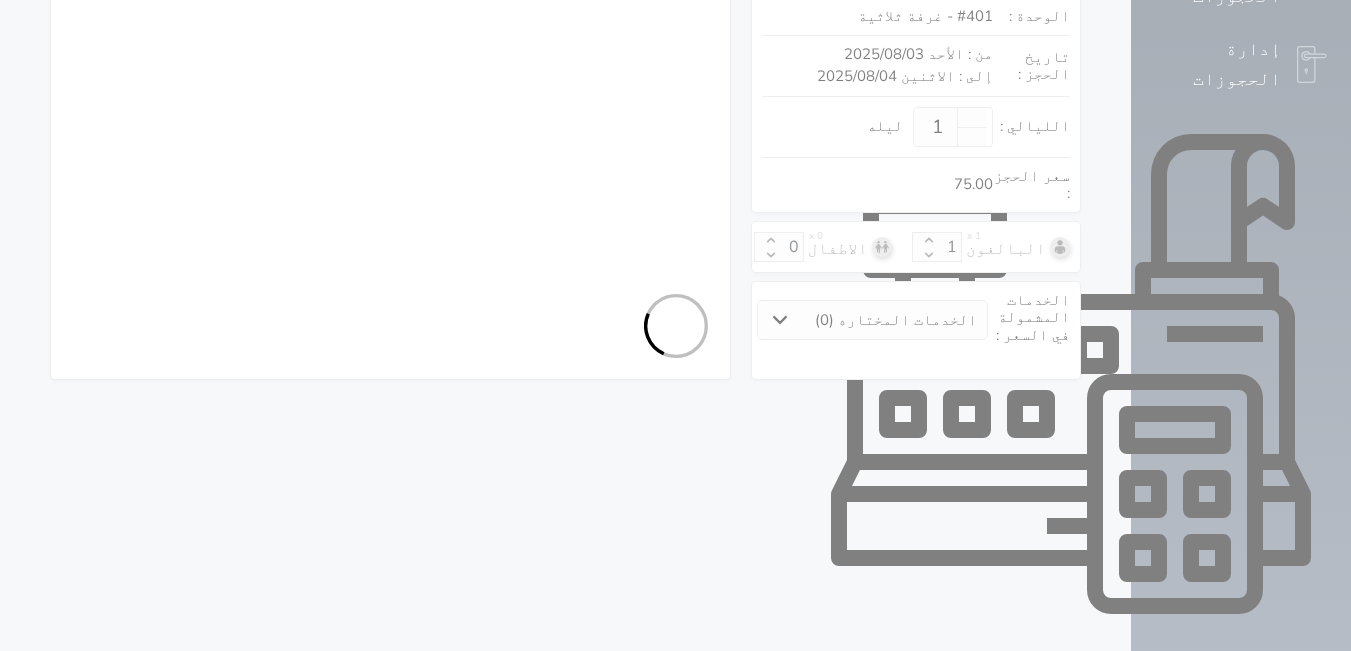 select 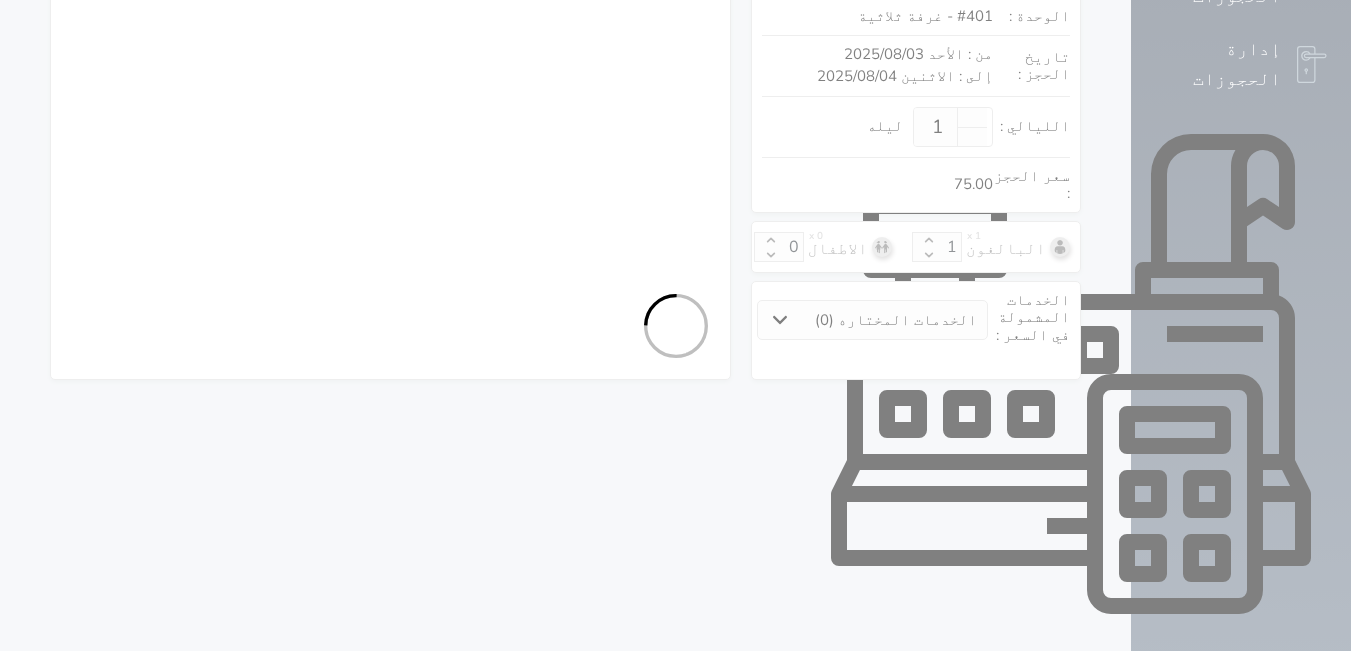 select on "7" 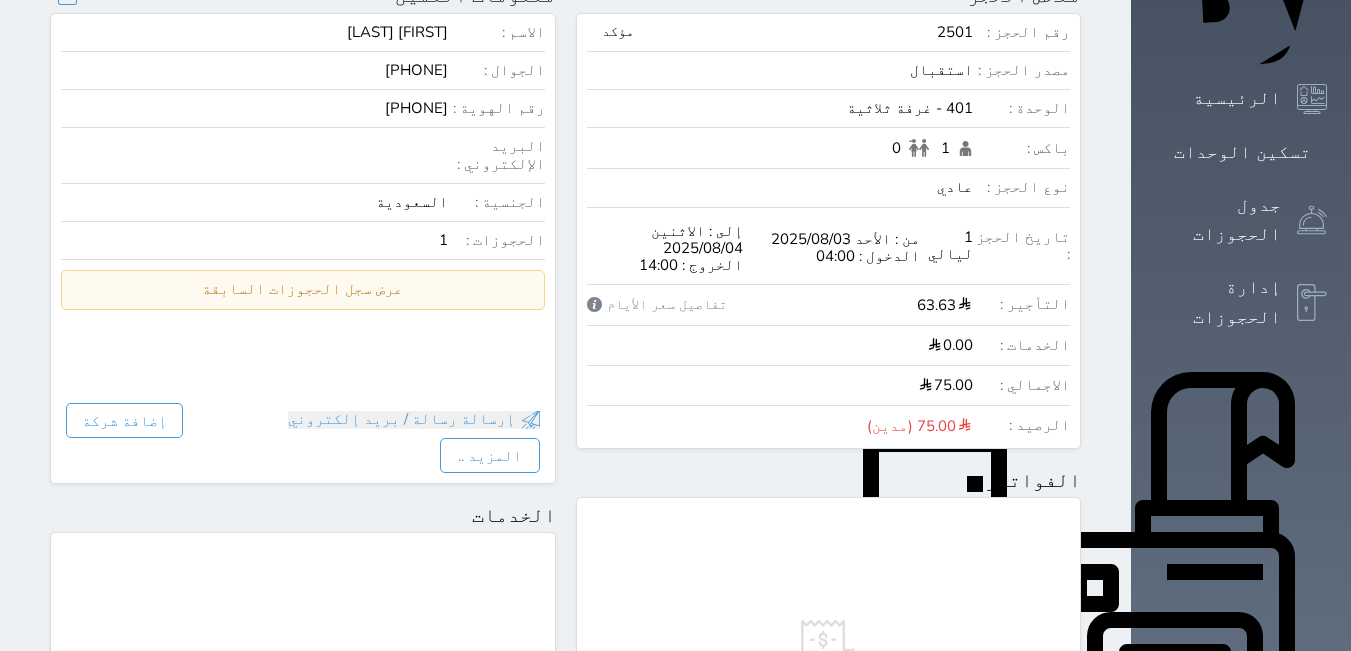 scroll, scrollTop: 0, scrollLeft: 0, axis: both 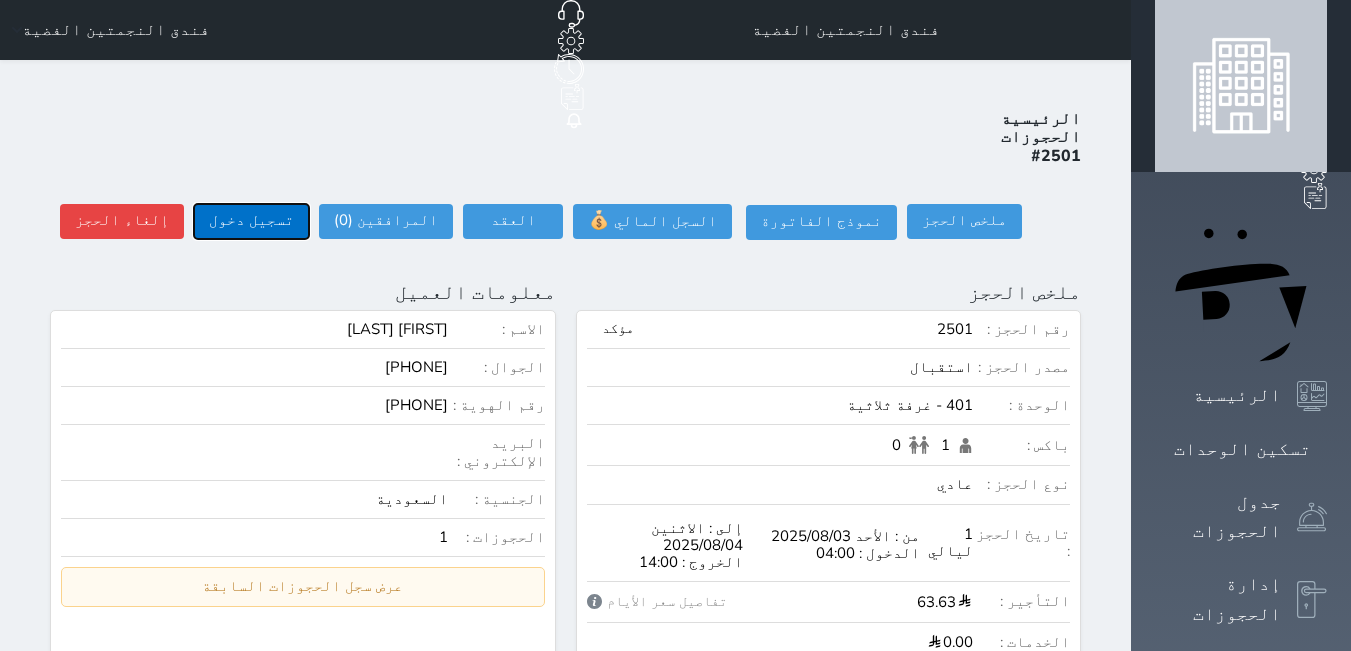 click on "تسجيل دخول" at bounding box center [251, 221] 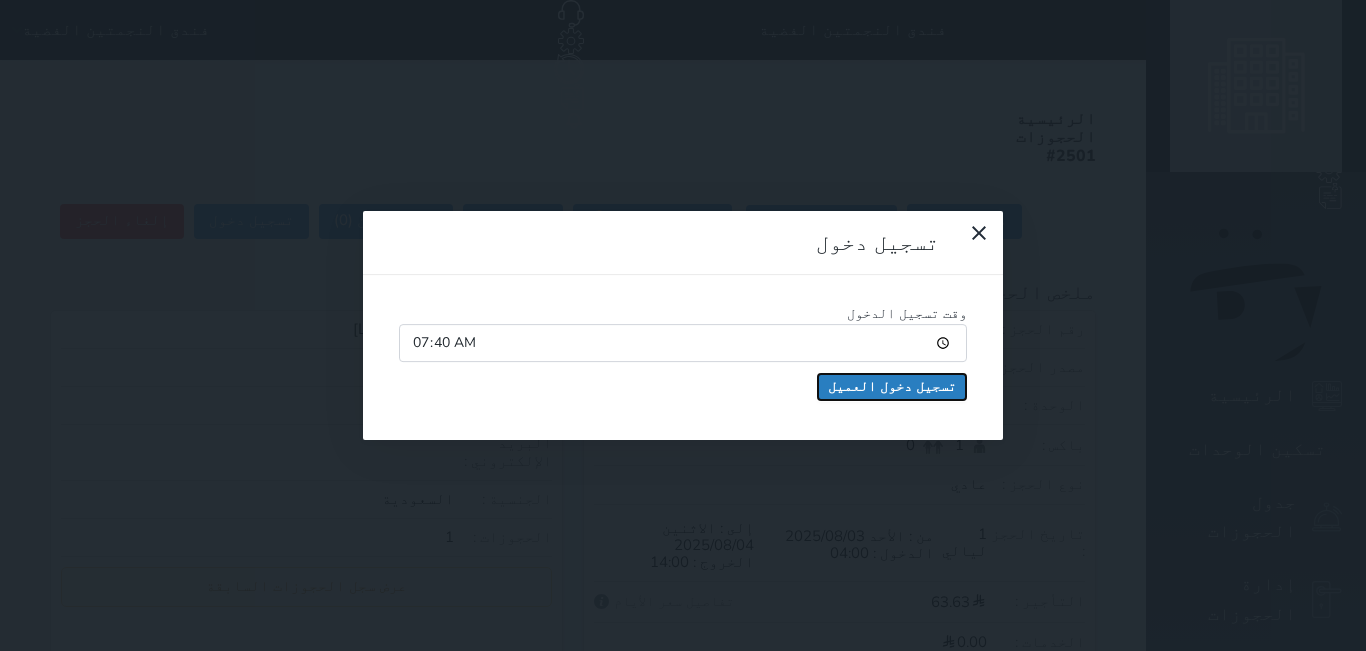 click on "تسجيل دخول العميل" at bounding box center (892, 387) 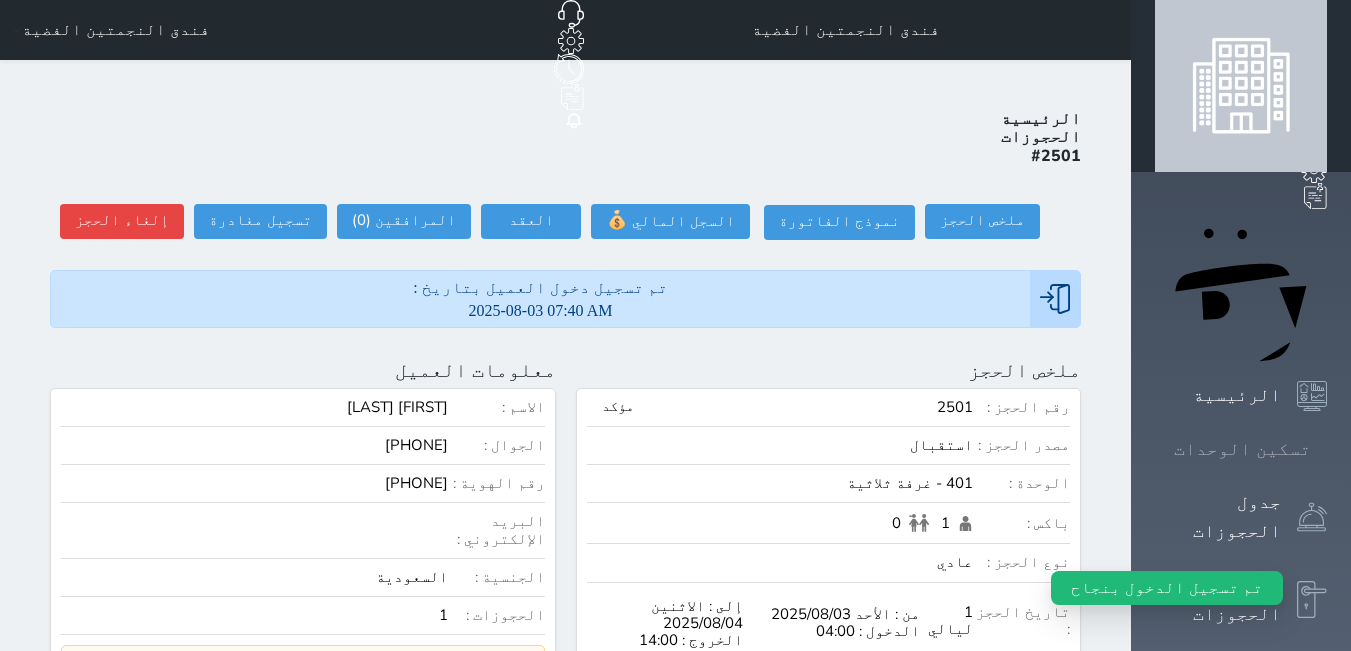 click on "تسكين الوحدات" at bounding box center (1241, 449) 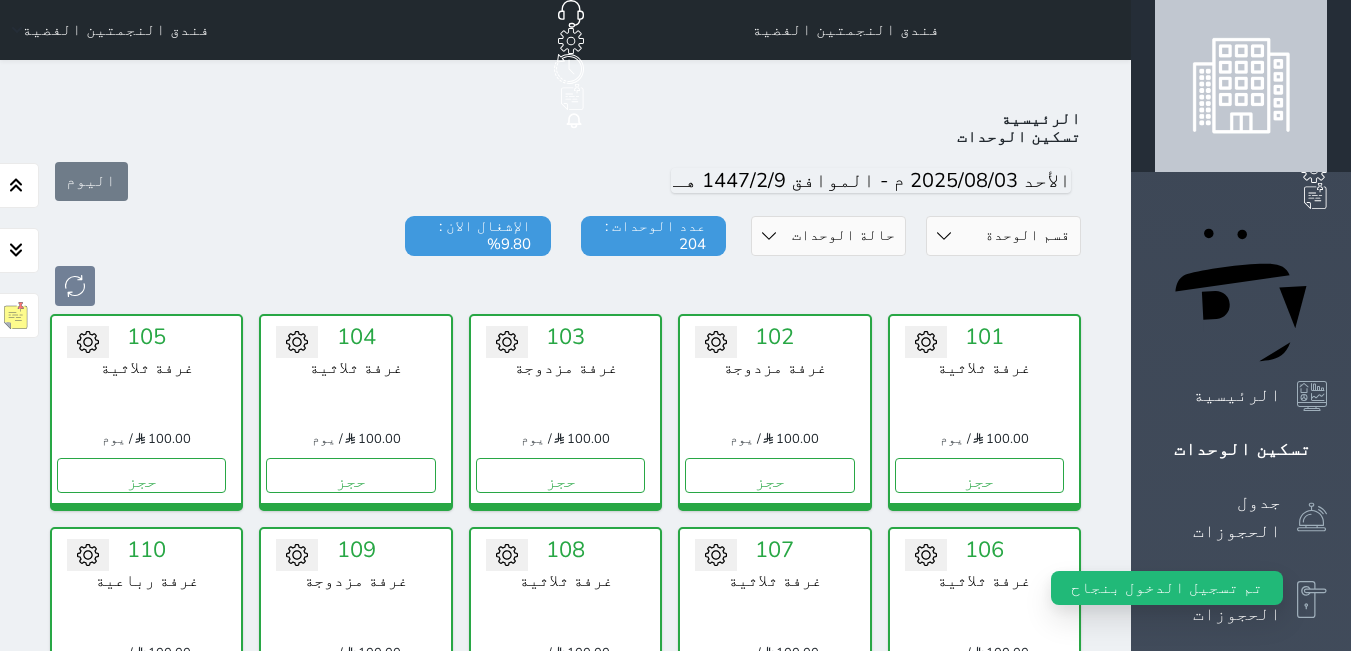 click on "حجز" at bounding box center (769, 3037) 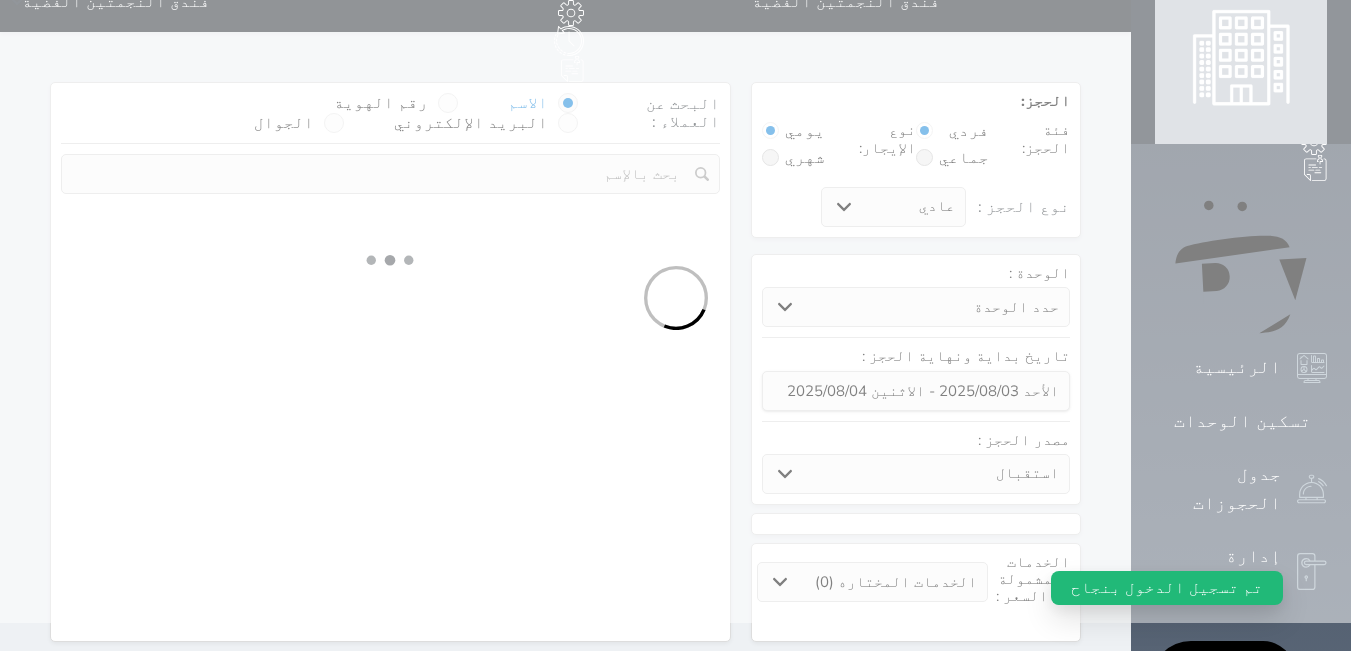 scroll, scrollTop: 0, scrollLeft: 0, axis: both 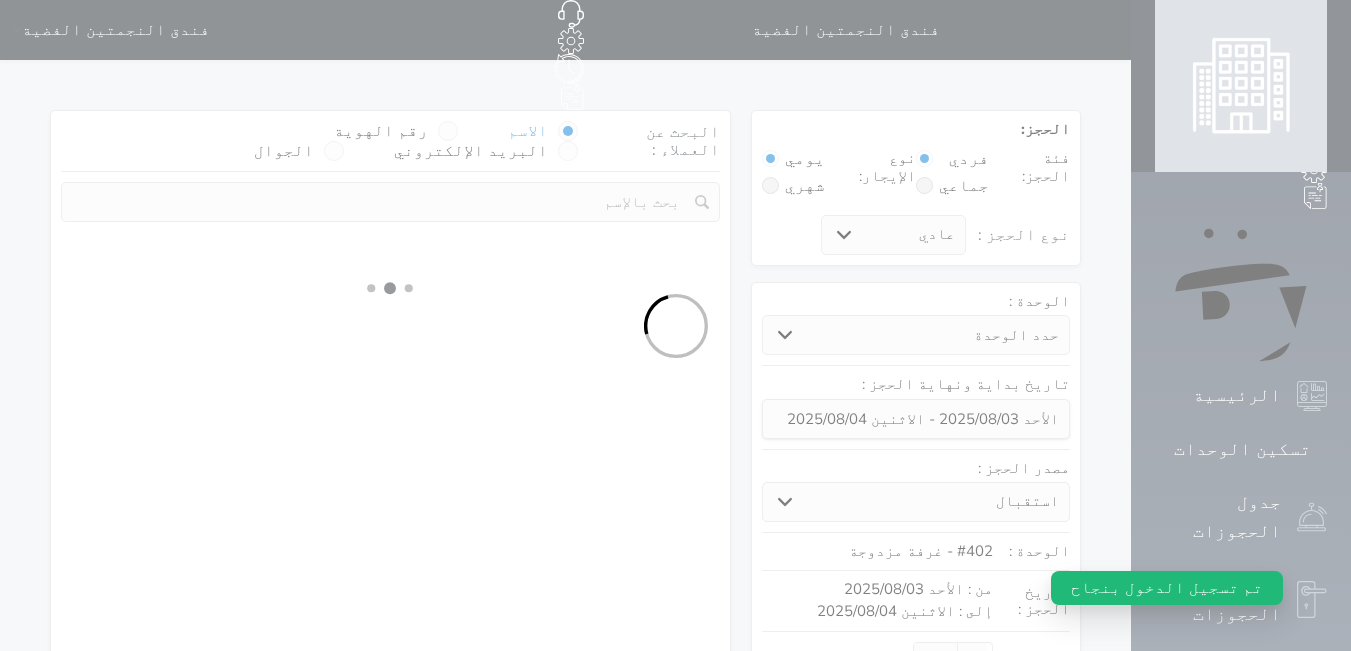 select 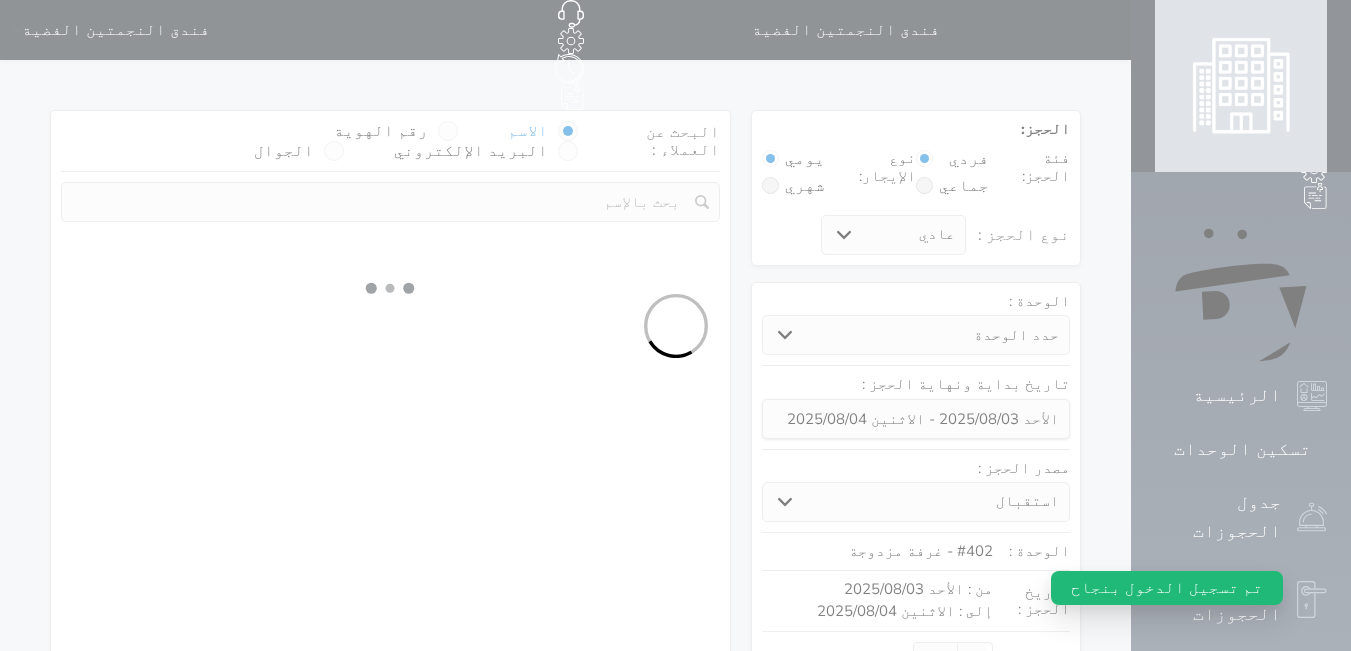 select on "113" 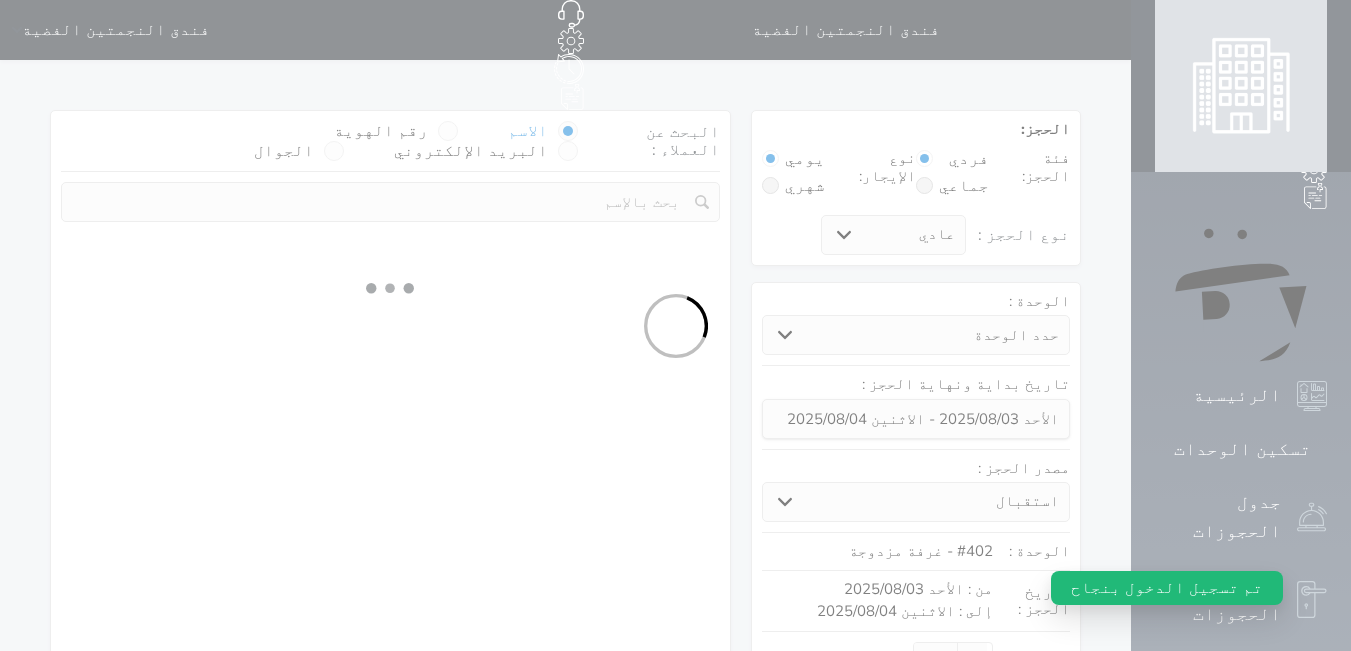 select on "1" 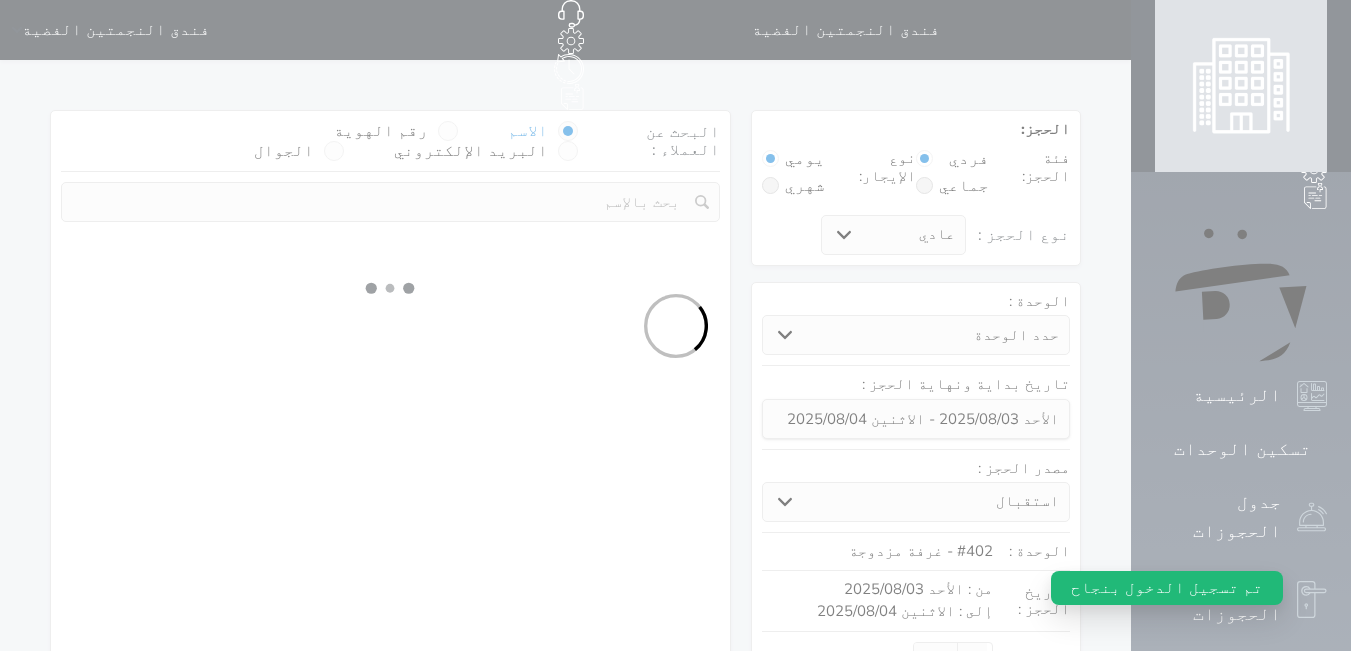 select 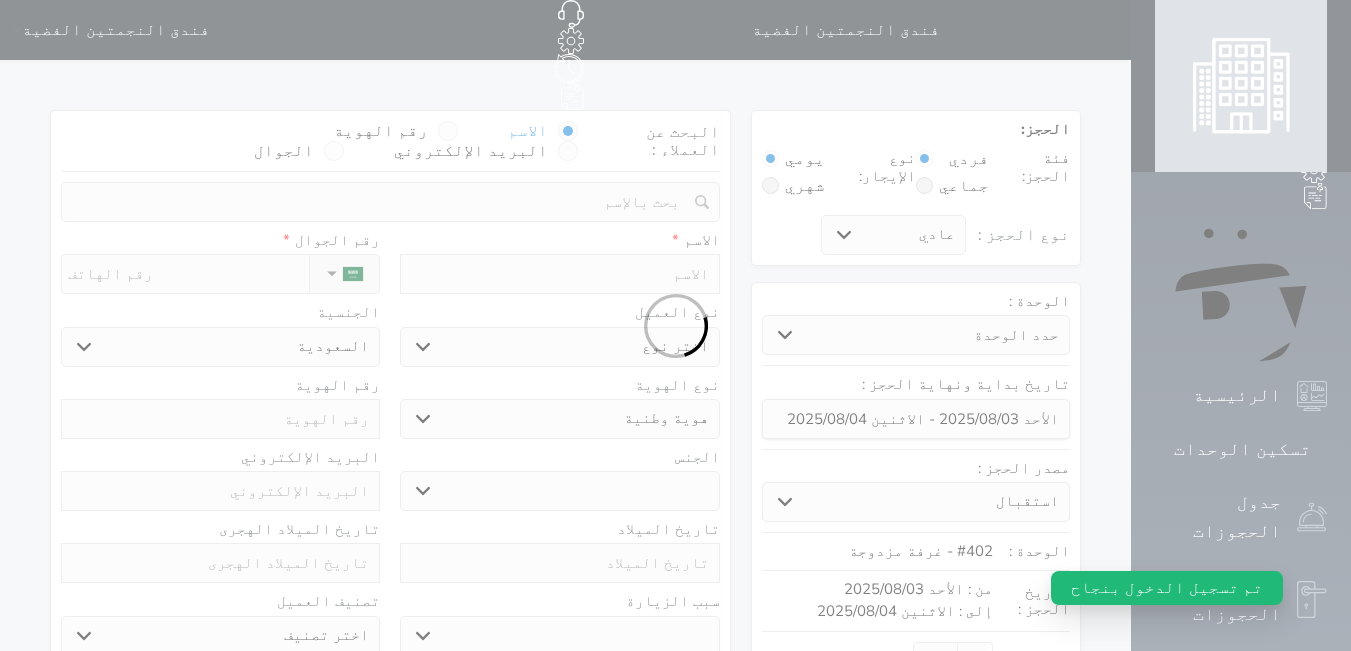 select 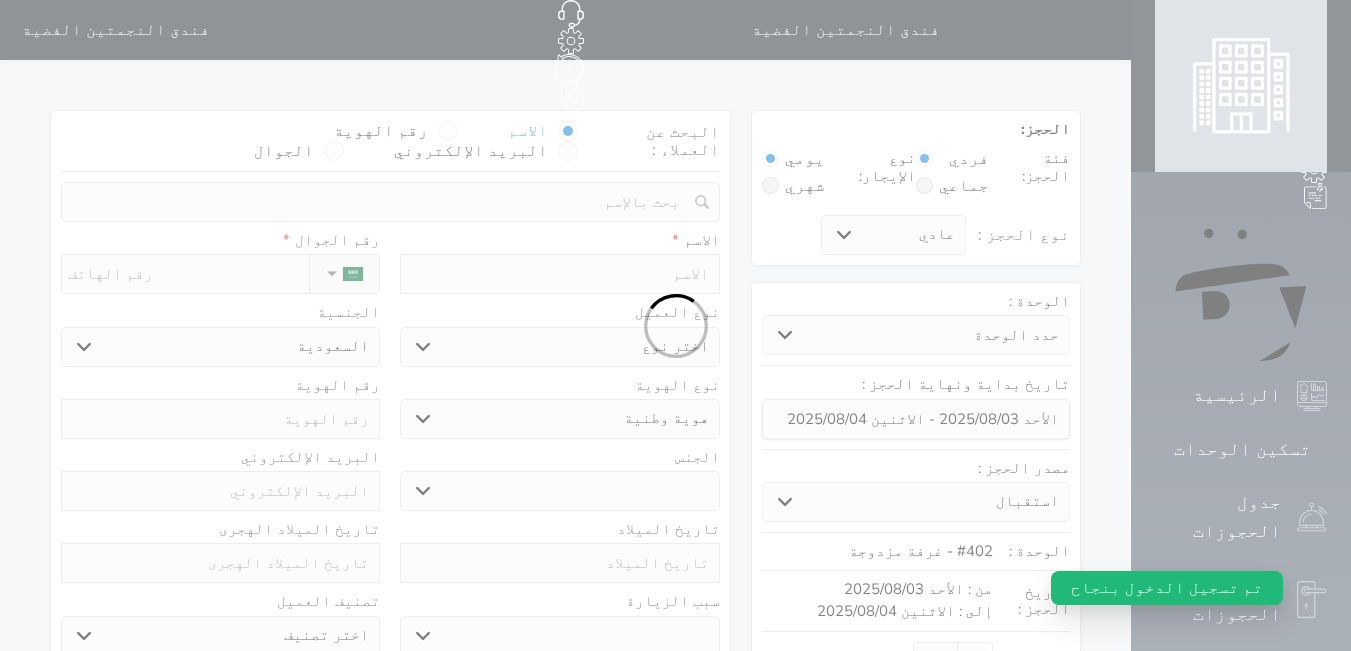 select 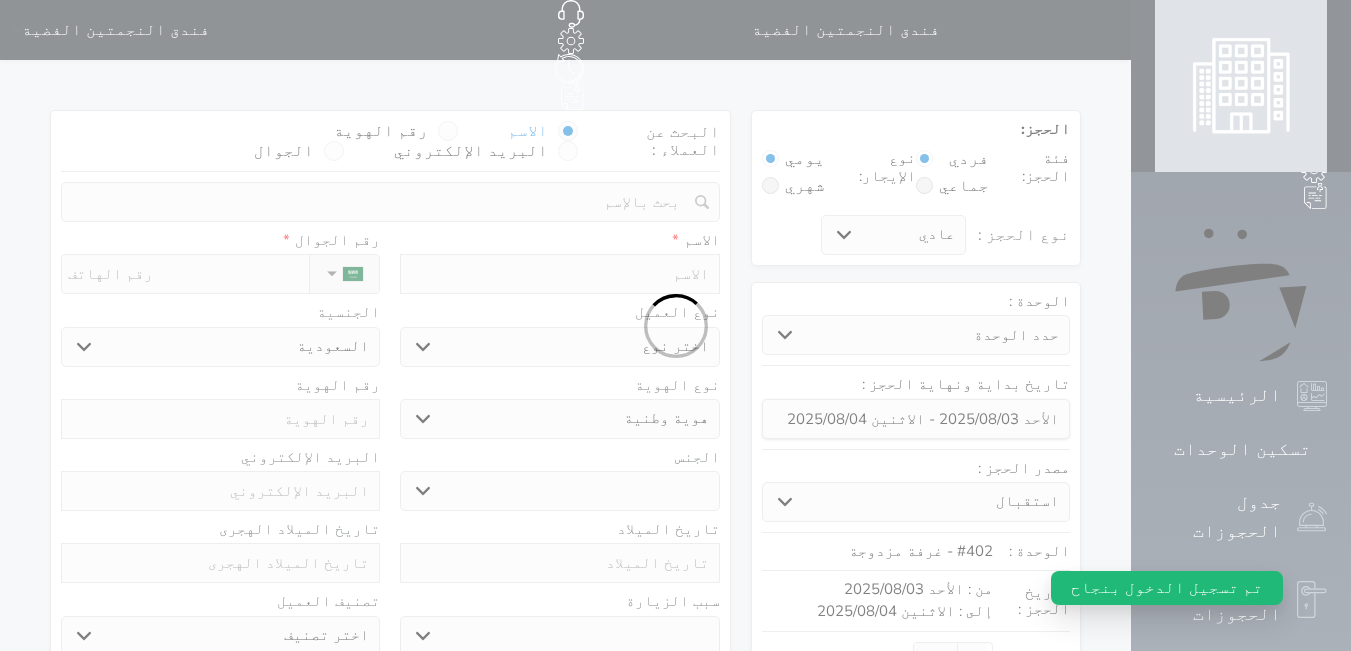 select 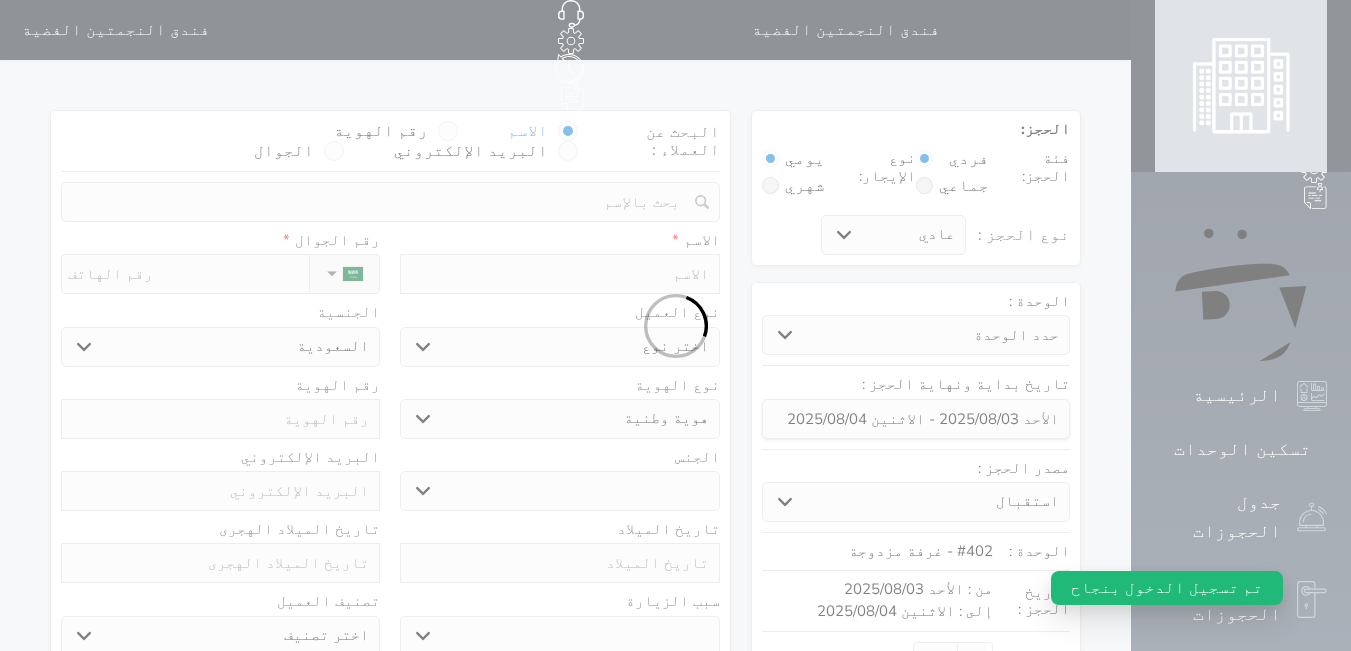 select 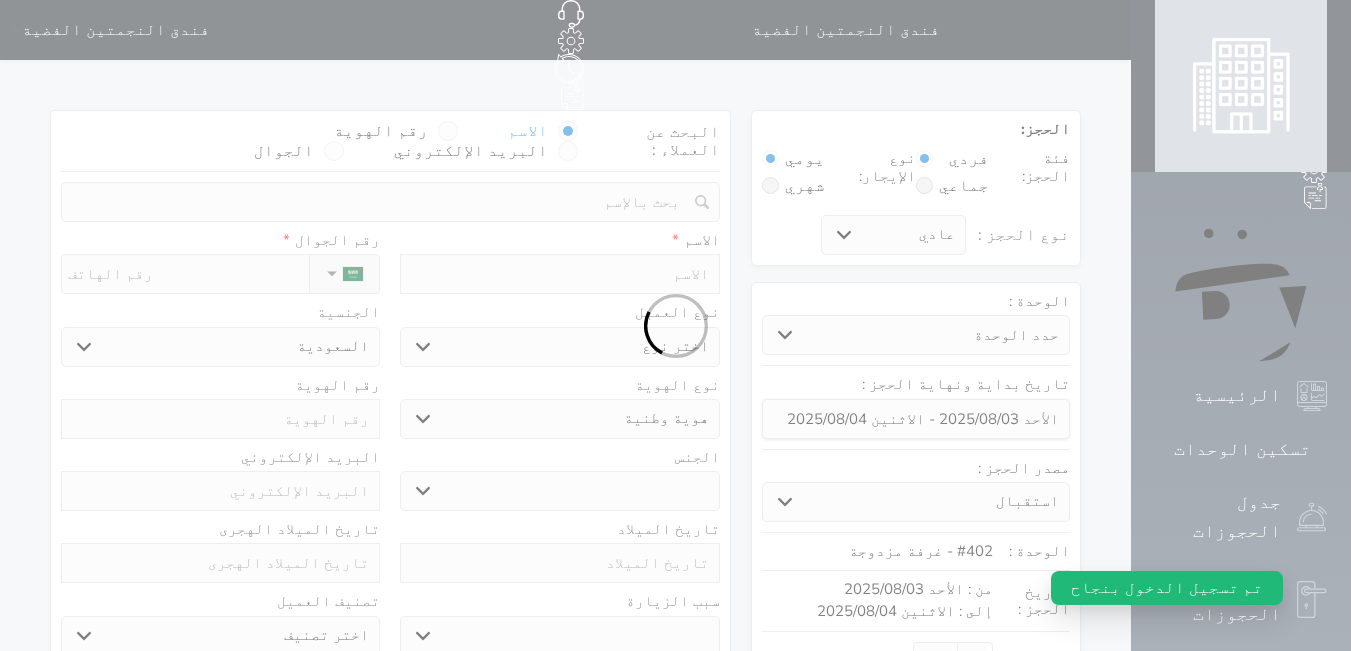 select 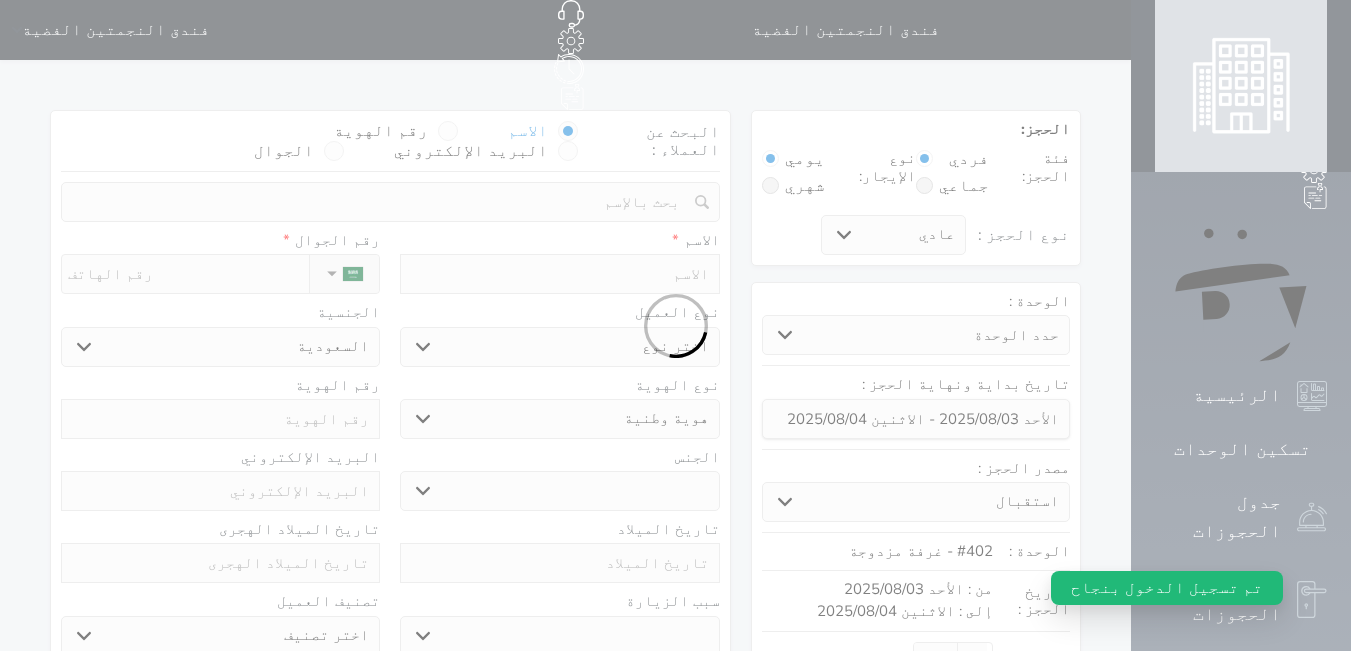 select 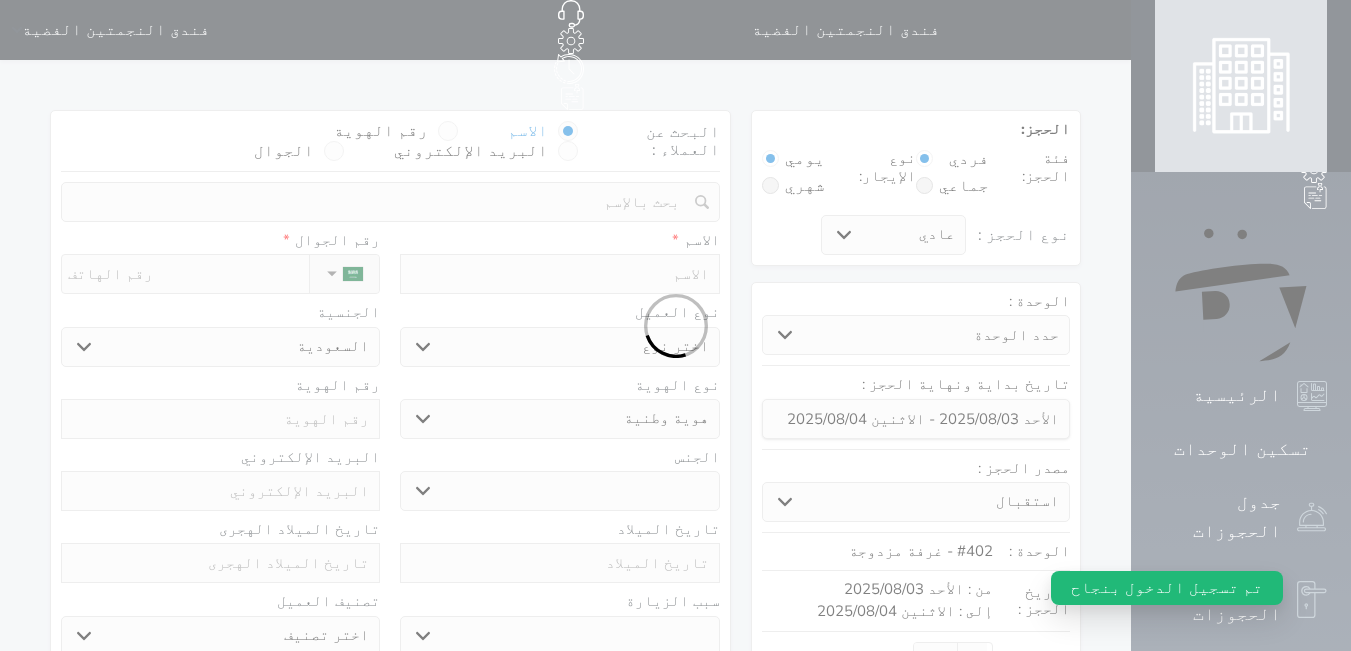 select 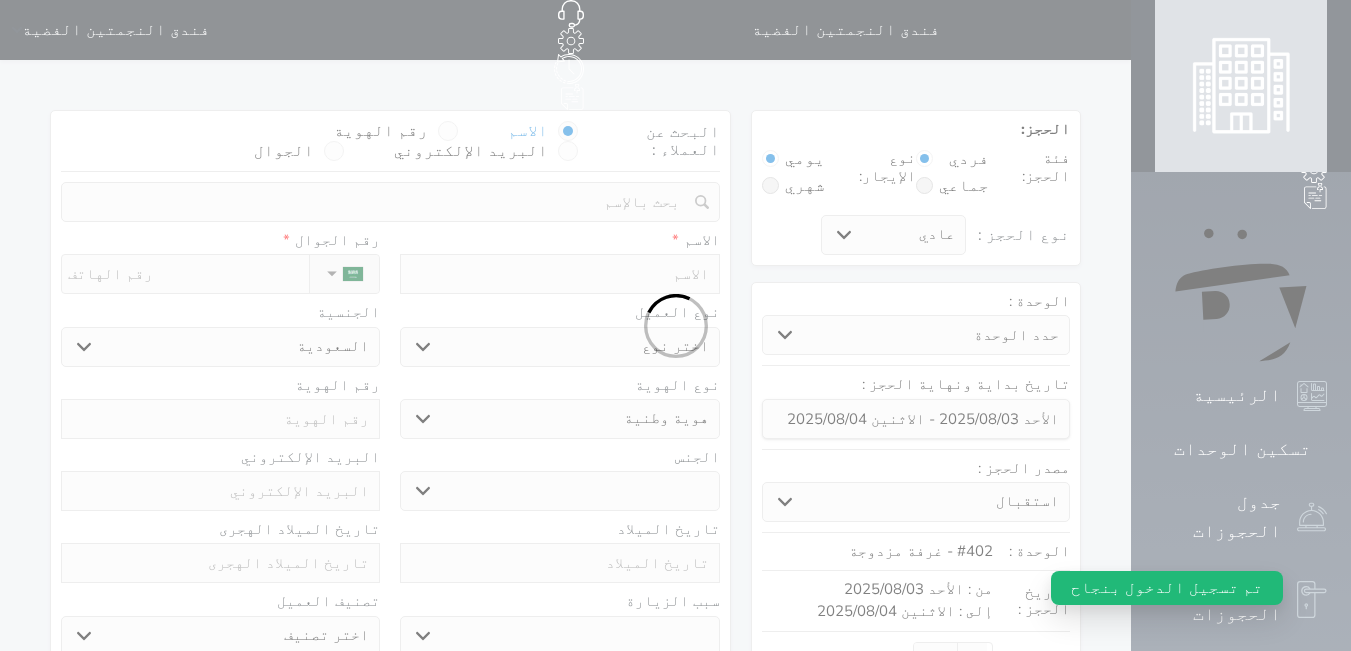 select on "1" 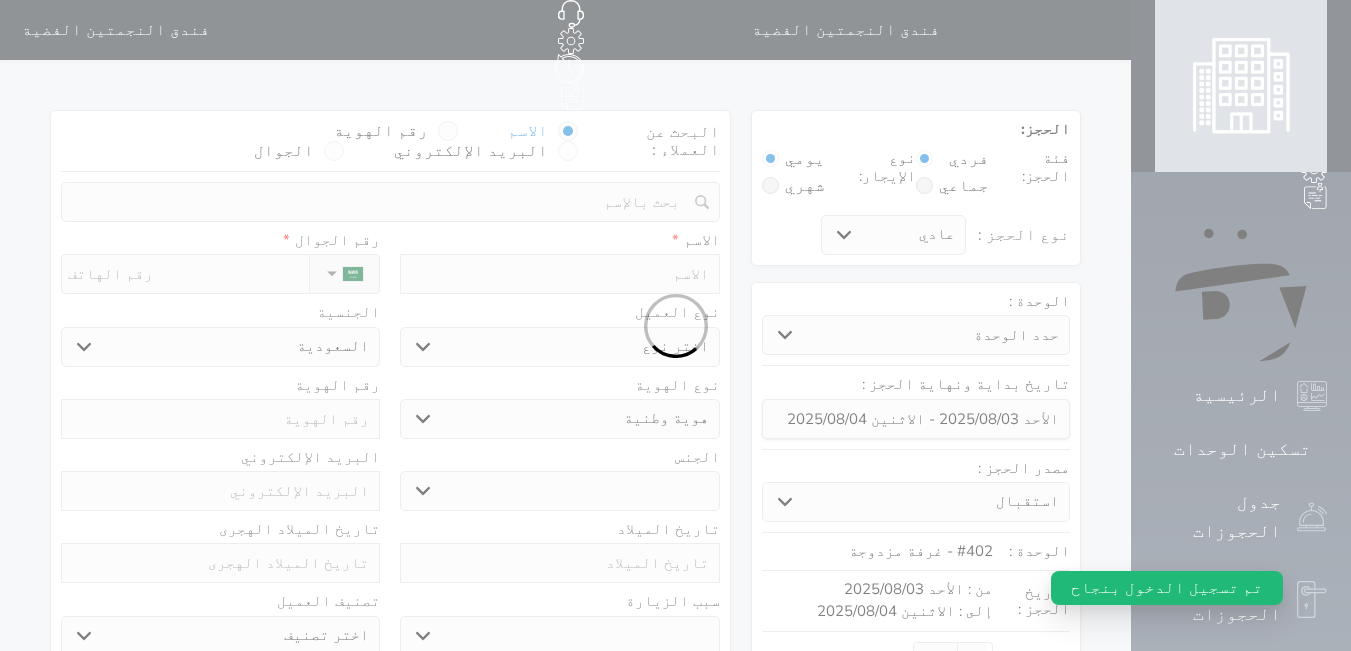 select on "7" 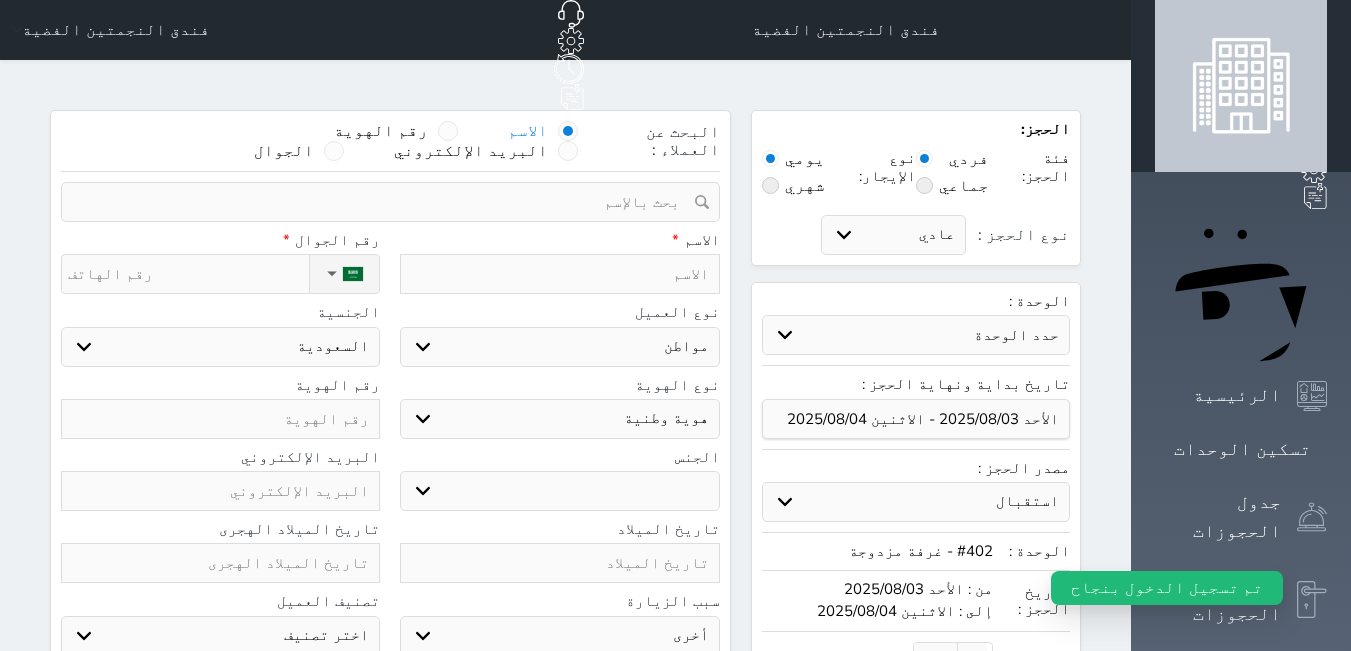 click at bounding box center (220, 419) 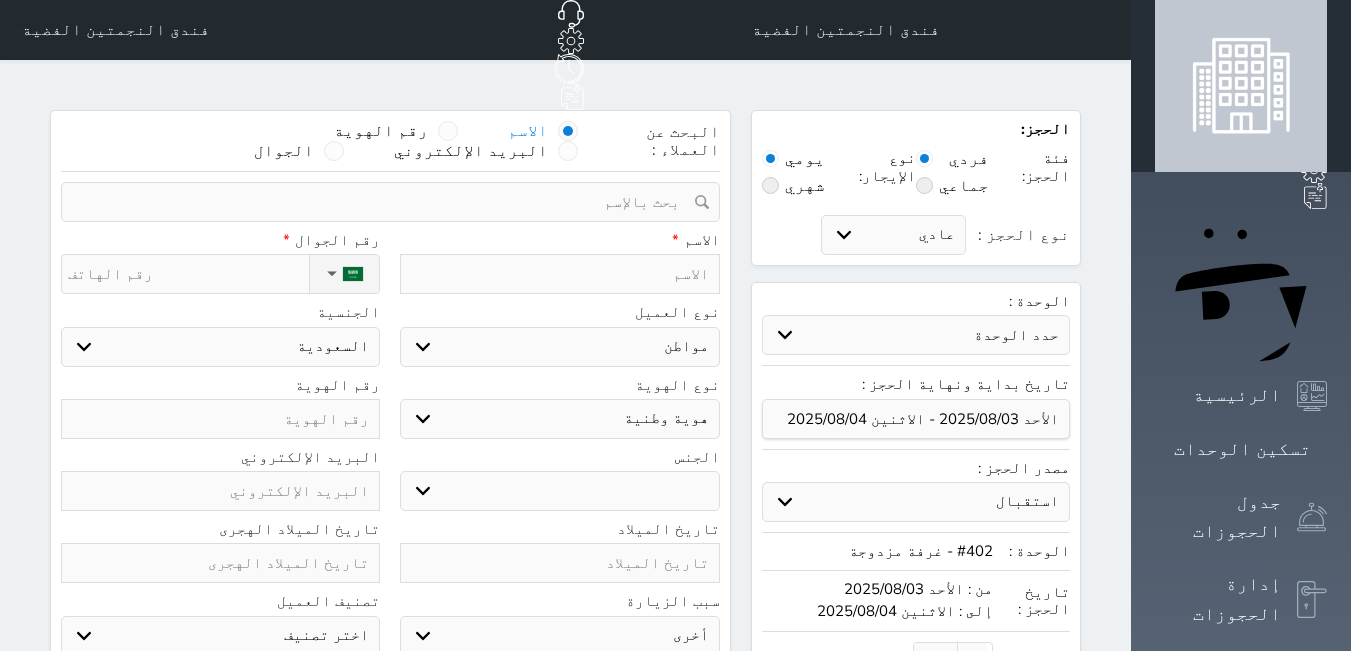 type on "5" 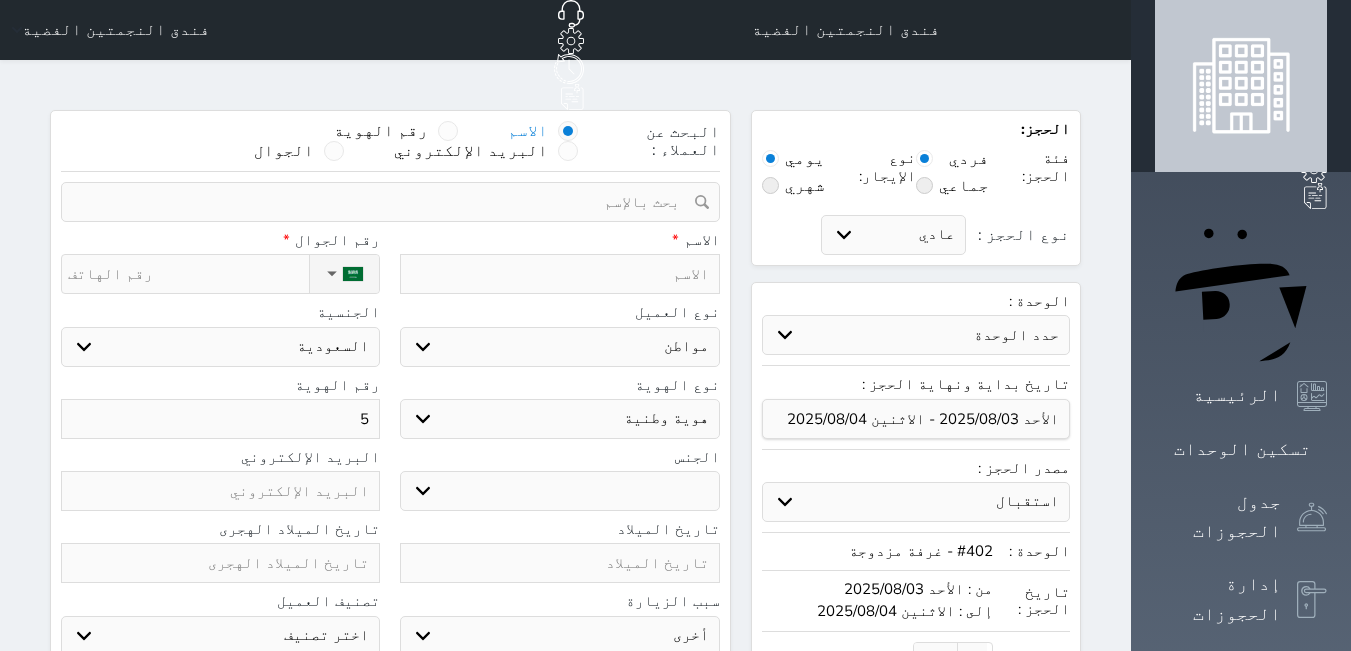 type on "55" 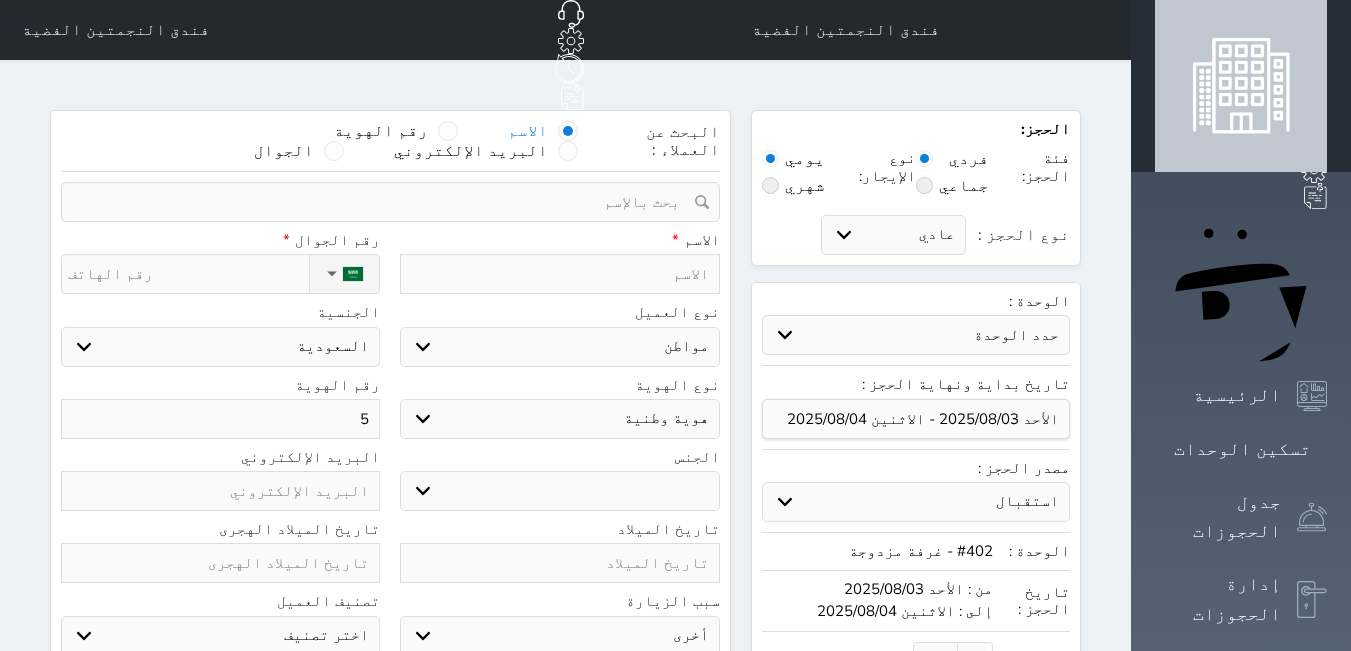 select 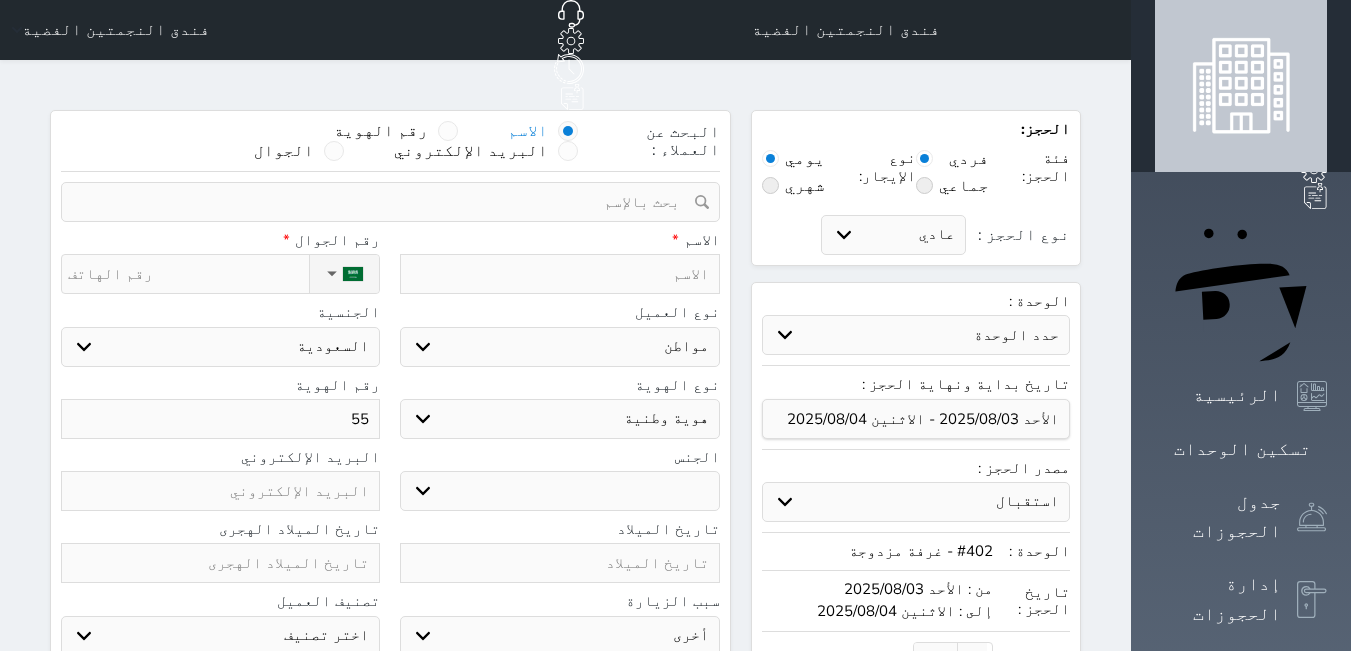 type on "5" 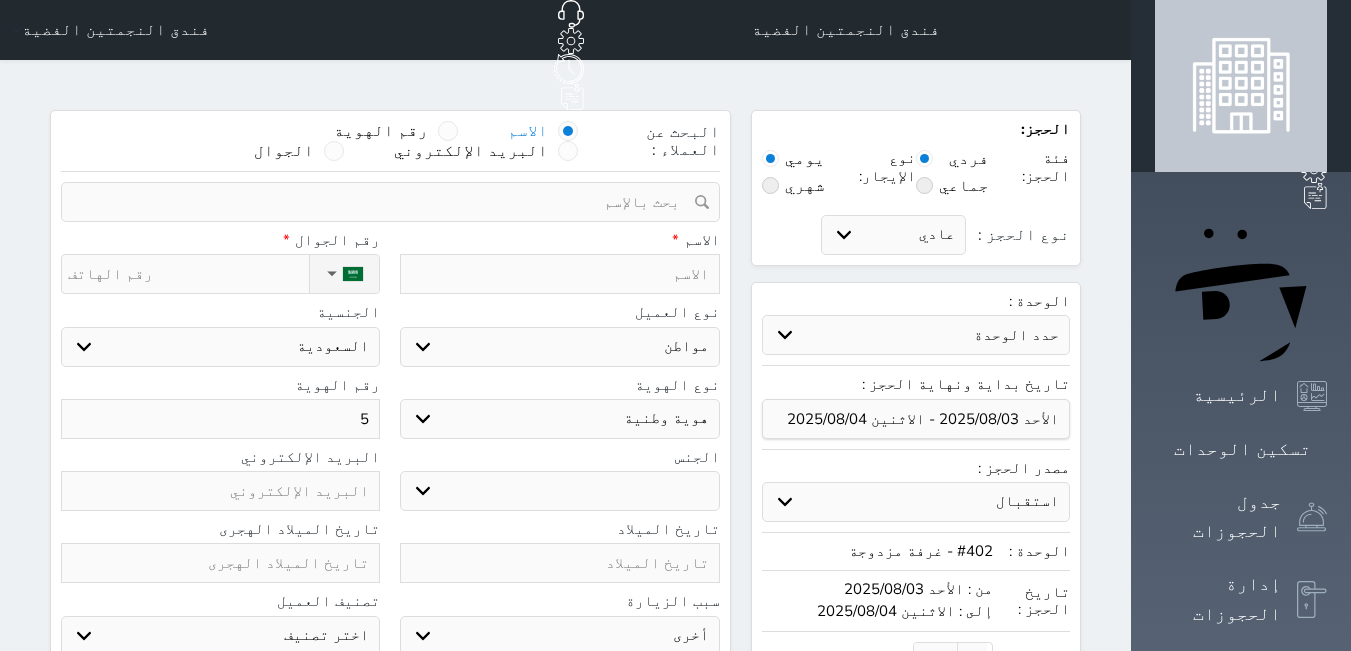 type 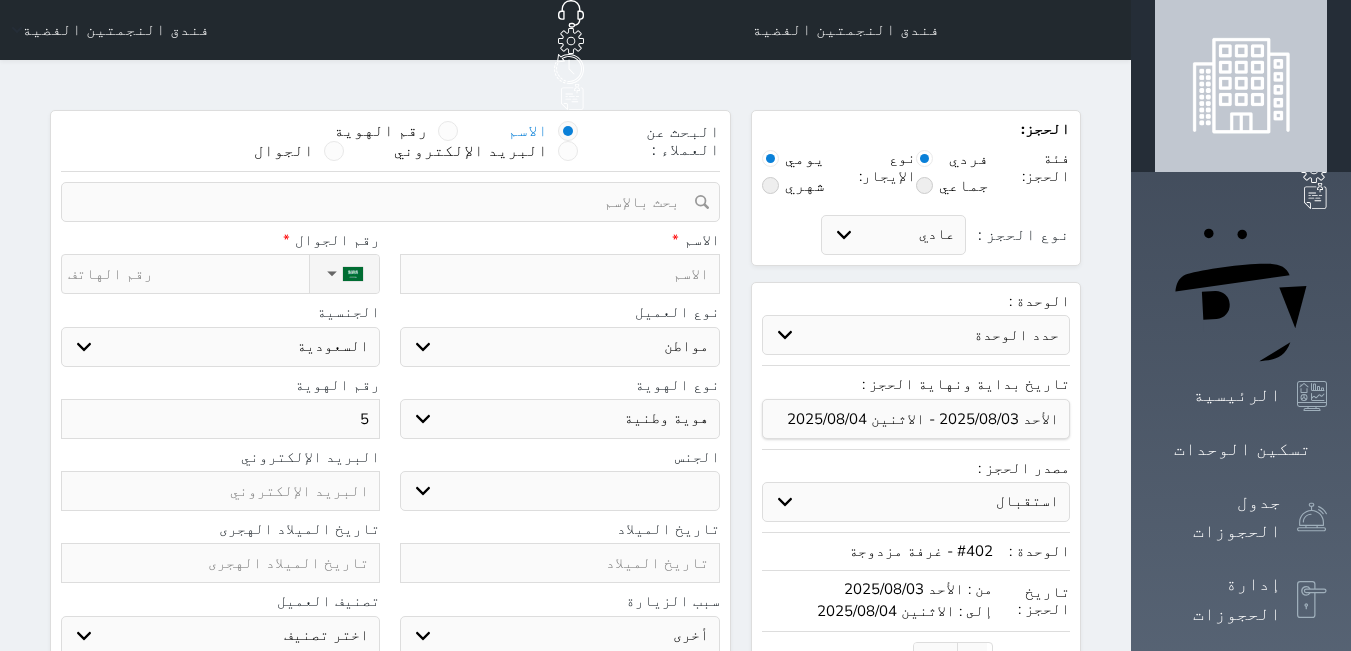 select 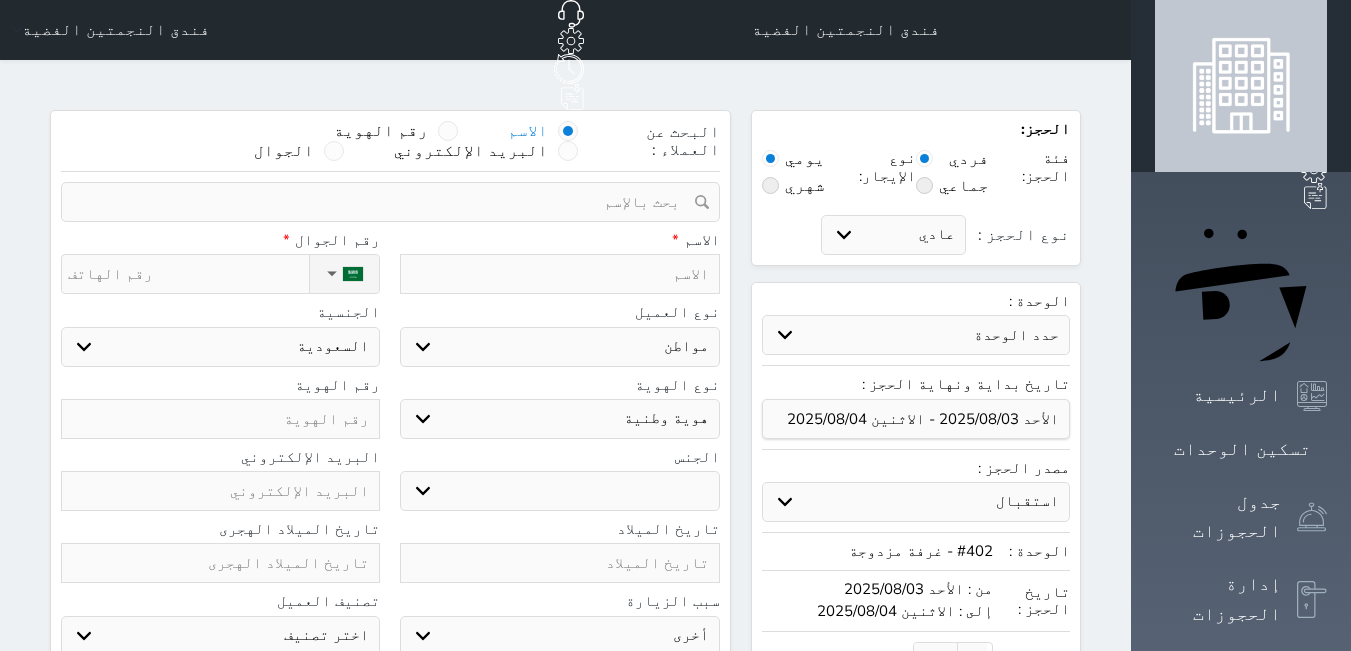 drag, startPoint x: 247, startPoint y: 369, endPoint x: 231, endPoint y: 374, distance: 16.763054 